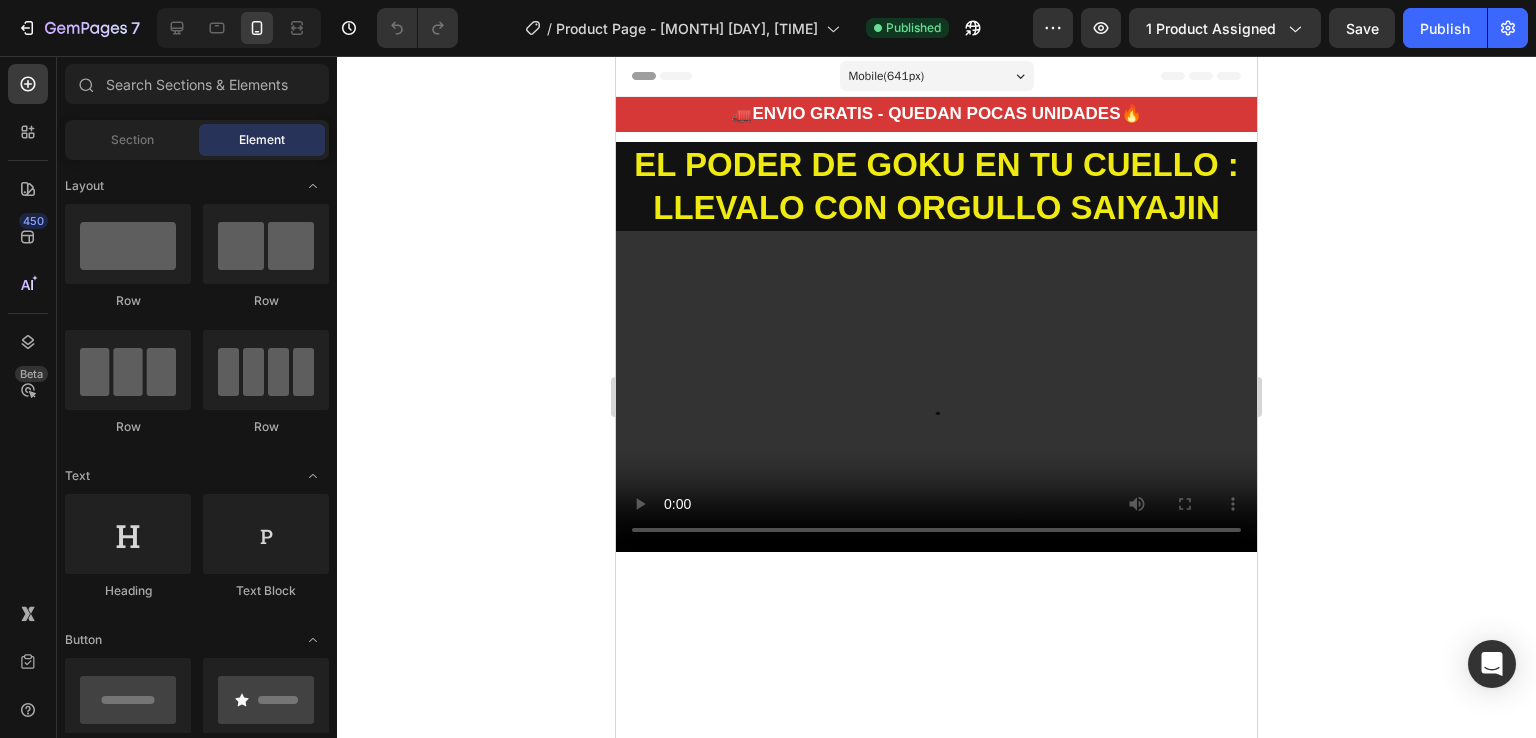 scroll, scrollTop: 0, scrollLeft: 0, axis: both 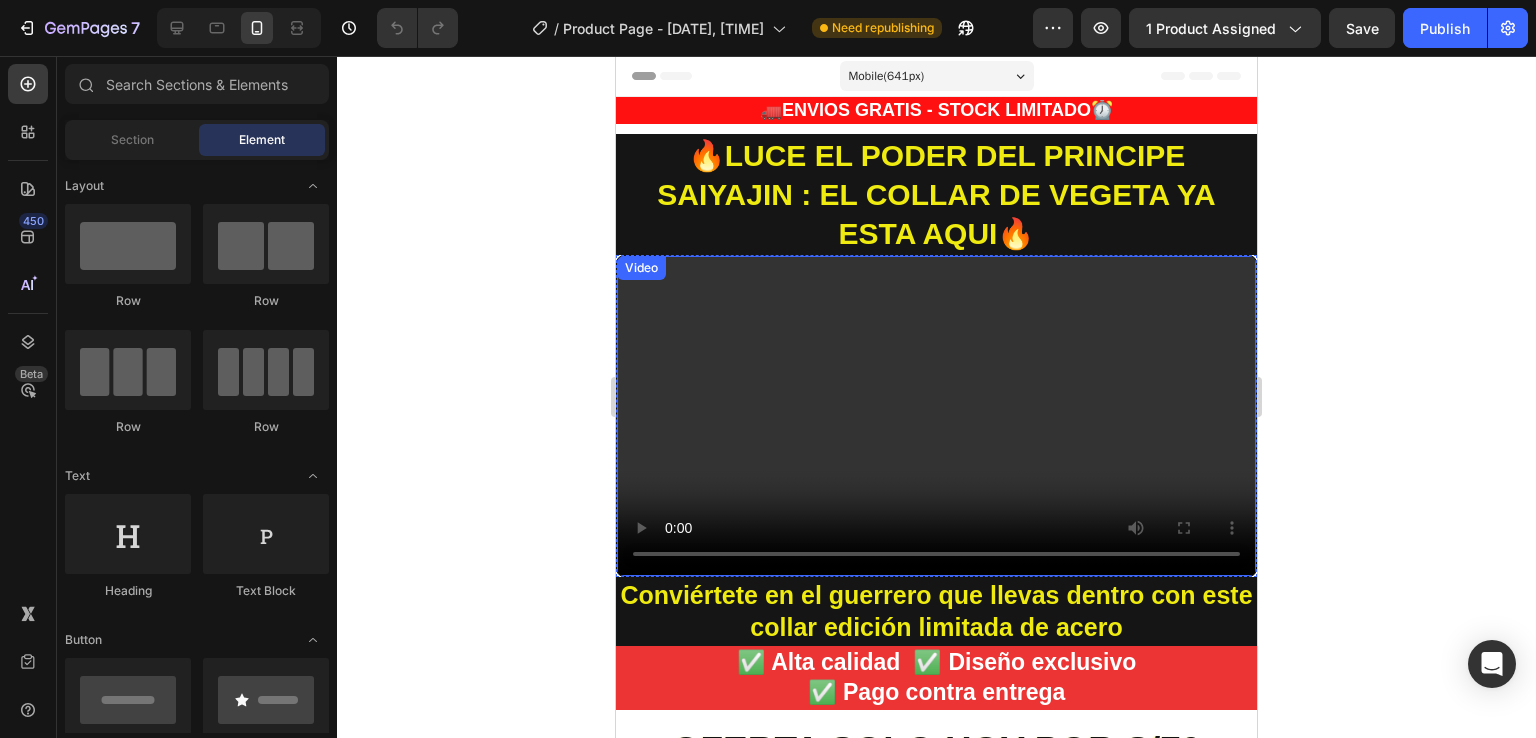 click at bounding box center (936, 416) 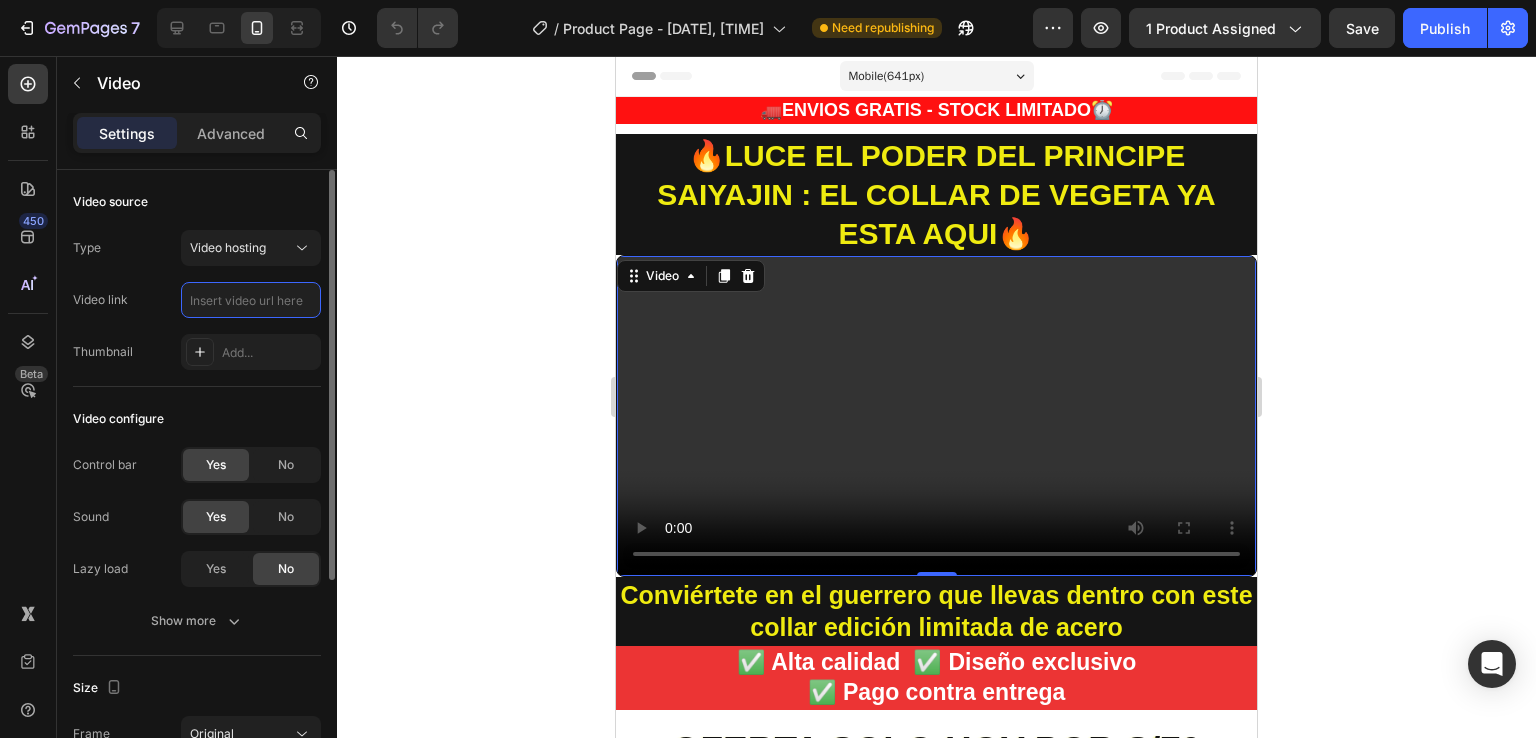 scroll, scrollTop: 0, scrollLeft: 0, axis: both 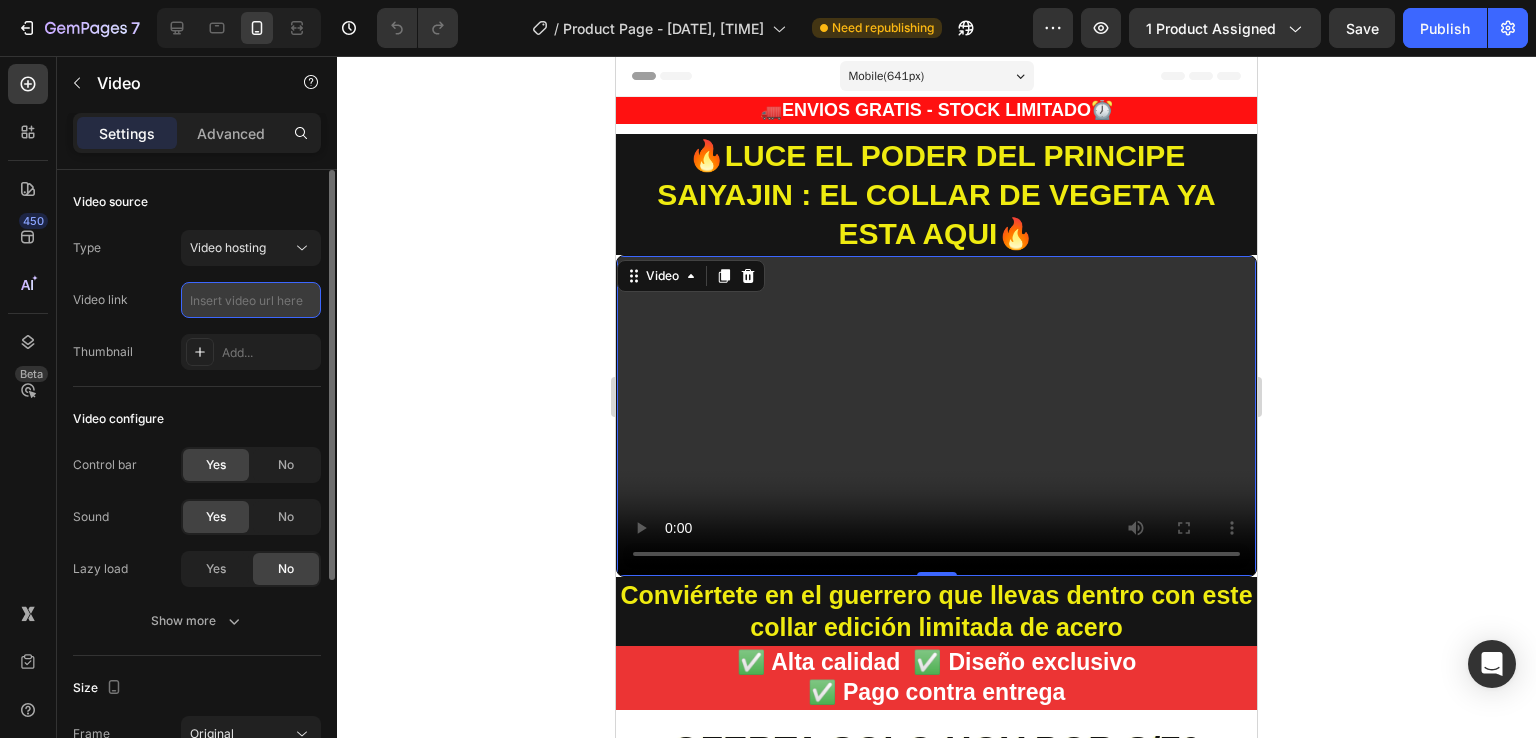 click at bounding box center (251, 300) 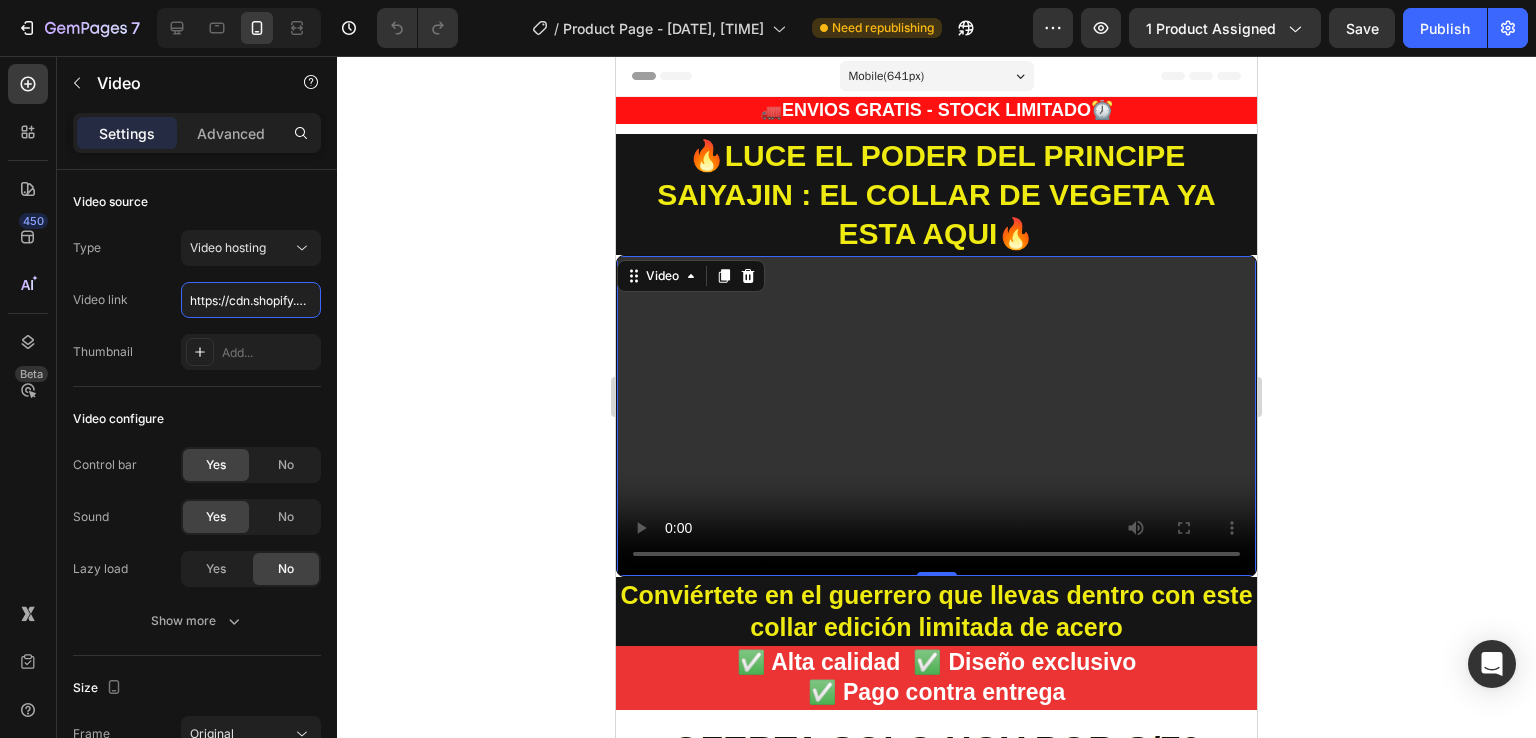 scroll, scrollTop: 0, scrollLeft: 380, axis: horizontal 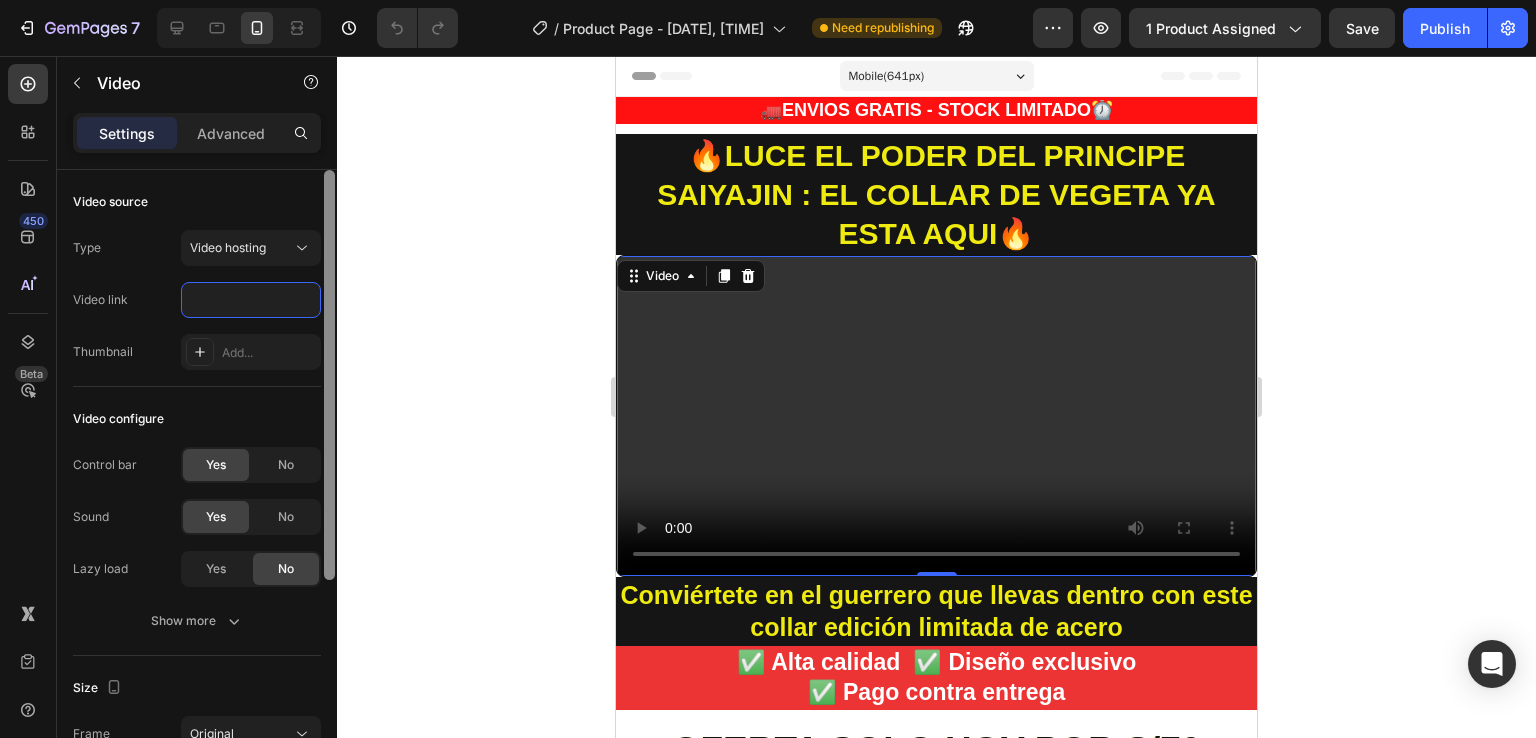 type on "https://cdn.shopify.com/videos/c/o/v/bf2bcdcd4f83494e895b0399b7042e41.mp4" 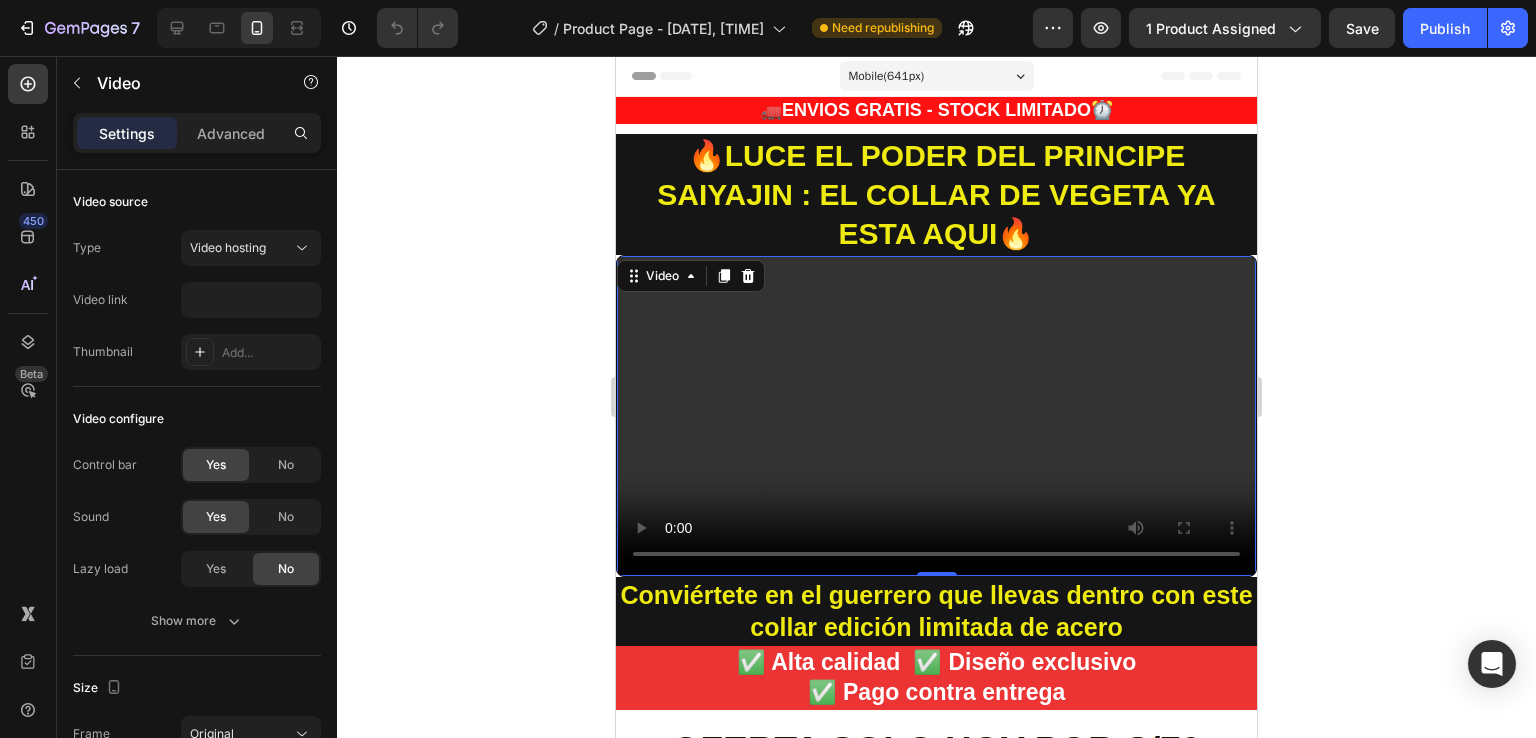 scroll, scrollTop: 0, scrollLeft: 0, axis: both 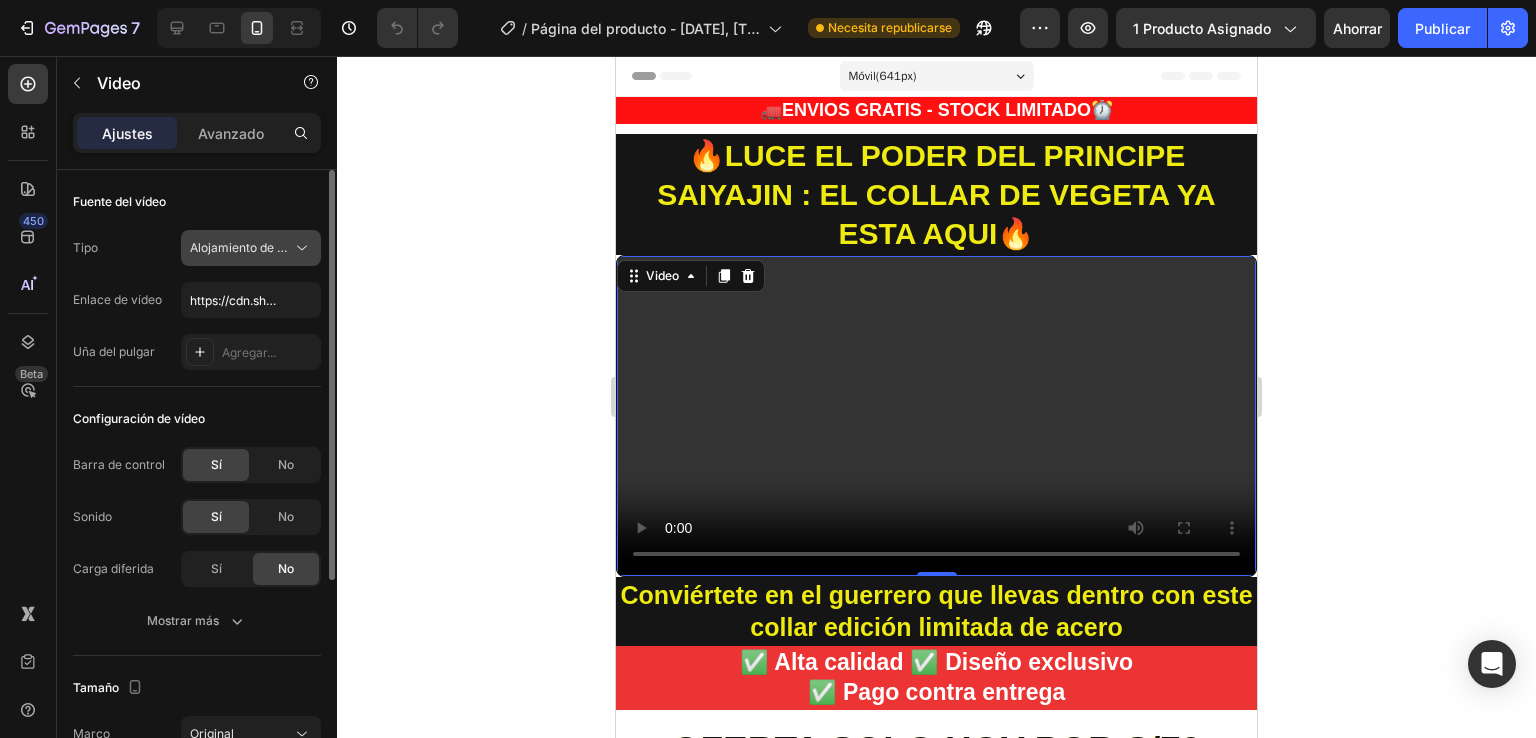 click 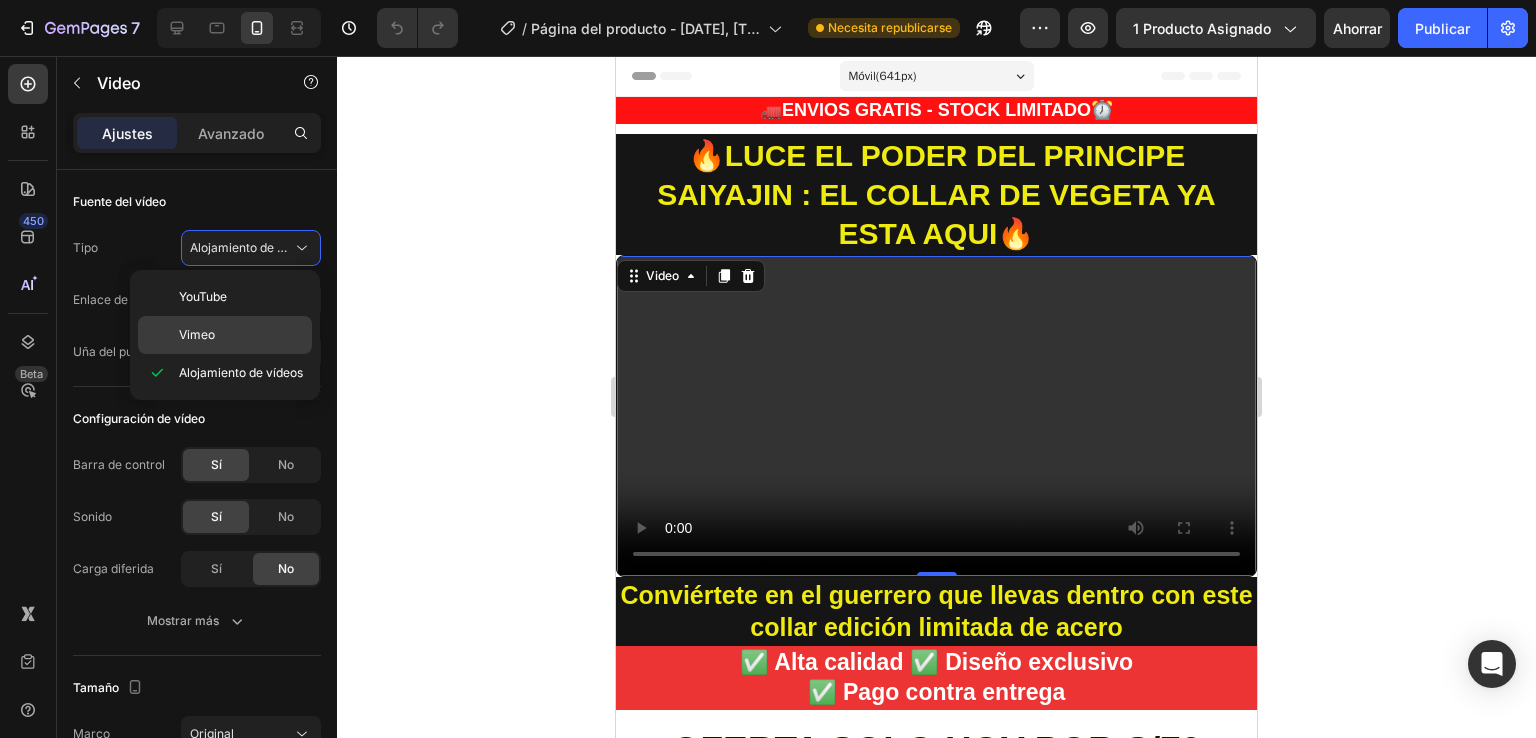 click on "Alojamiento de vídeos" at bounding box center [241, 372] 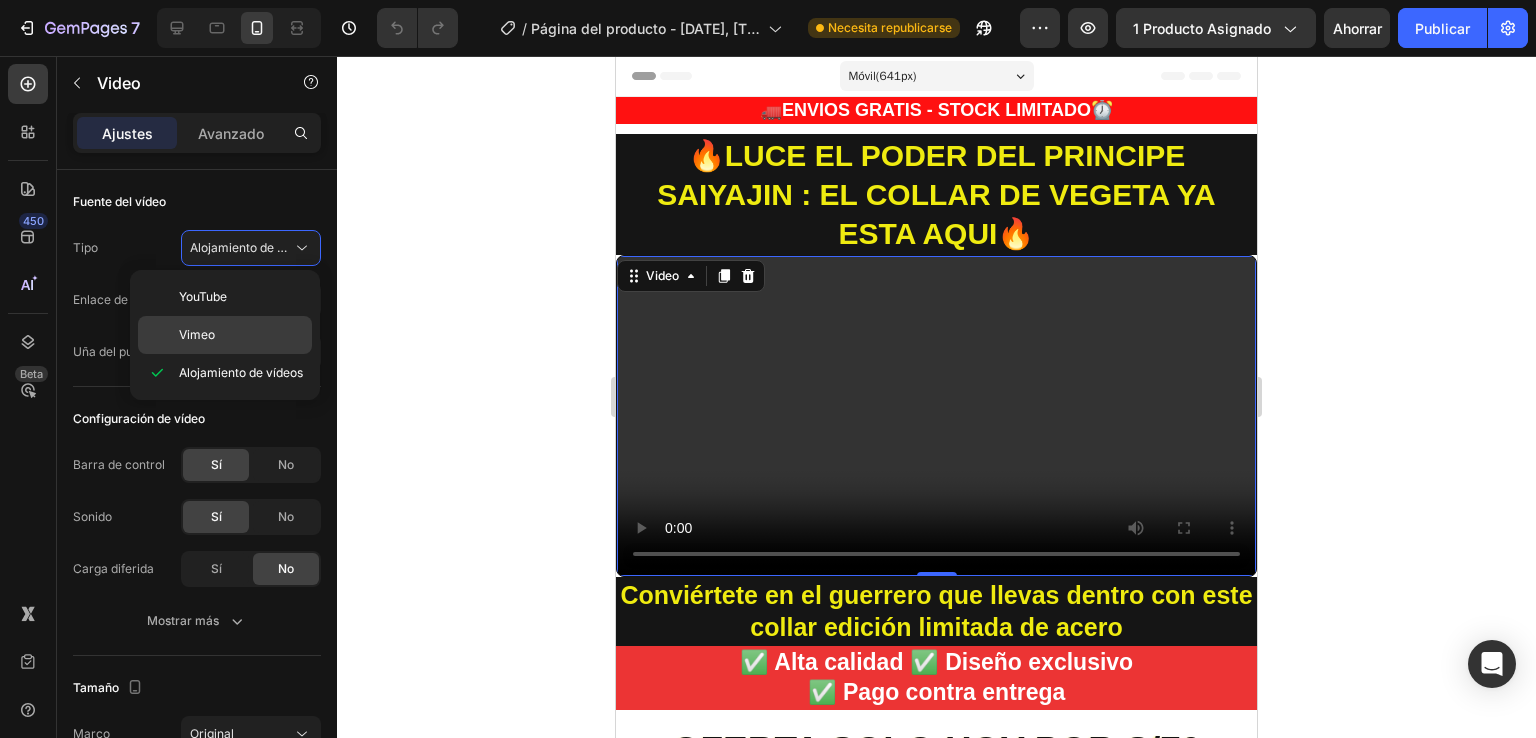 click on "Alojamiento de vídeos" at bounding box center [241, 372] 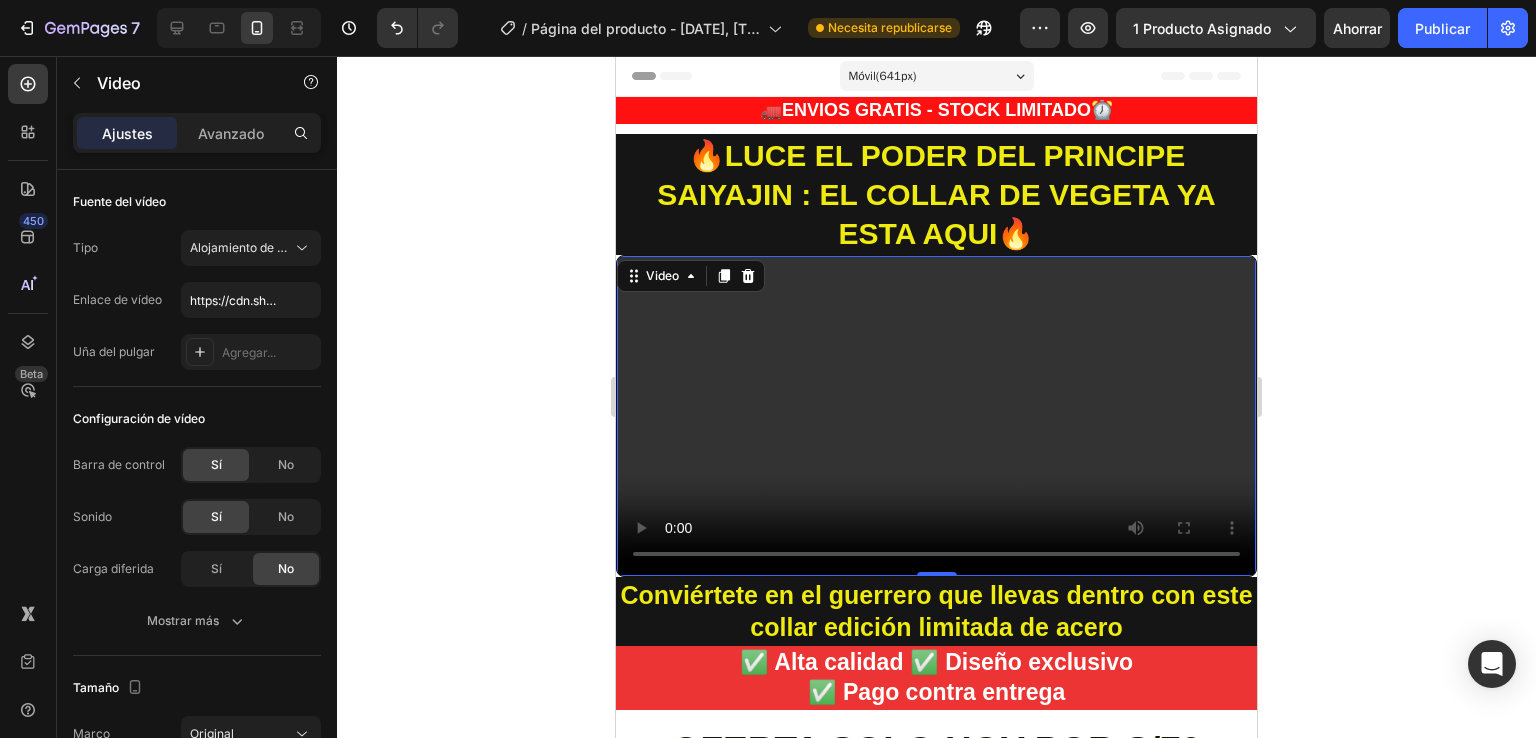click at bounding box center (936, 416) 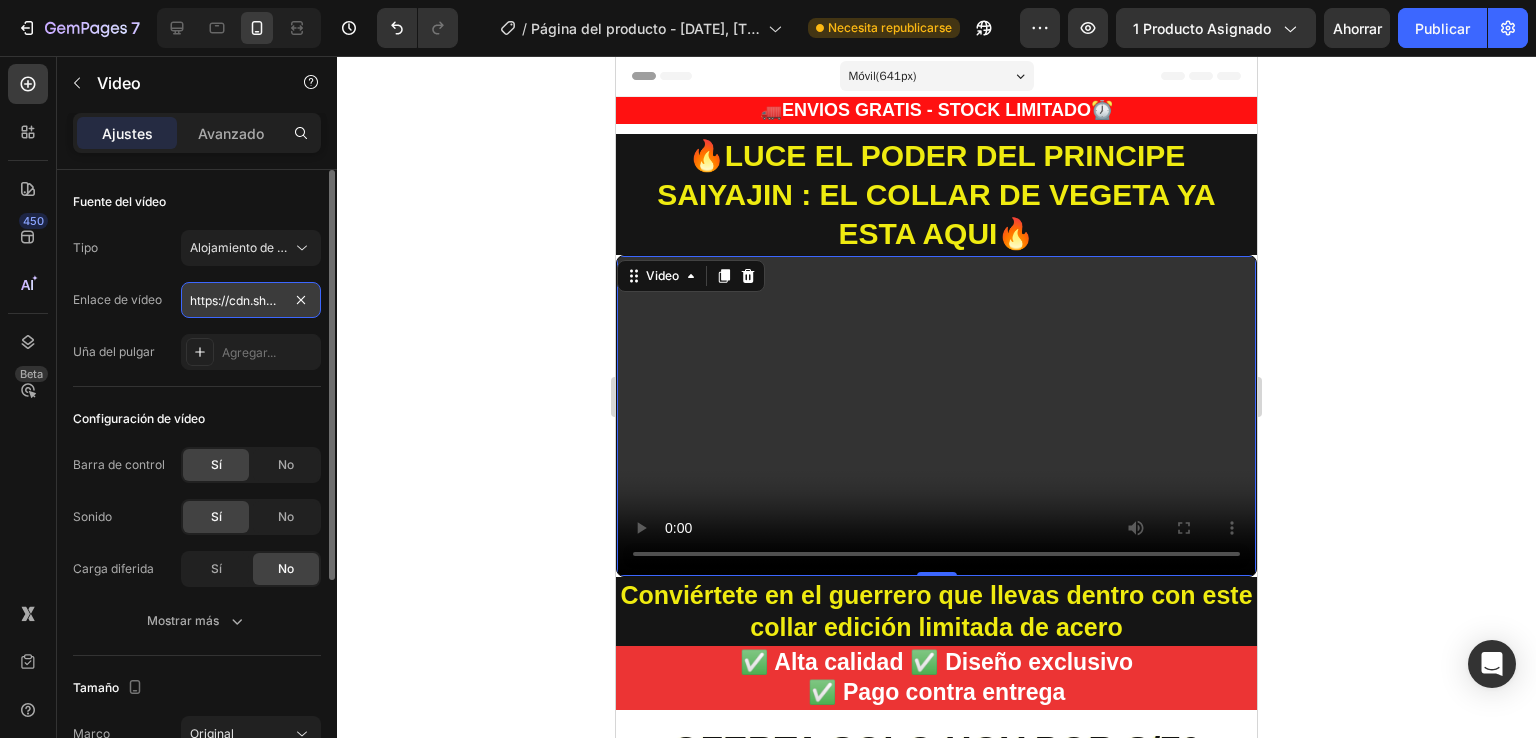 click on "https://cdn.shopify.com/videos/c/o/v/bf2bcdcd4f83494e895b0399b7042e41.mp4" at bounding box center (251, 300) 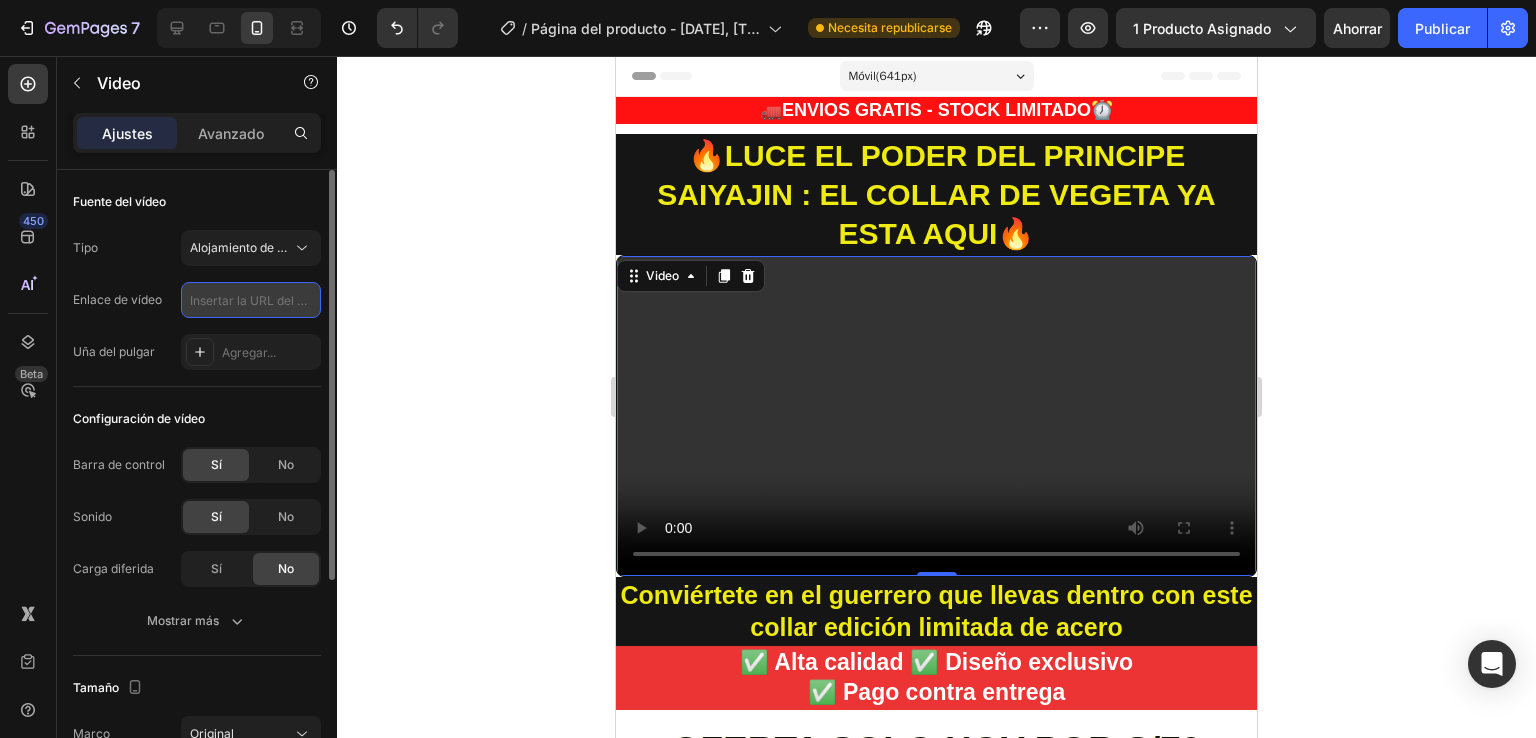 click at bounding box center [251, 300] 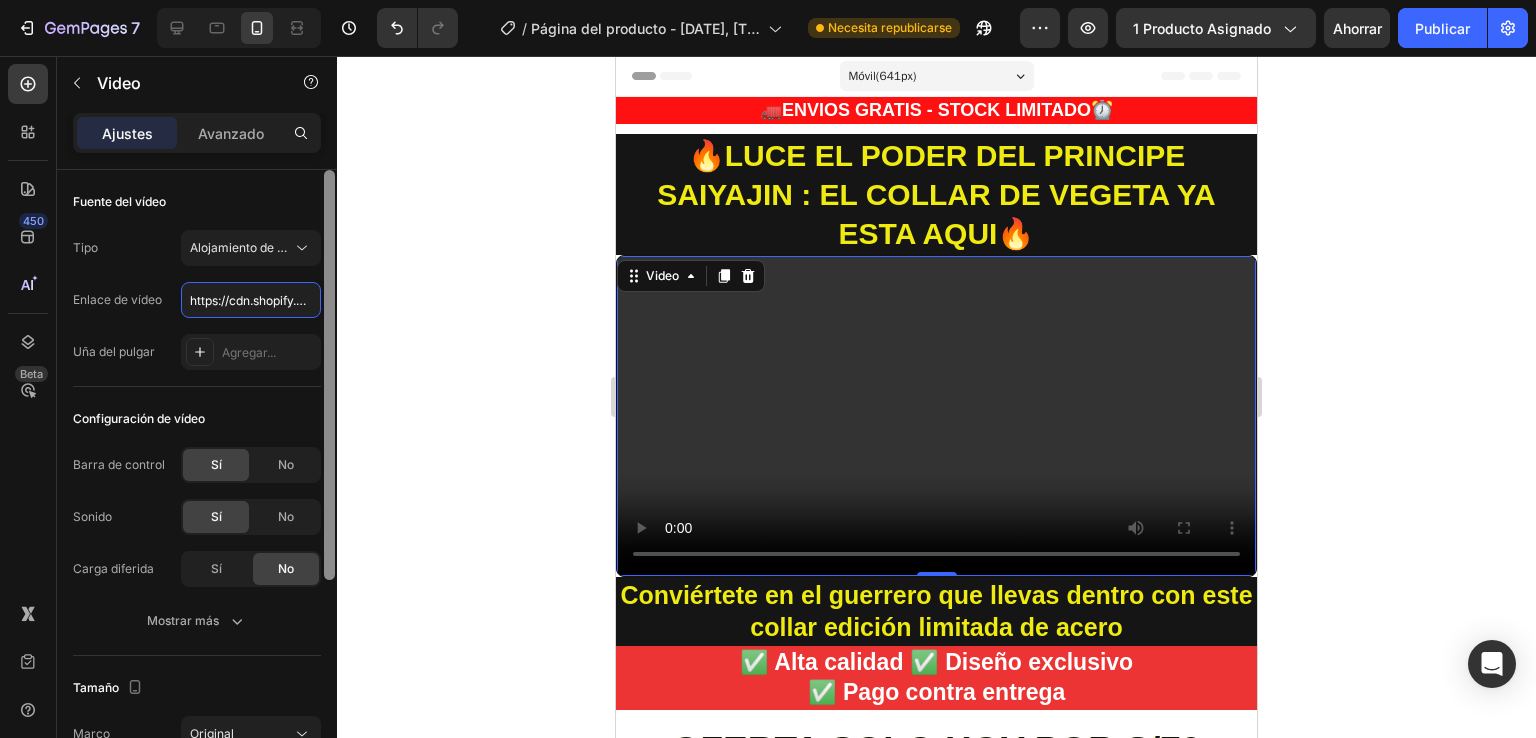 scroll, scrollTop: 0, scrollLeft: 380, axis: horizontal 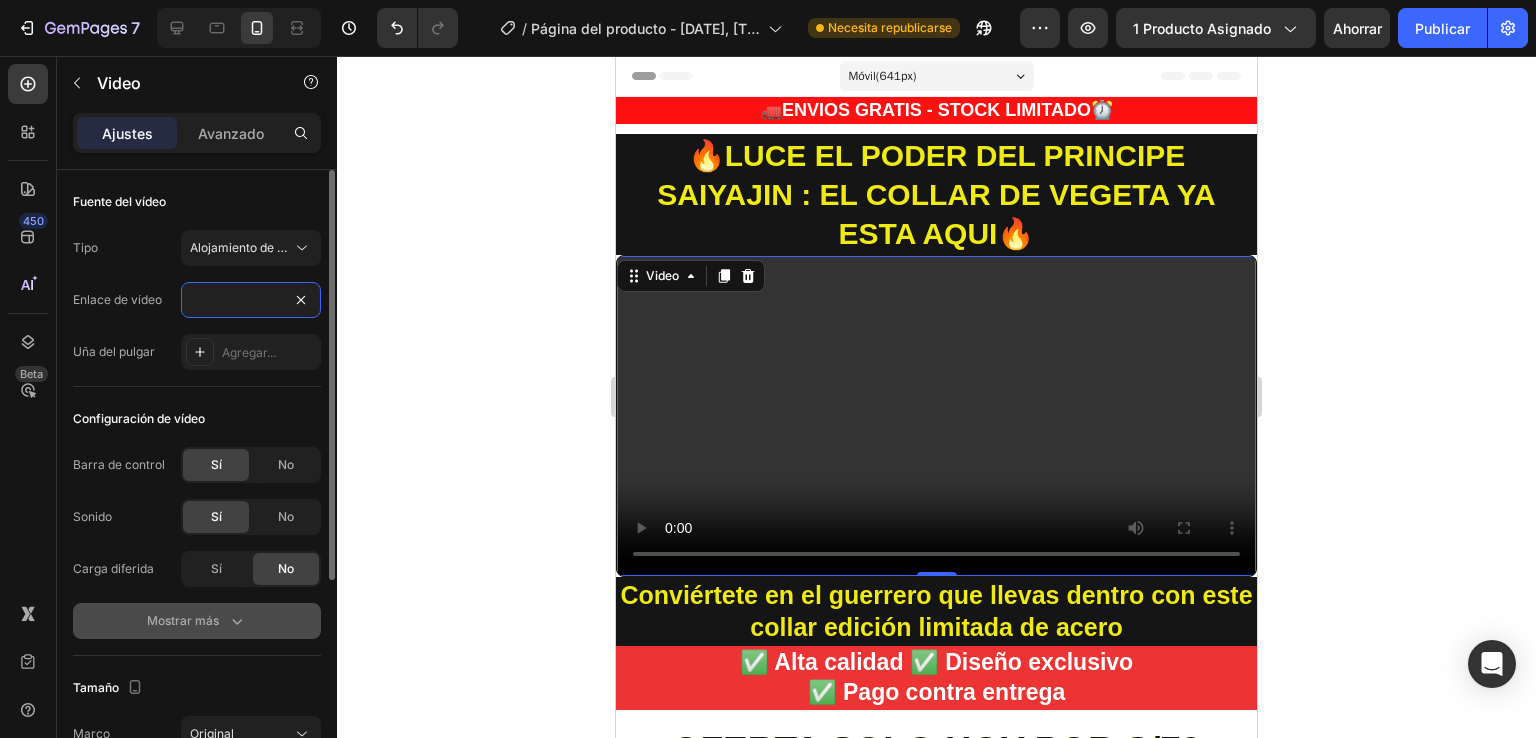 type on "https://cdn.shopify.com/videos/c/o/v/bf2bcdcd4f83494e895b0399b7042e41.mp4" 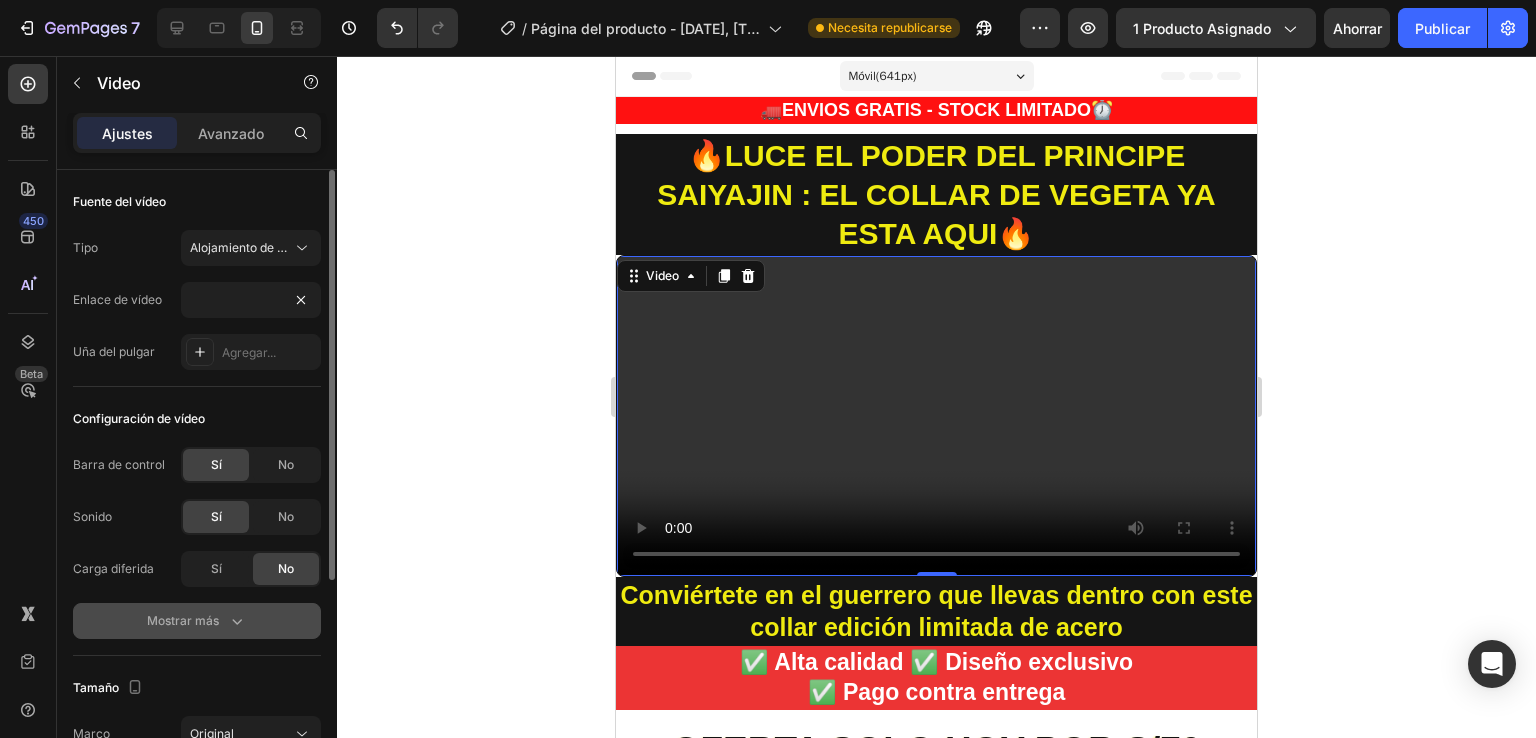 scroll, scrollTop: 0, scrollLeft: 0, axis: both 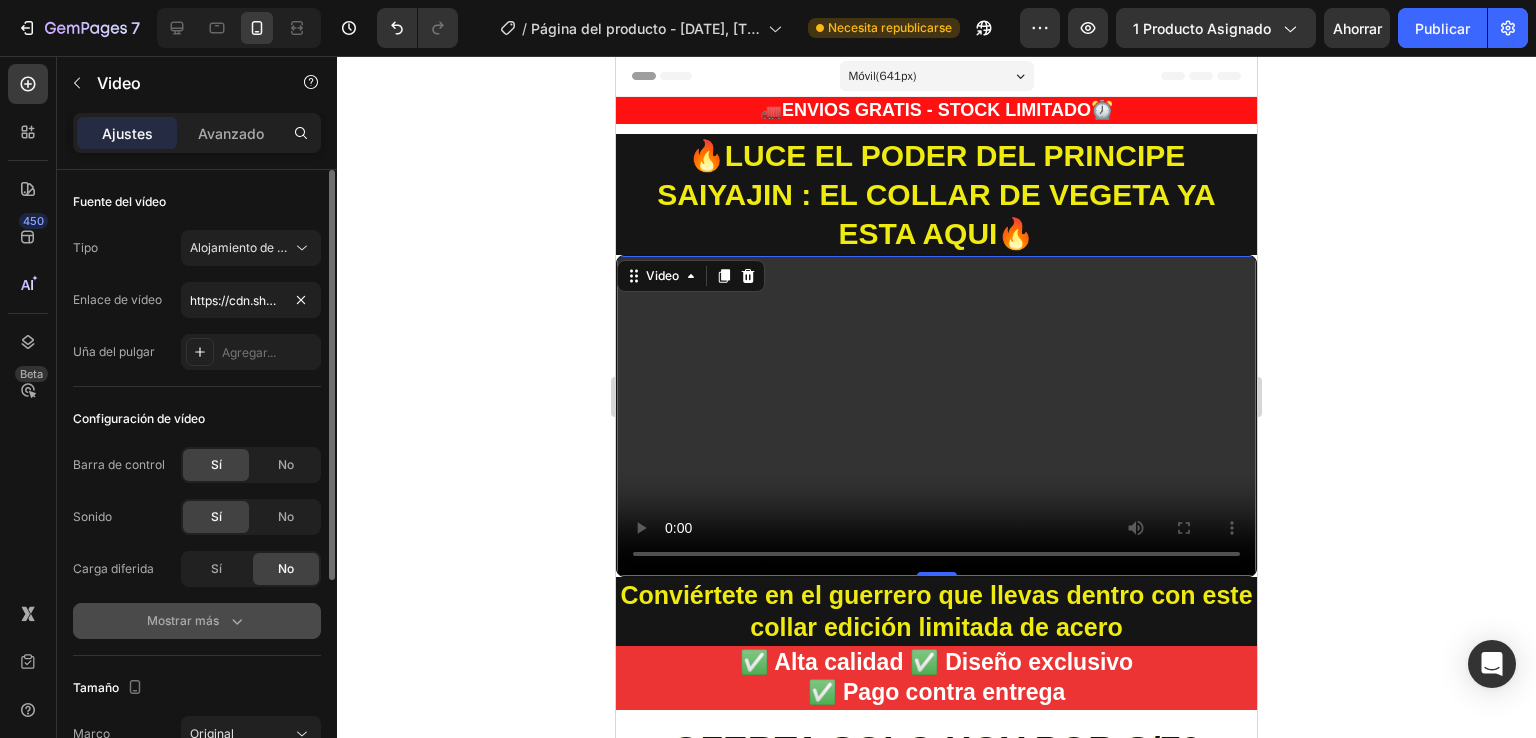 click on "Mostrar más" at bounding box center [197, 621] 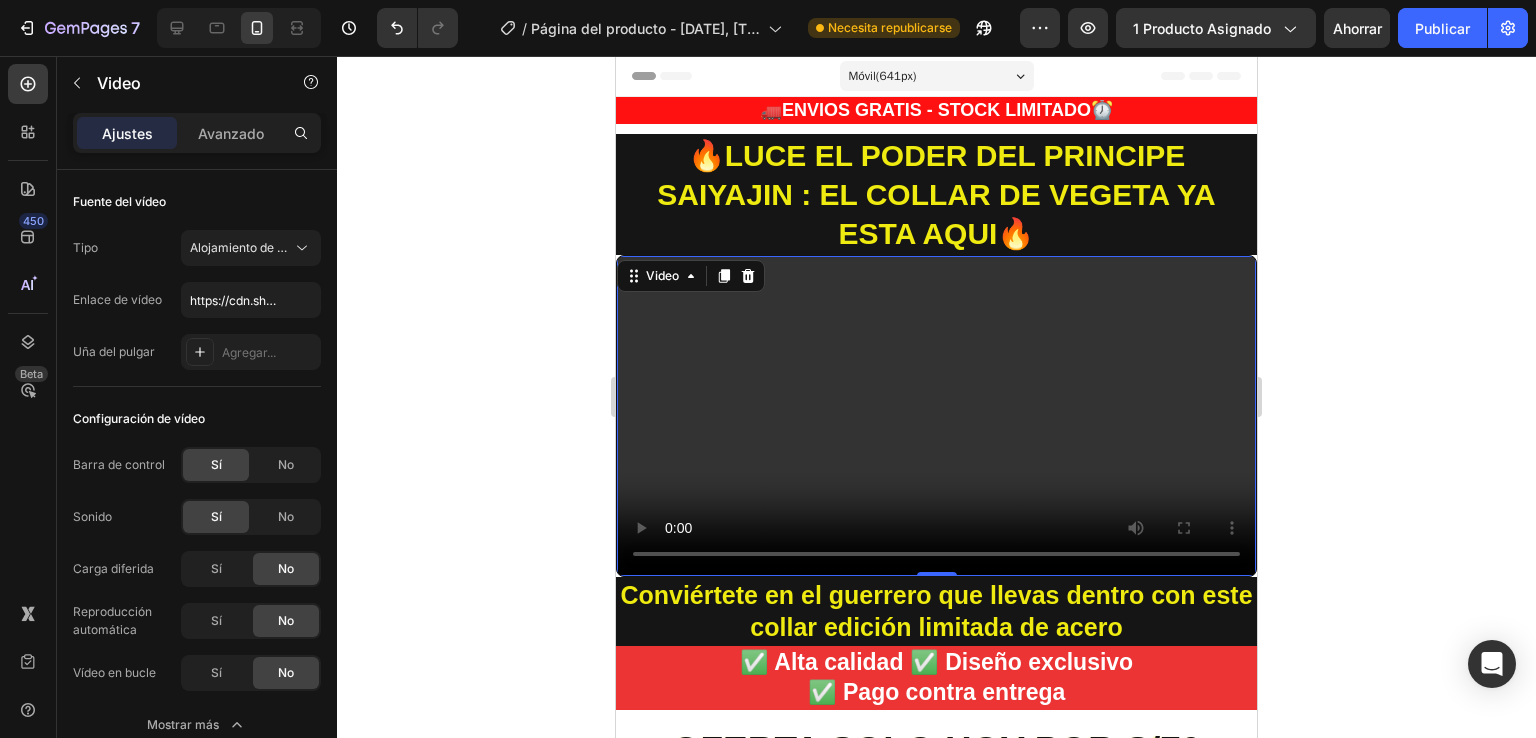 click at bounding box center [936, 416] 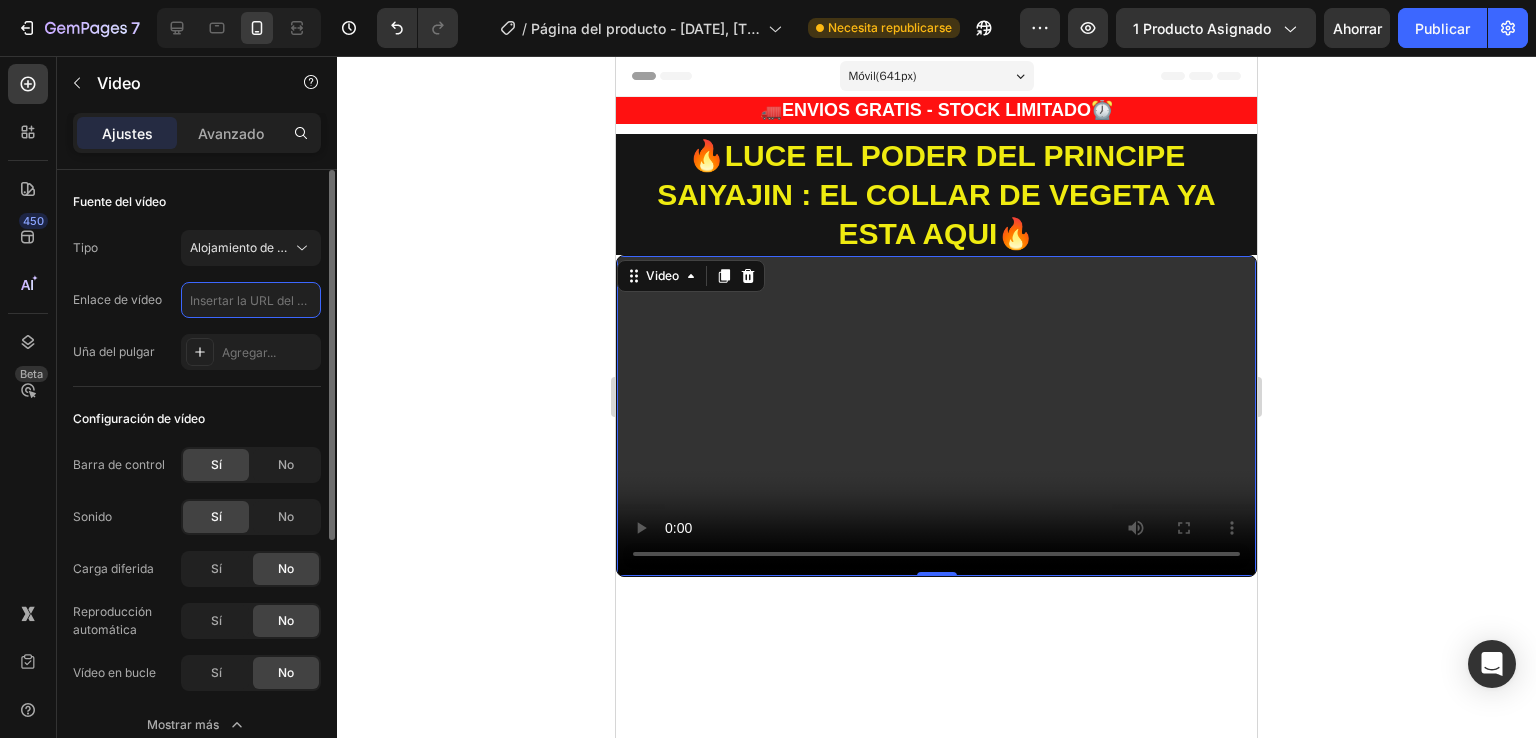 scroll, scrollTop: 0, scrollLeft: 0, axis: both 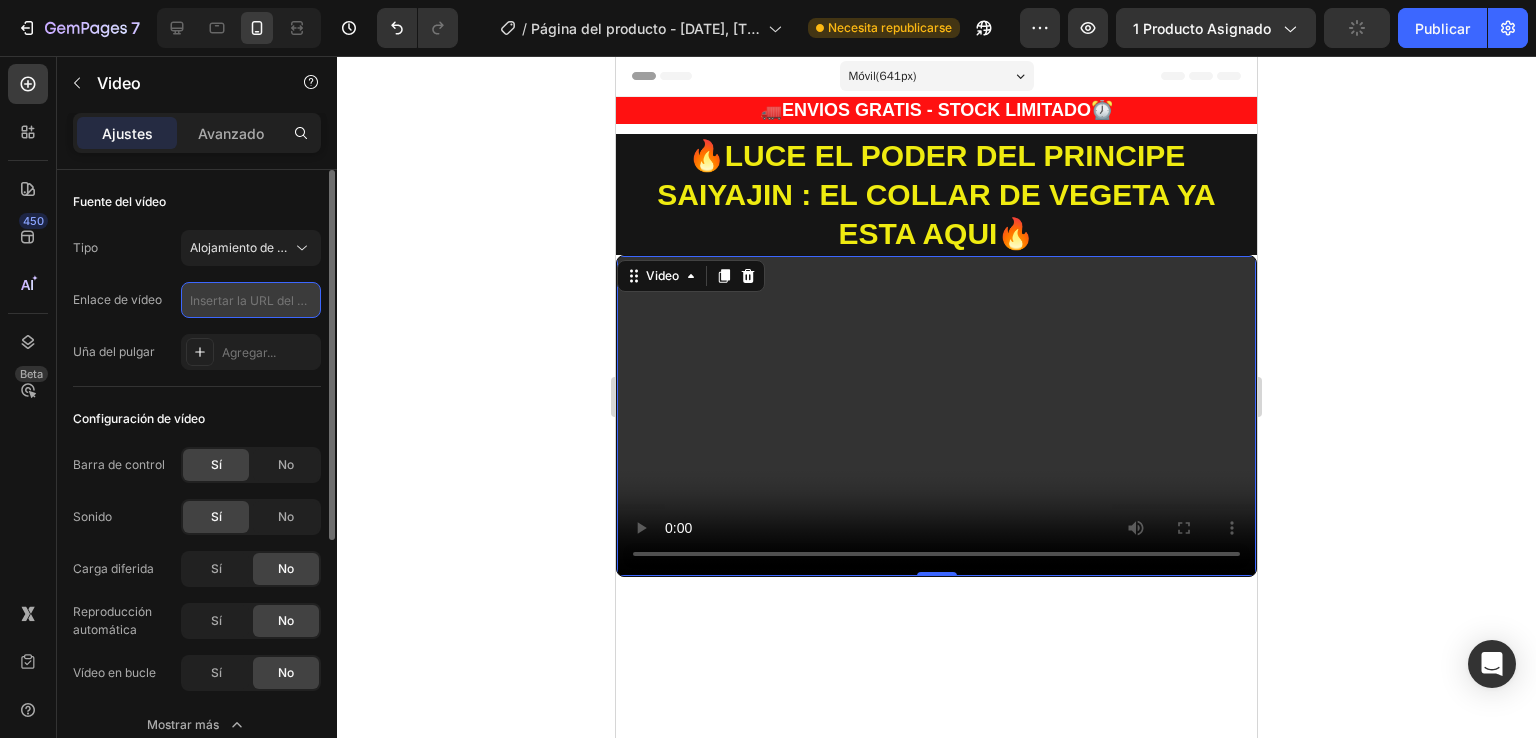 click at bounding box center (251, 300) 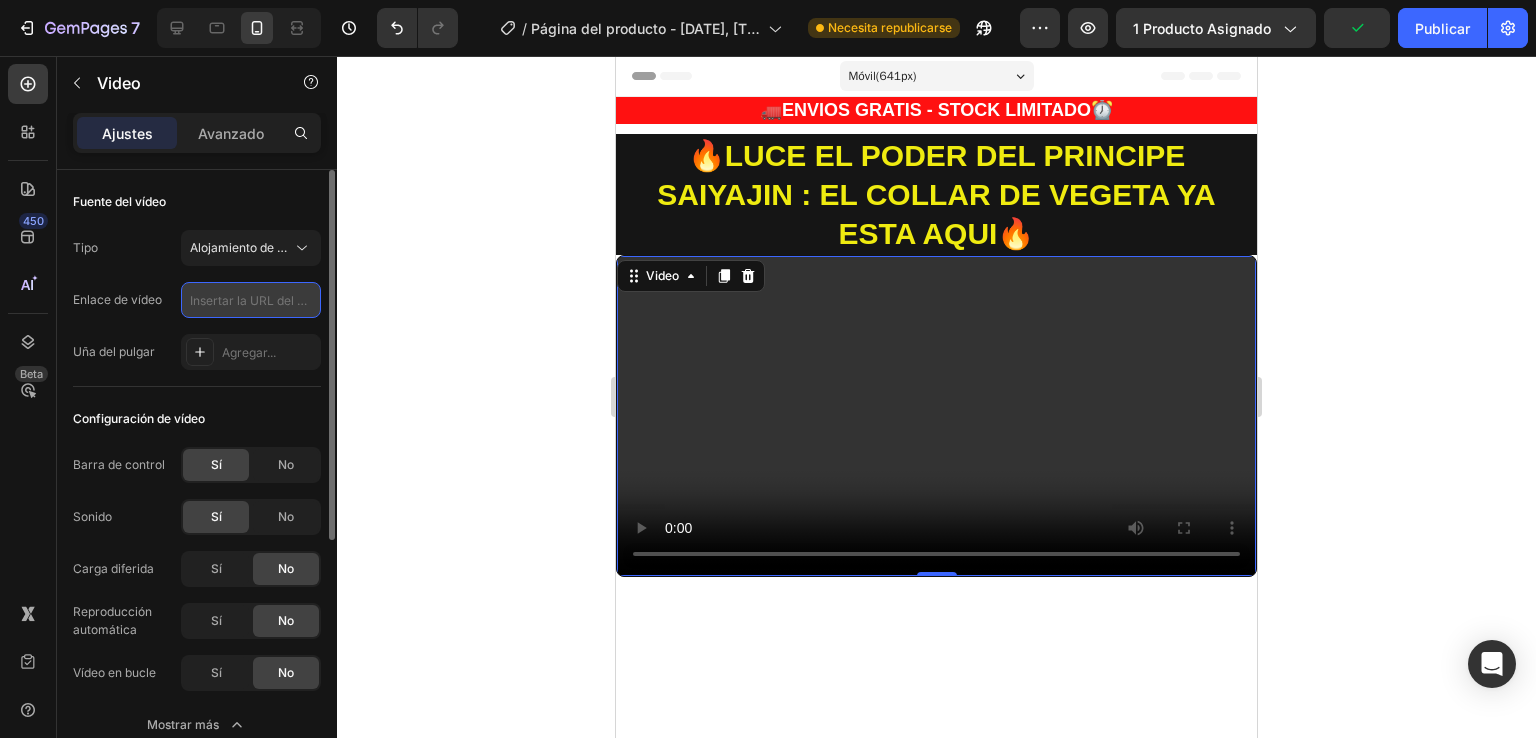 type on "https://cdn.shopify.com/videos/c/o/v/bf2bcdcd4f83494e895b0399b7042e41.mp4" 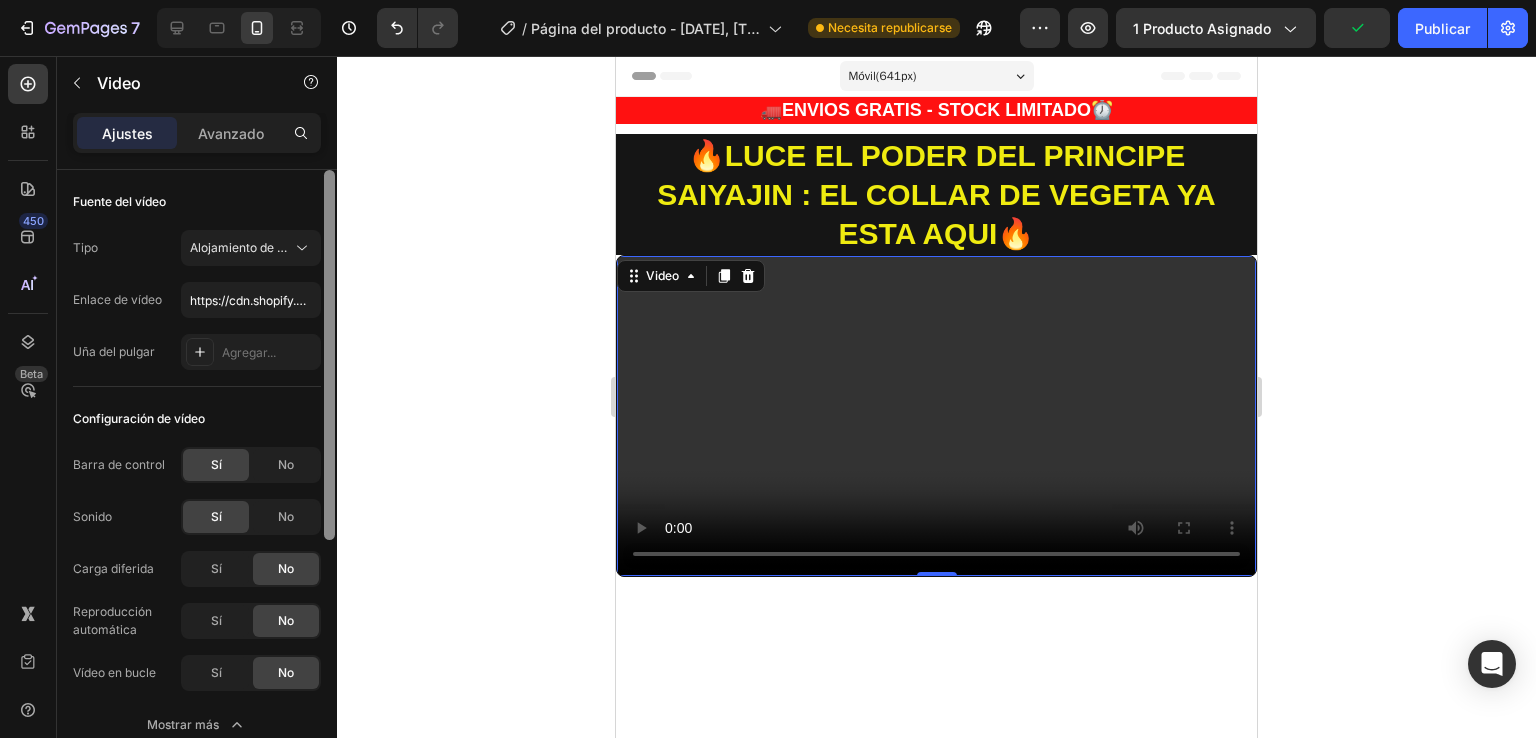 drag, startPoint x: 256, startPoint y: 305, endPoint x: 326, endPoint y: 497, distance: 204.36243 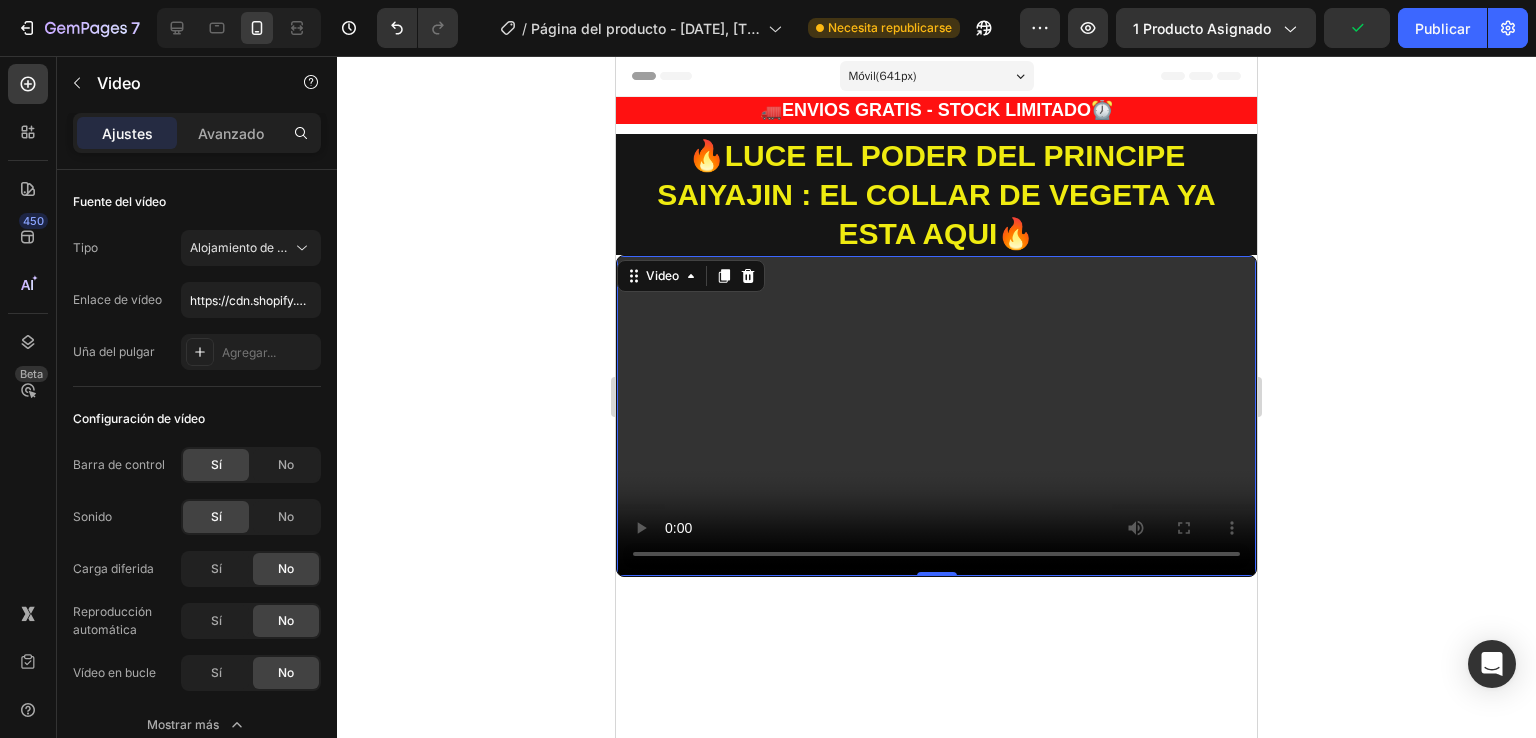 scroll, scrollTop: 0, scrollLeft: 0, axis: both 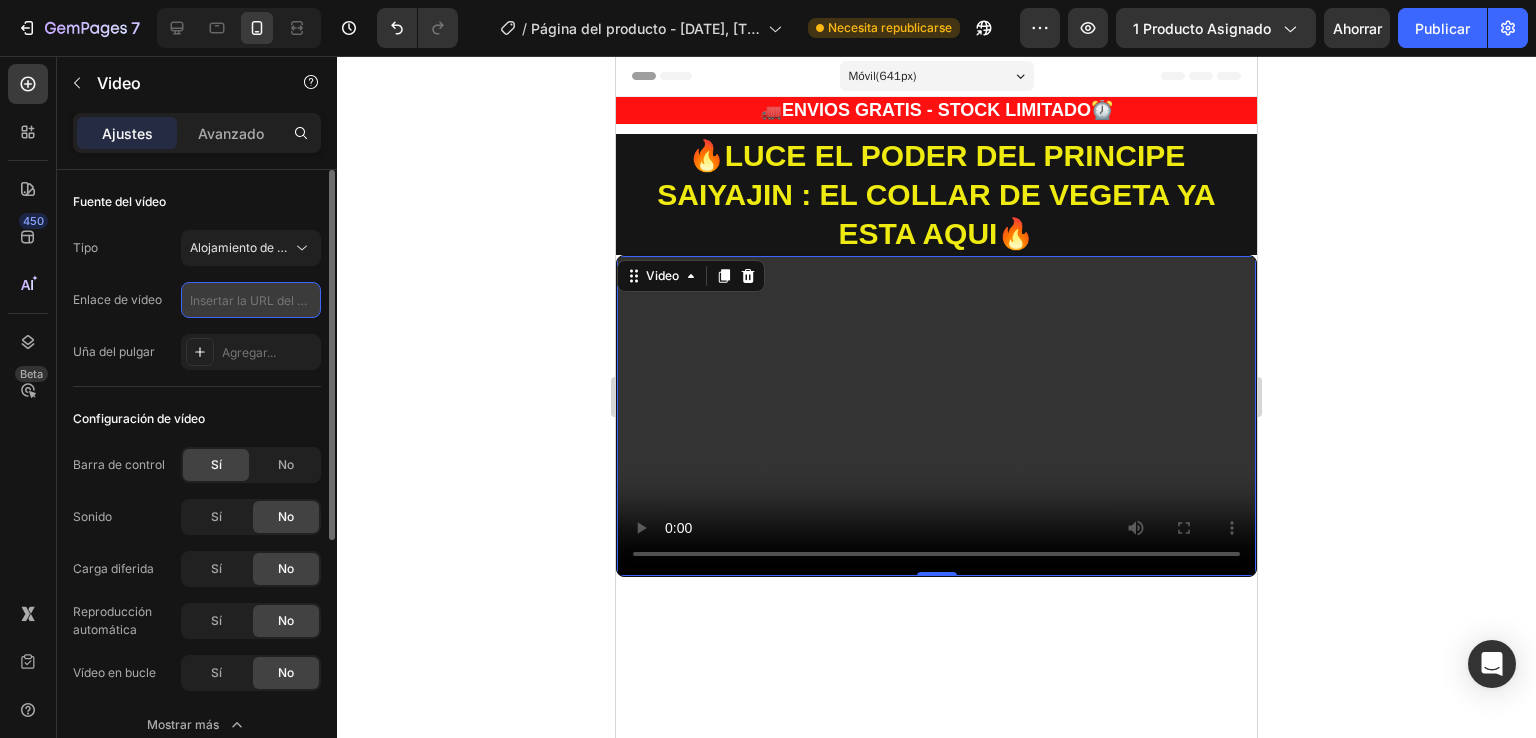 click at bounding box center (251, 300) 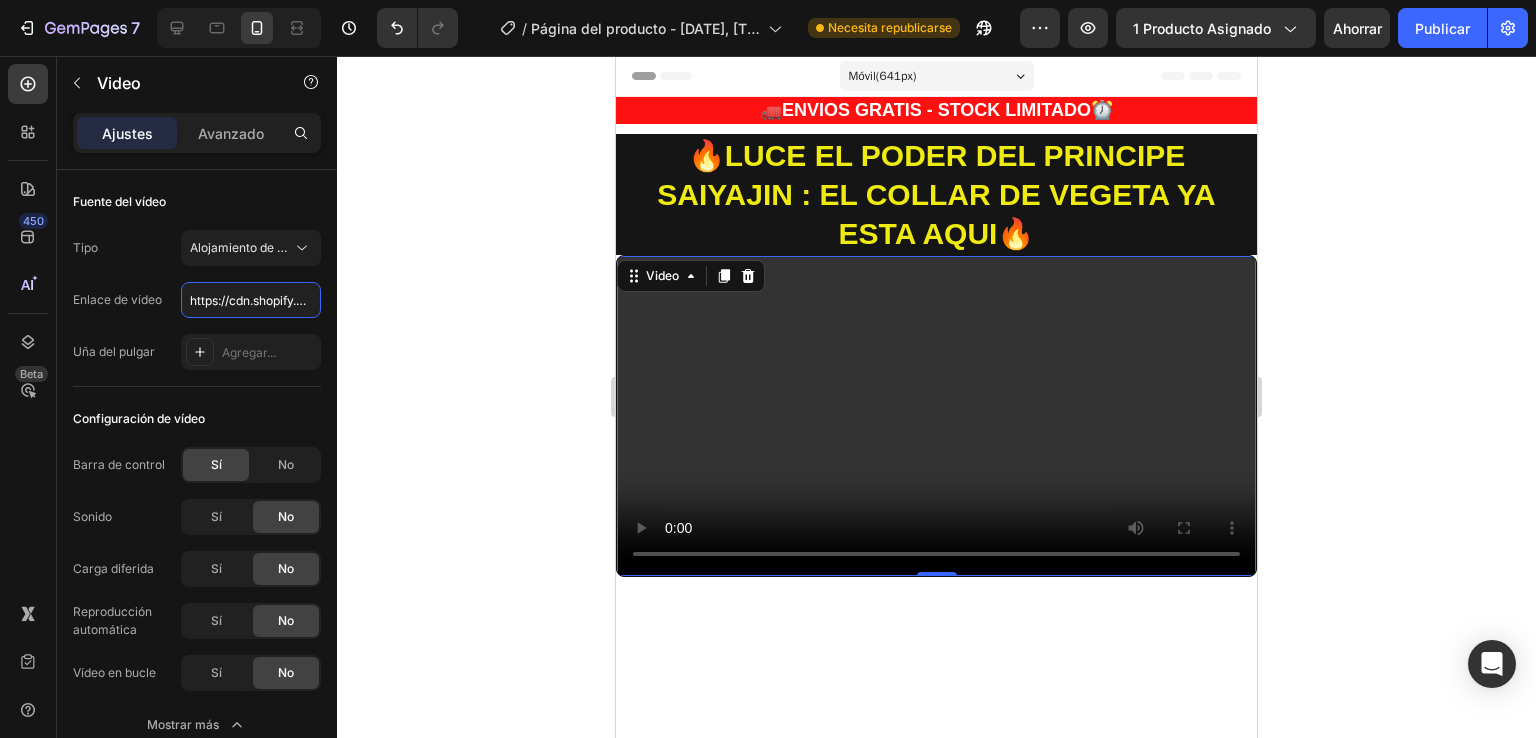 scroll, scrollTop: 0, scrollLeft: 373, axis: horizontal 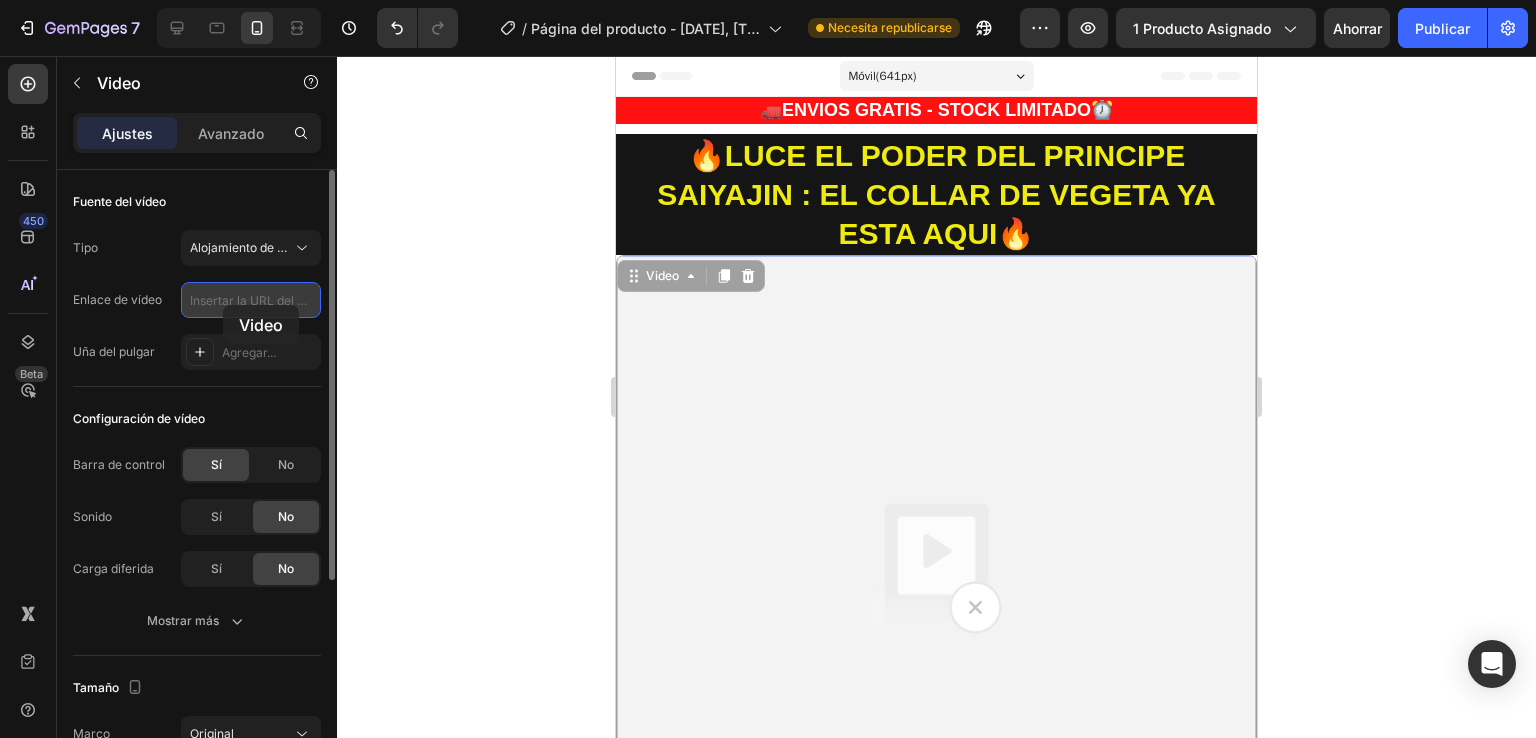 click at bounding box center [251, 300] 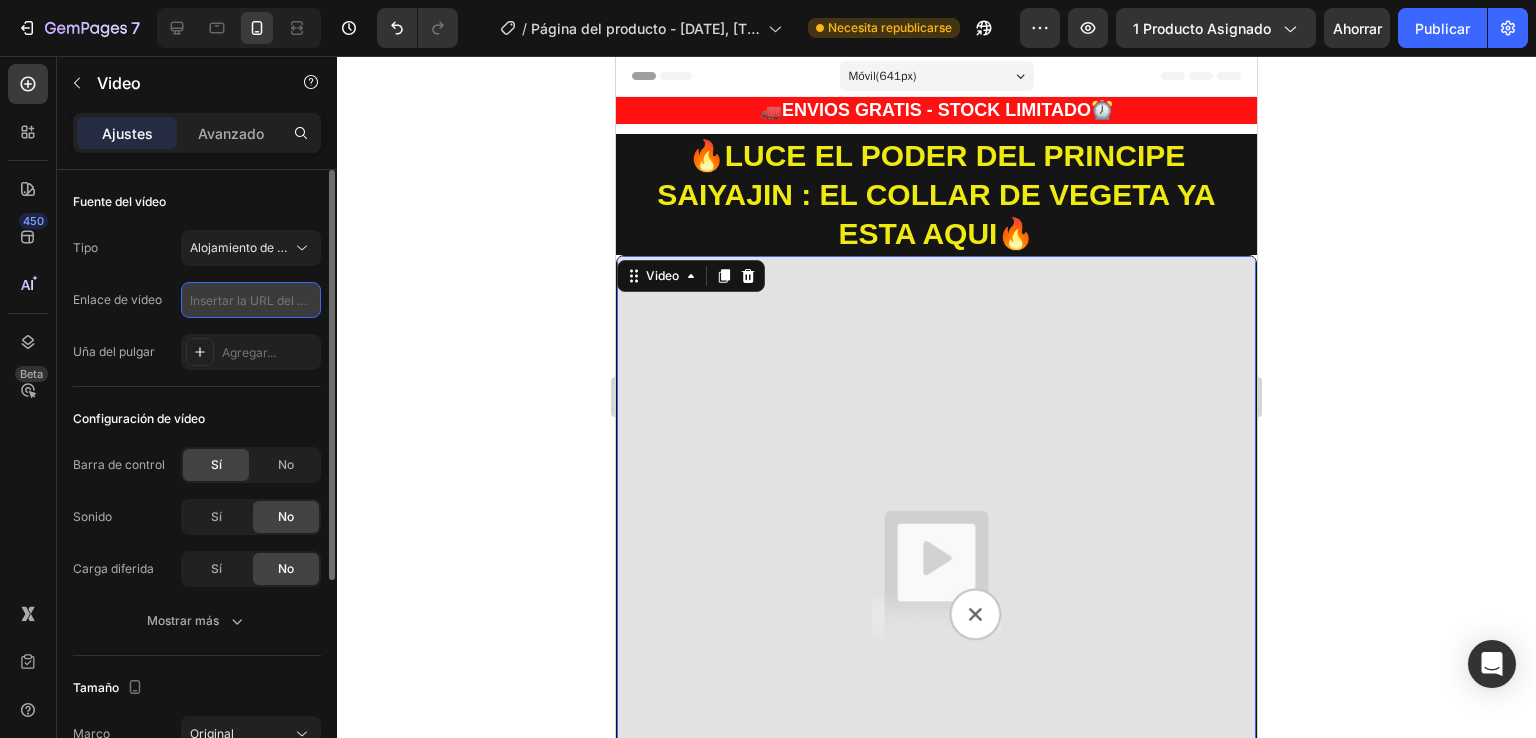 paste on "https://cdn.shopify.com/videos/c/o/v/cf40db0764c74102b61e6160a8aab399.mp4" 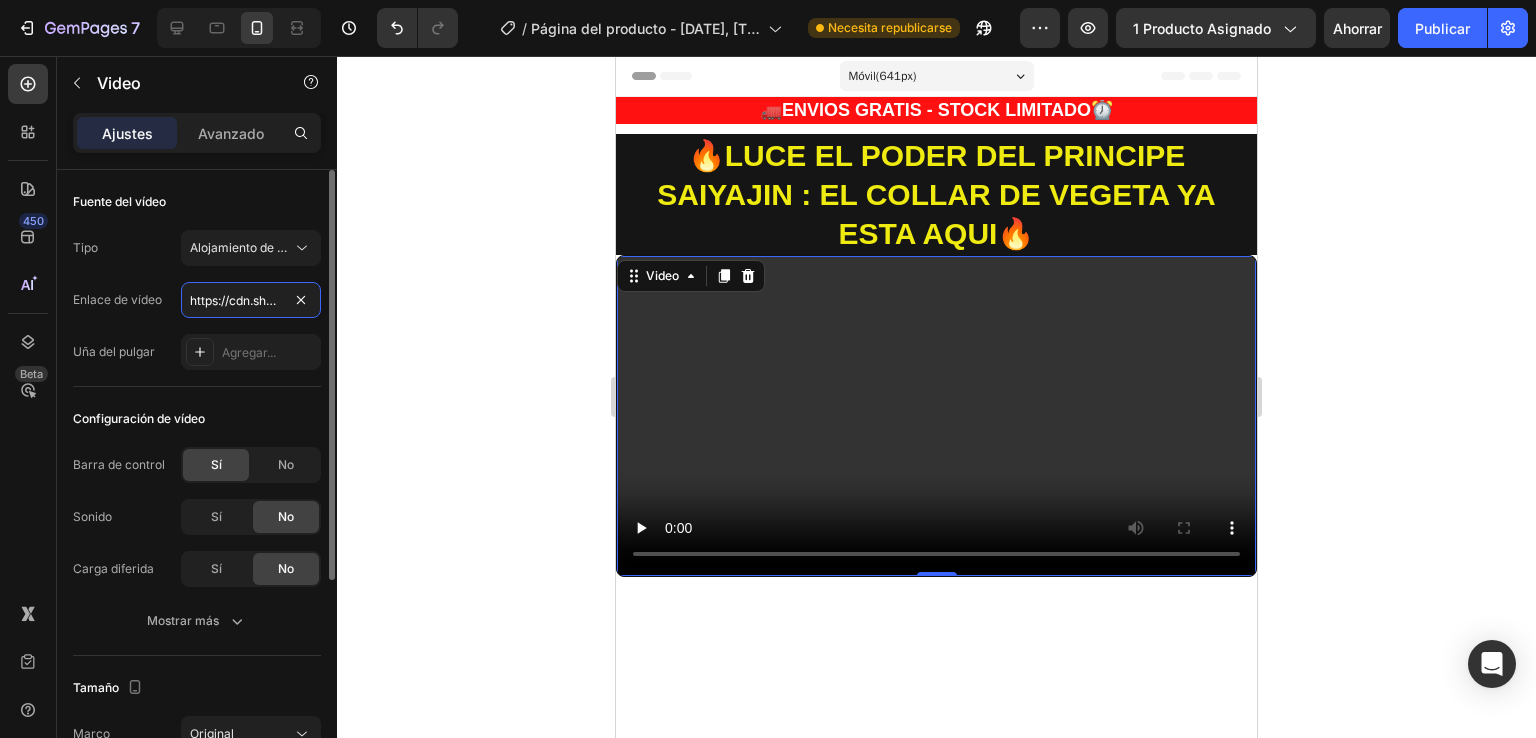 scroll, scrollTop: 0, scrollLeft: 373, axis: horizontal 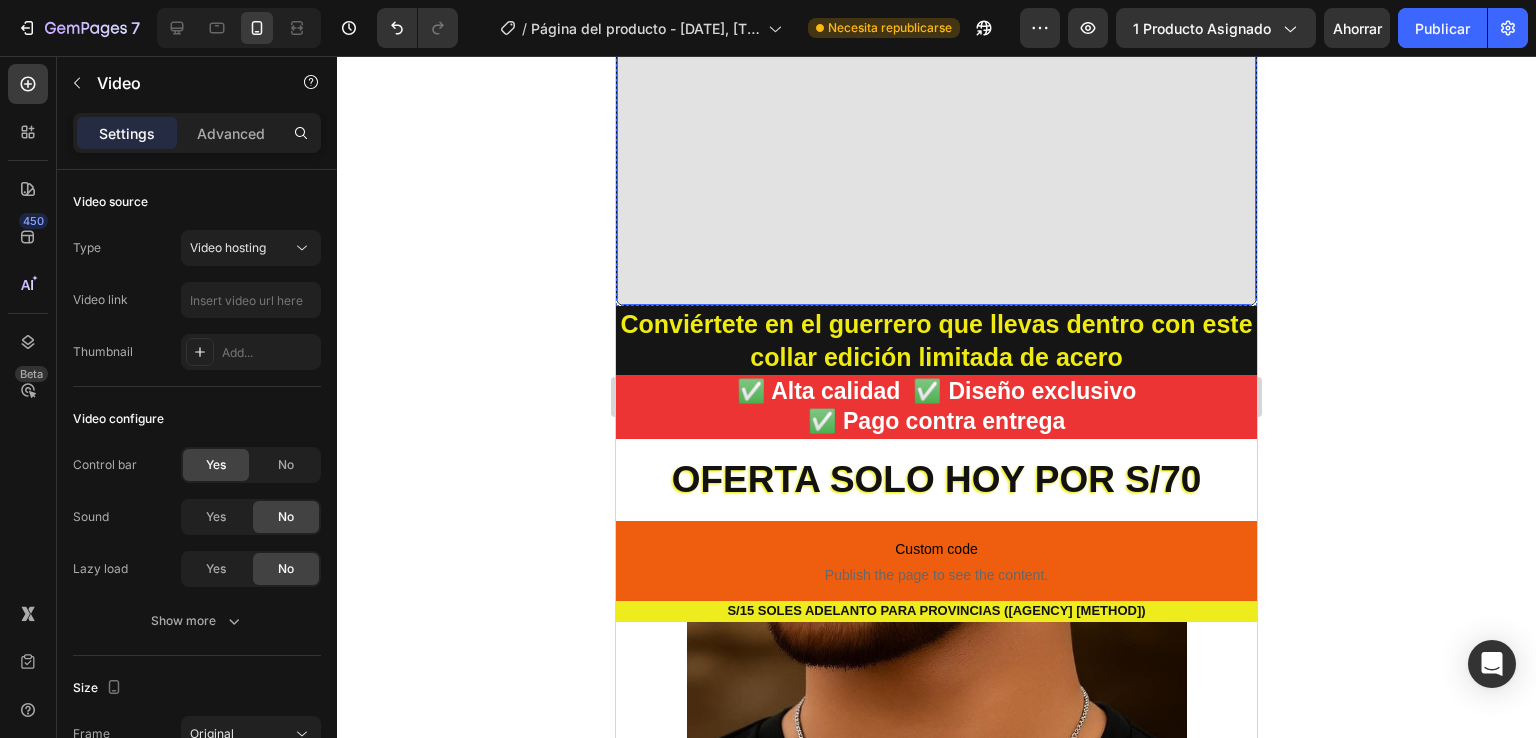 click at bounding box center (936, -15) 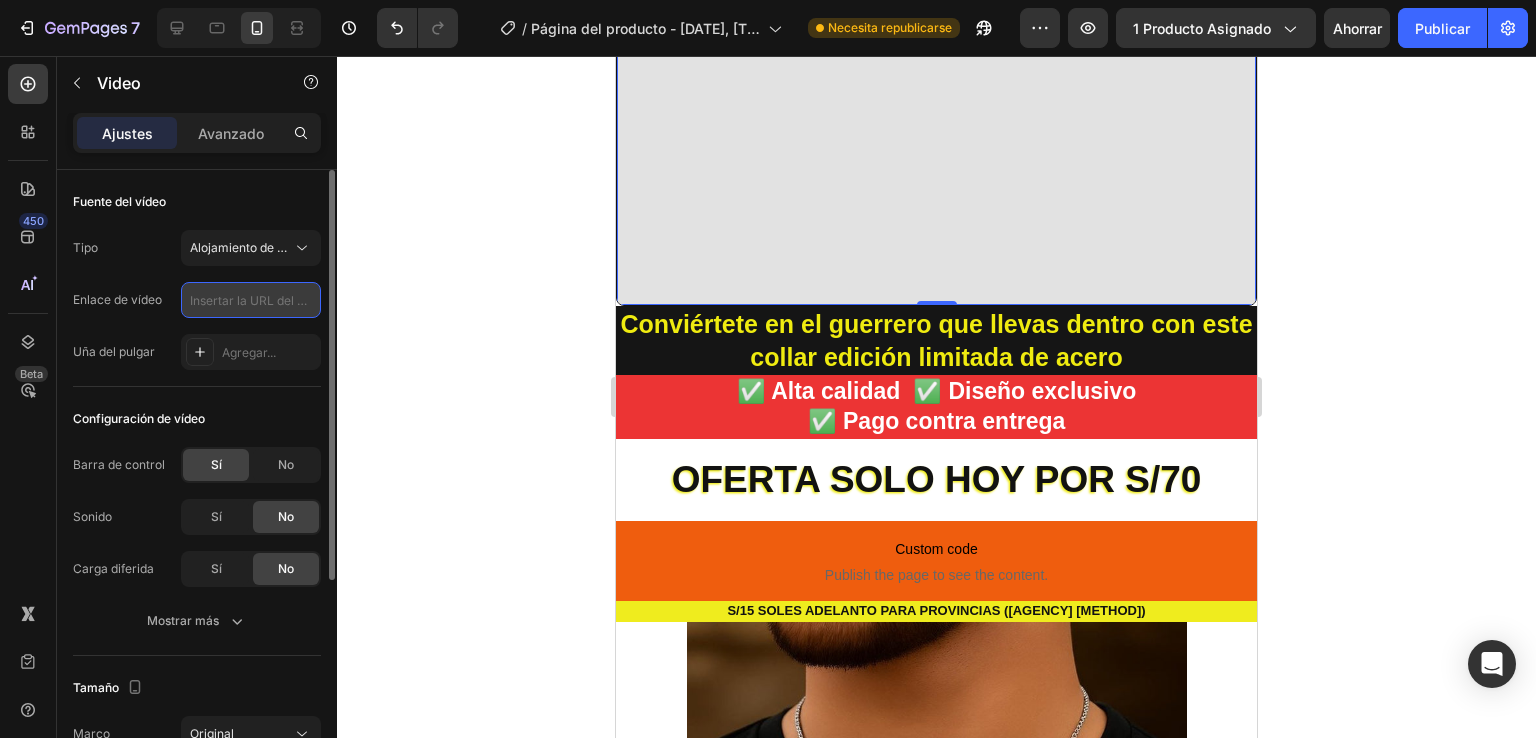 click at bounding box center (251, 300) 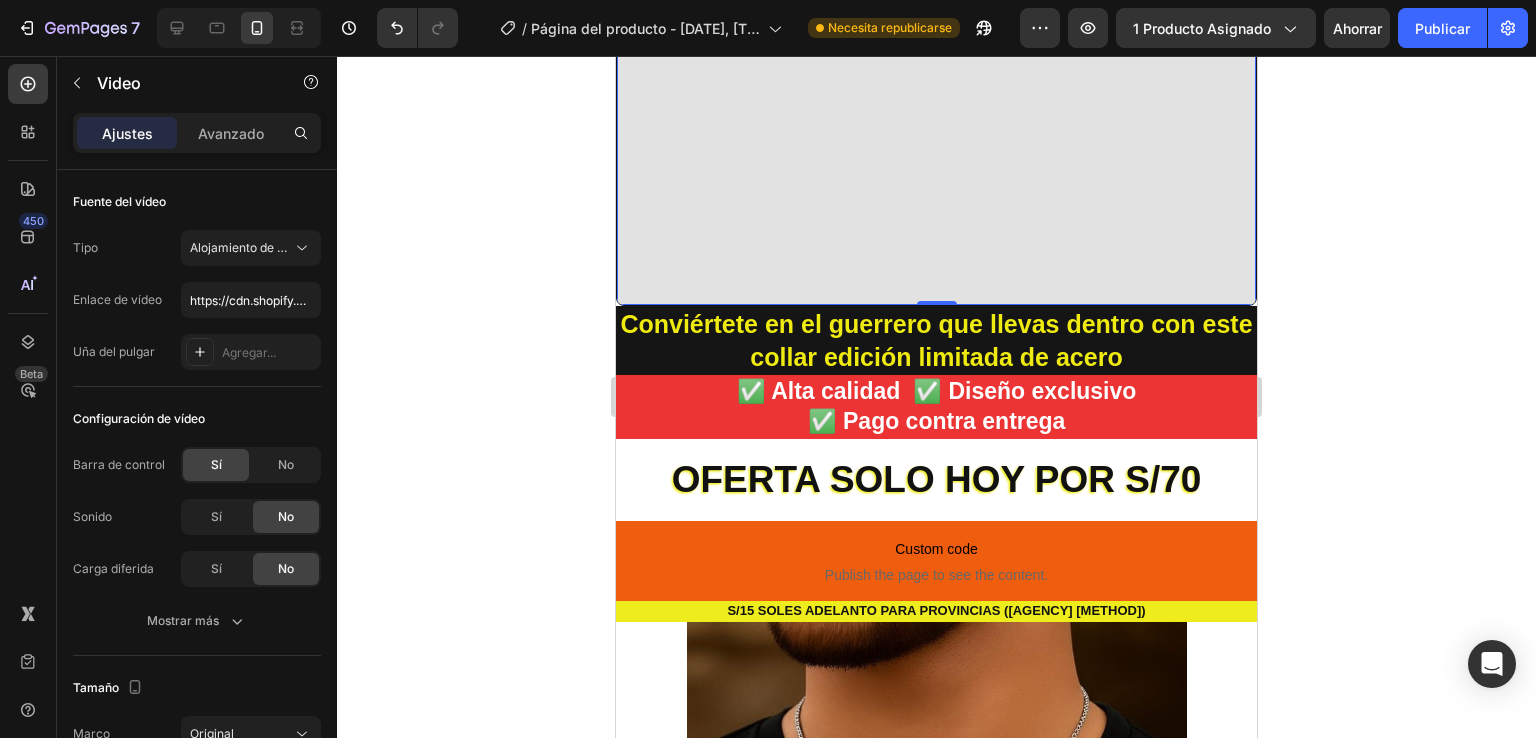 click 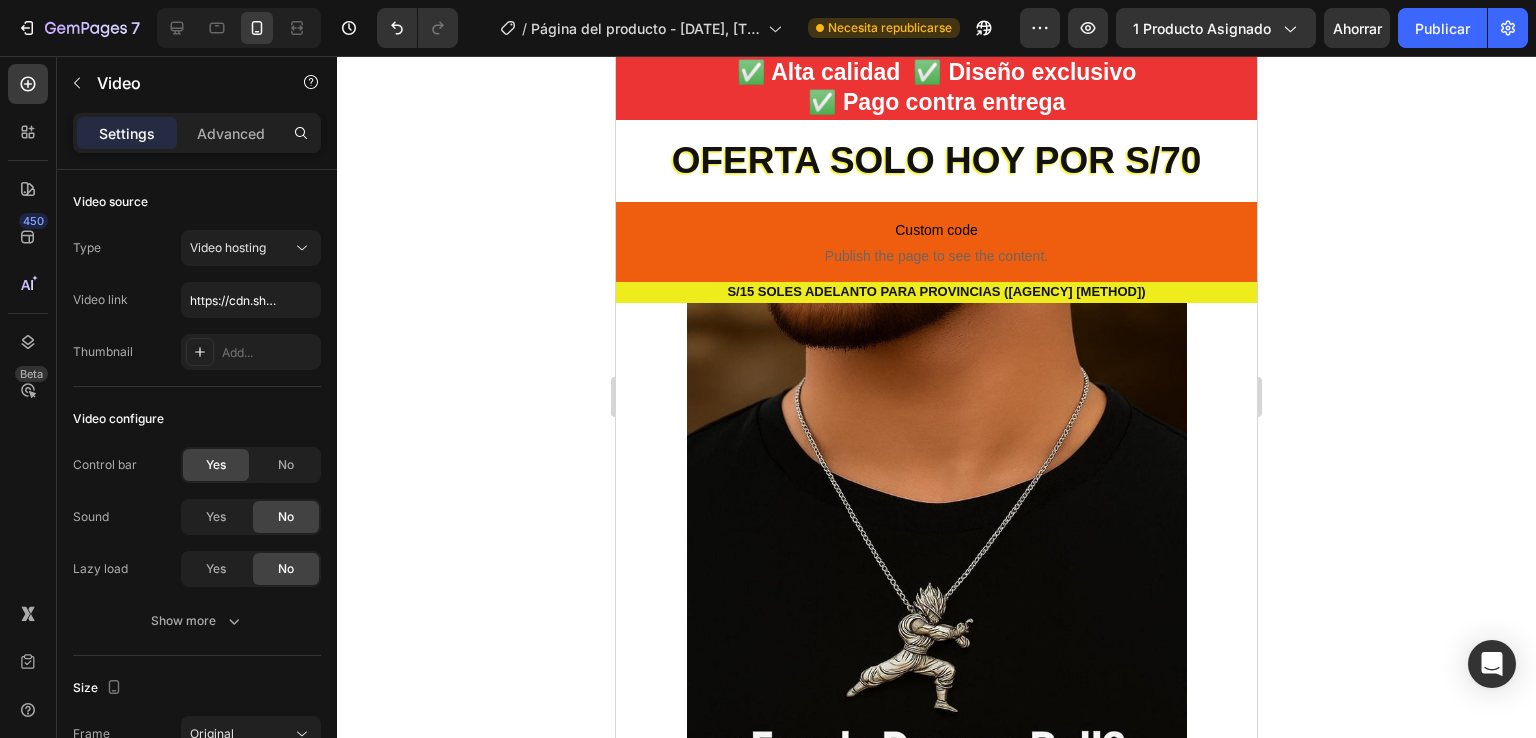 click at bounding box center (936, -174) 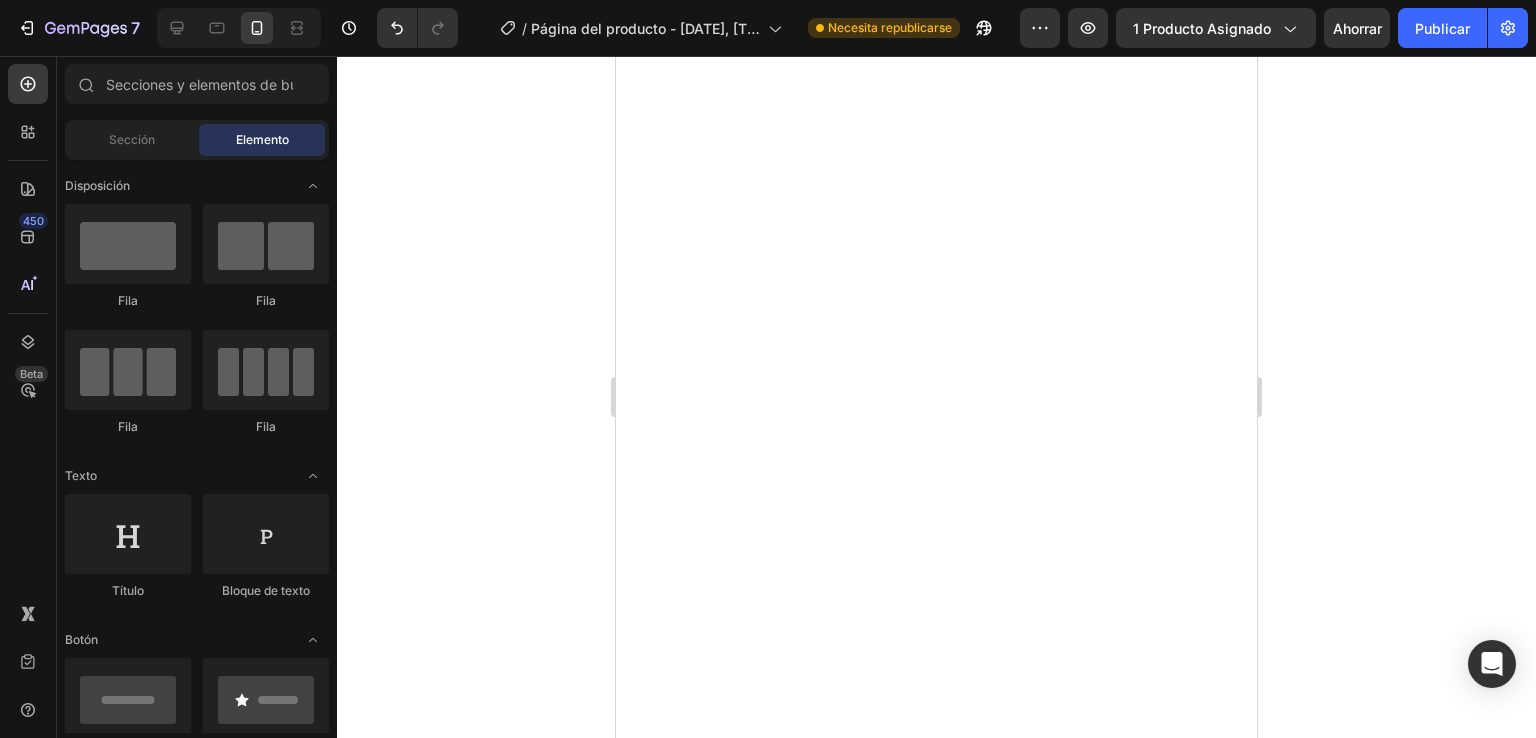 scroll, scrollTop: 704, scrollLeft: 0, axis: vertical 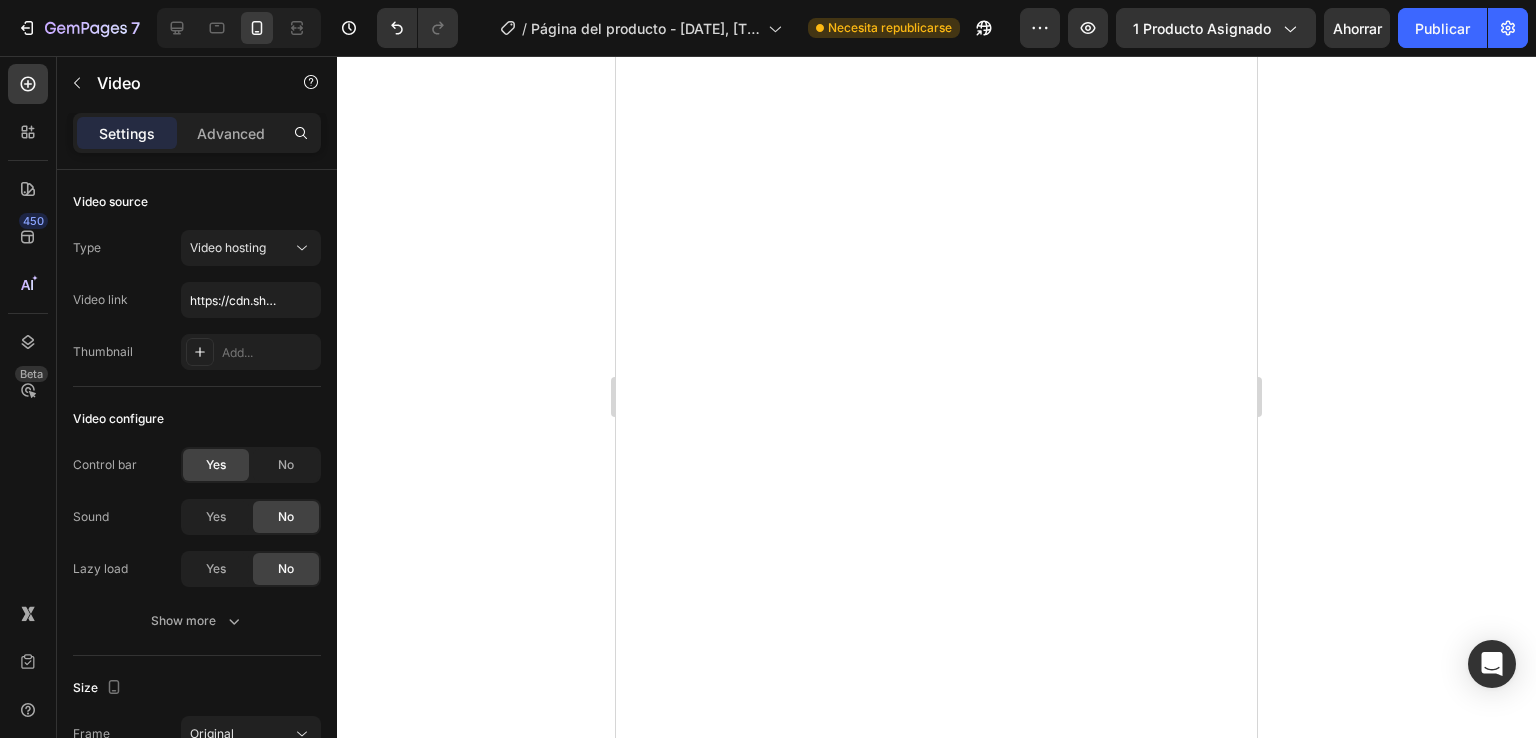 click at bounding box center (936, -288) 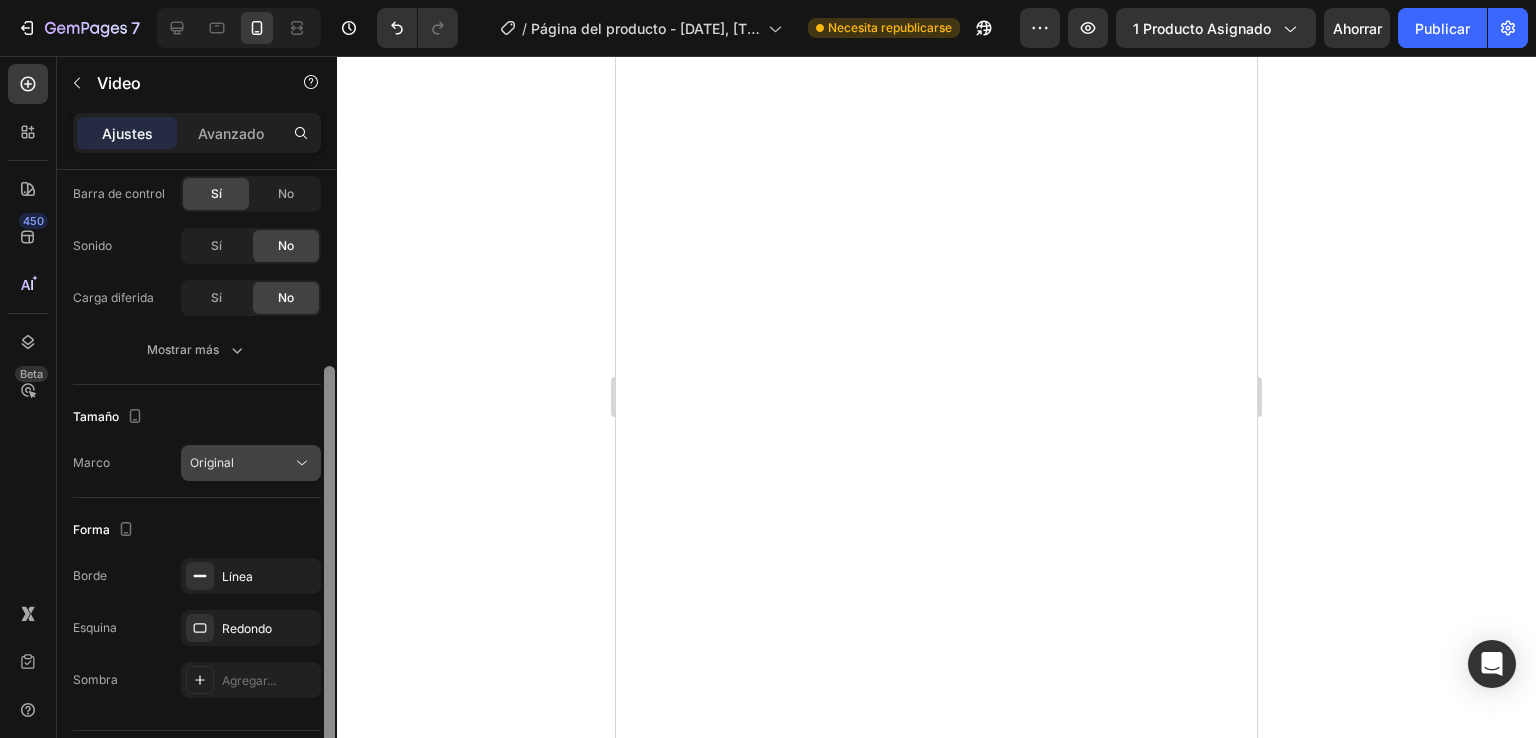 scroll, scrollTop: 301, scrollLeft: 0, axis: vertical 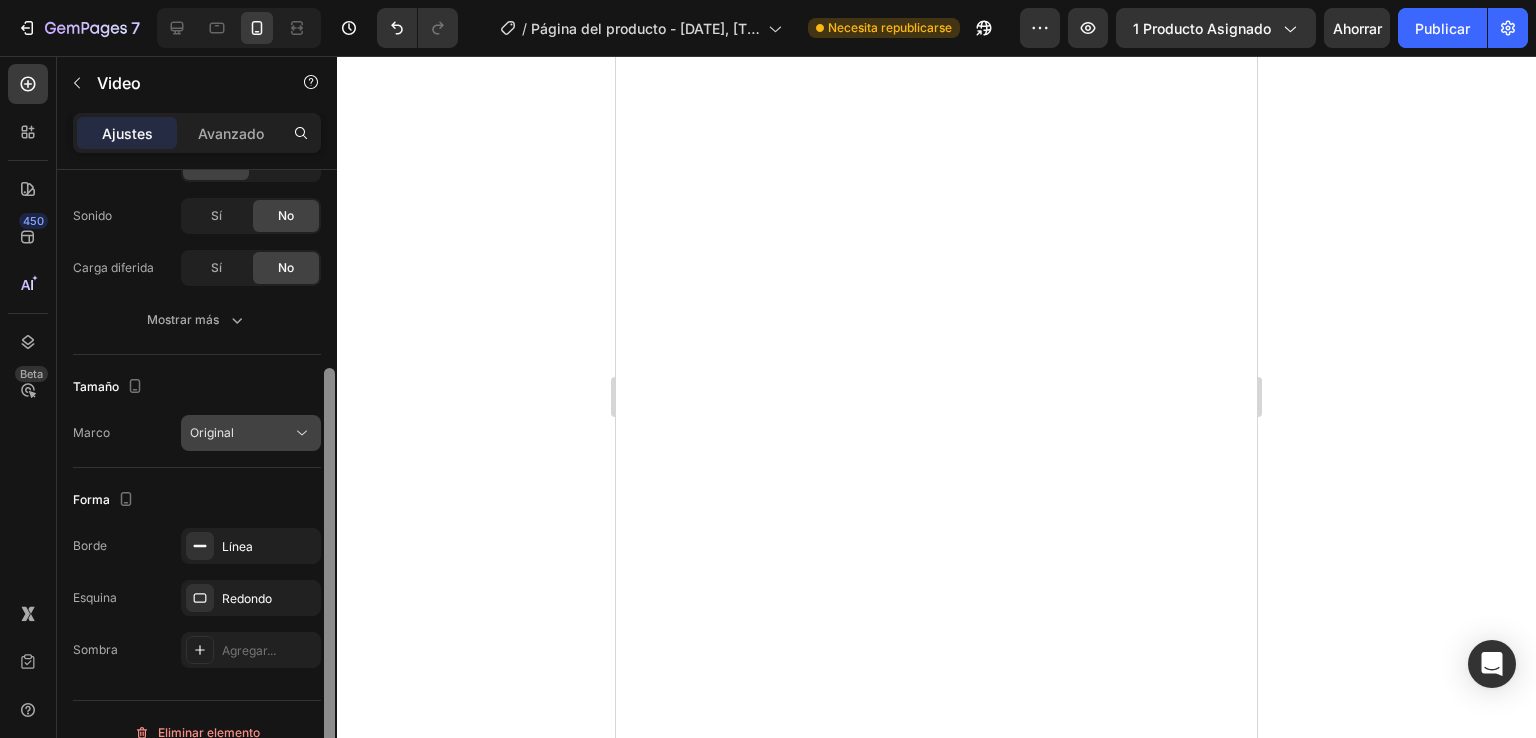 drag, startPoint x: 328, startPoint y: 226, endPoint x: 294, endPoint y: 425, distance: 201.88364 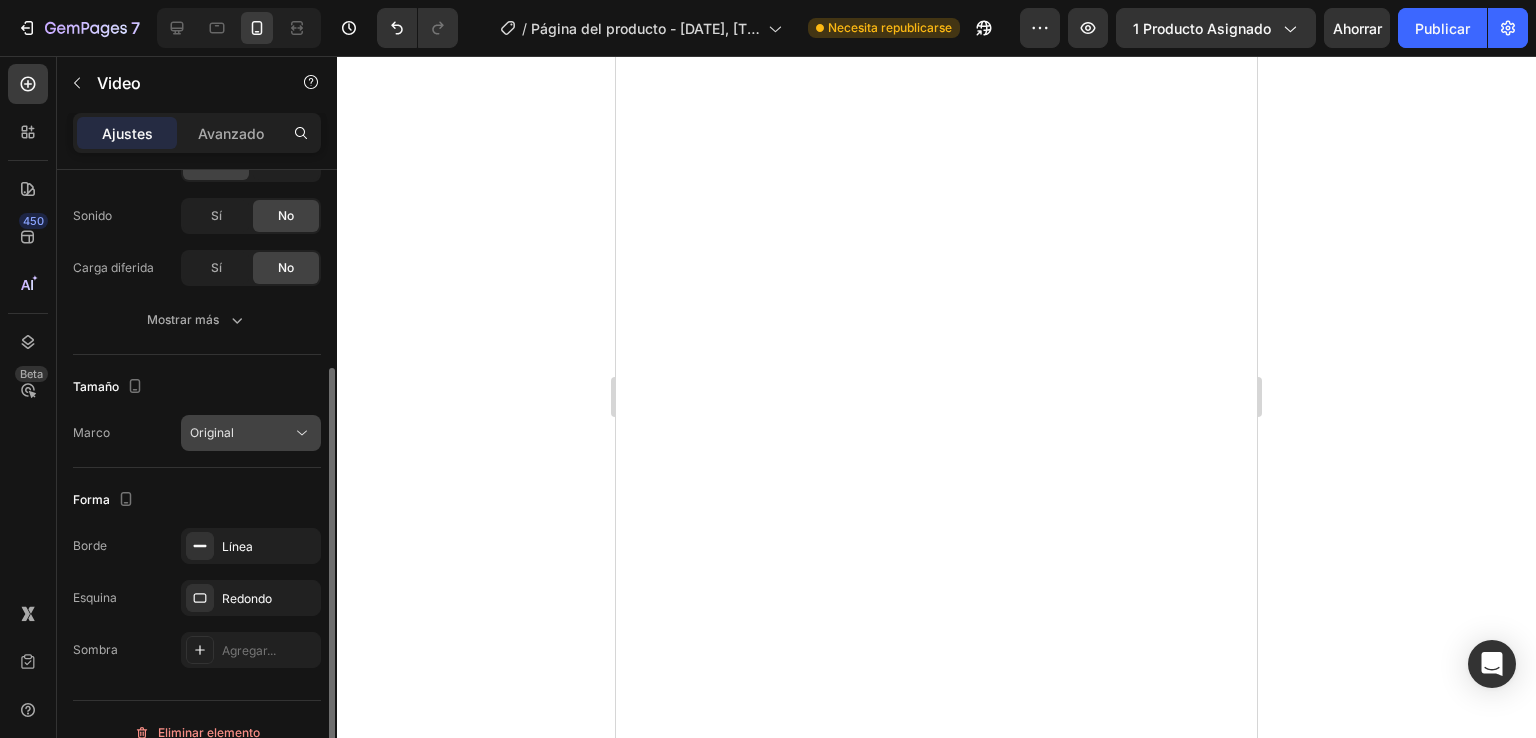 click 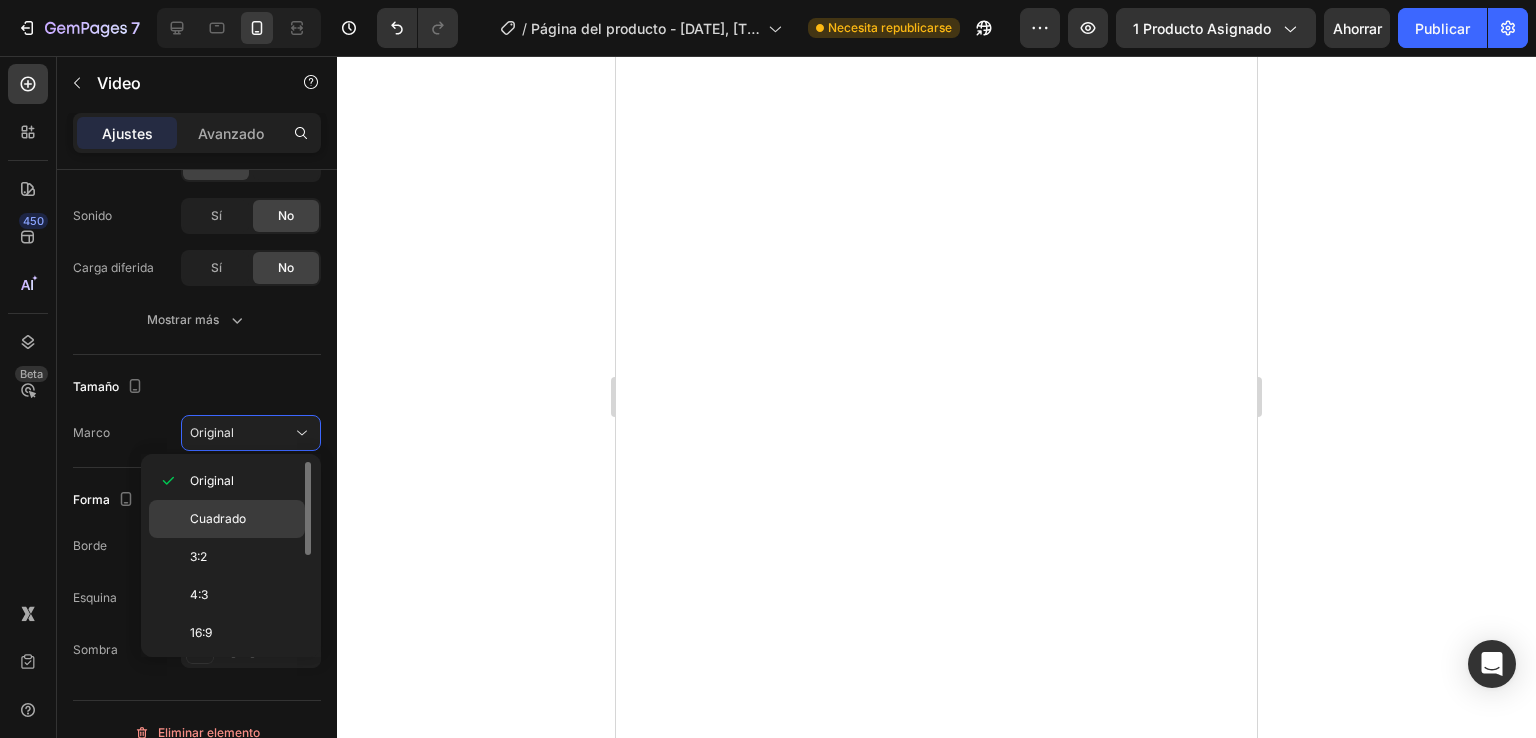 click on "Cuadrado" 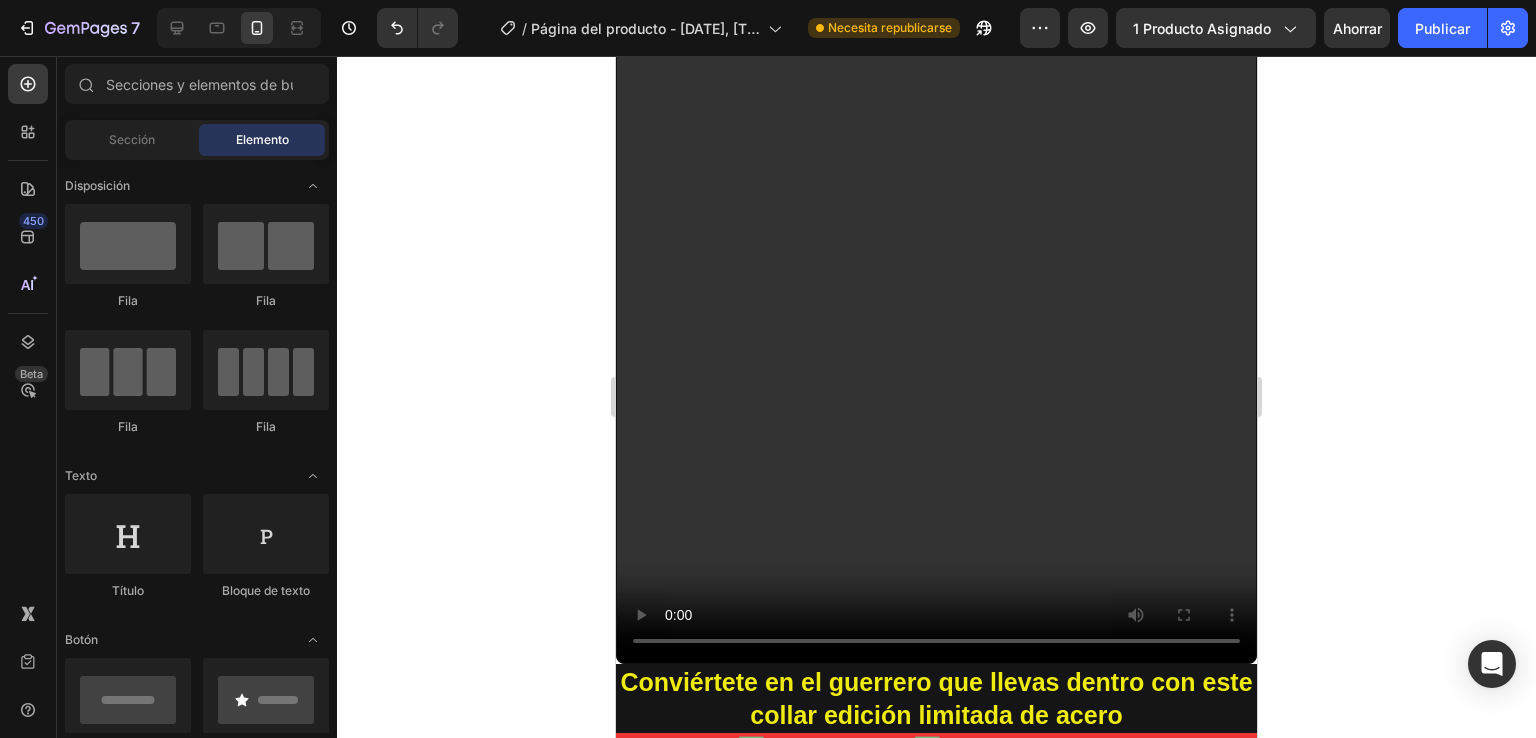 scroll, scrollTop: 108, scrollLeft: 0, axis: vertical 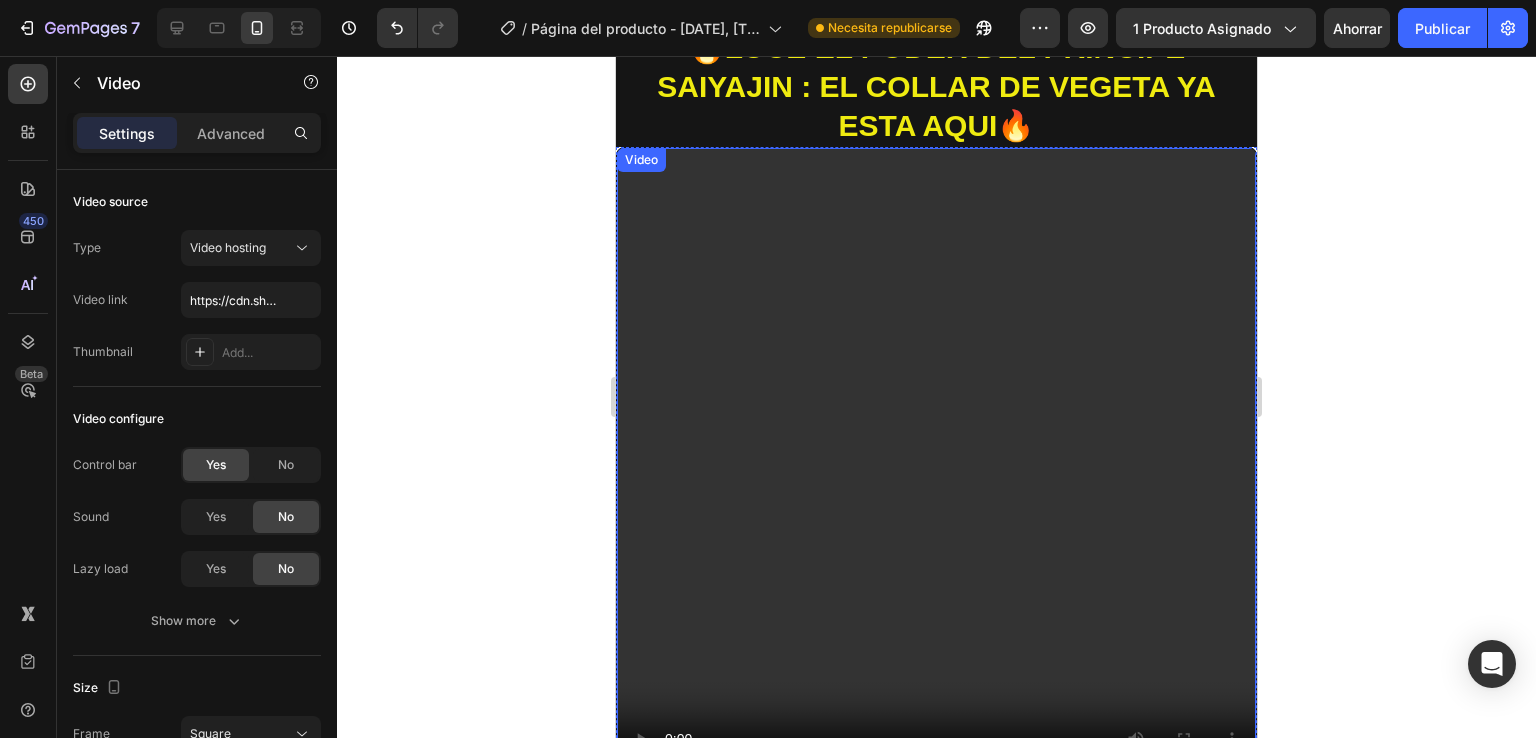 drag, startPoint x: 1076, startPoint y: 451, endPoint x: 1051, endPoint y: 449, distance: 25.079872 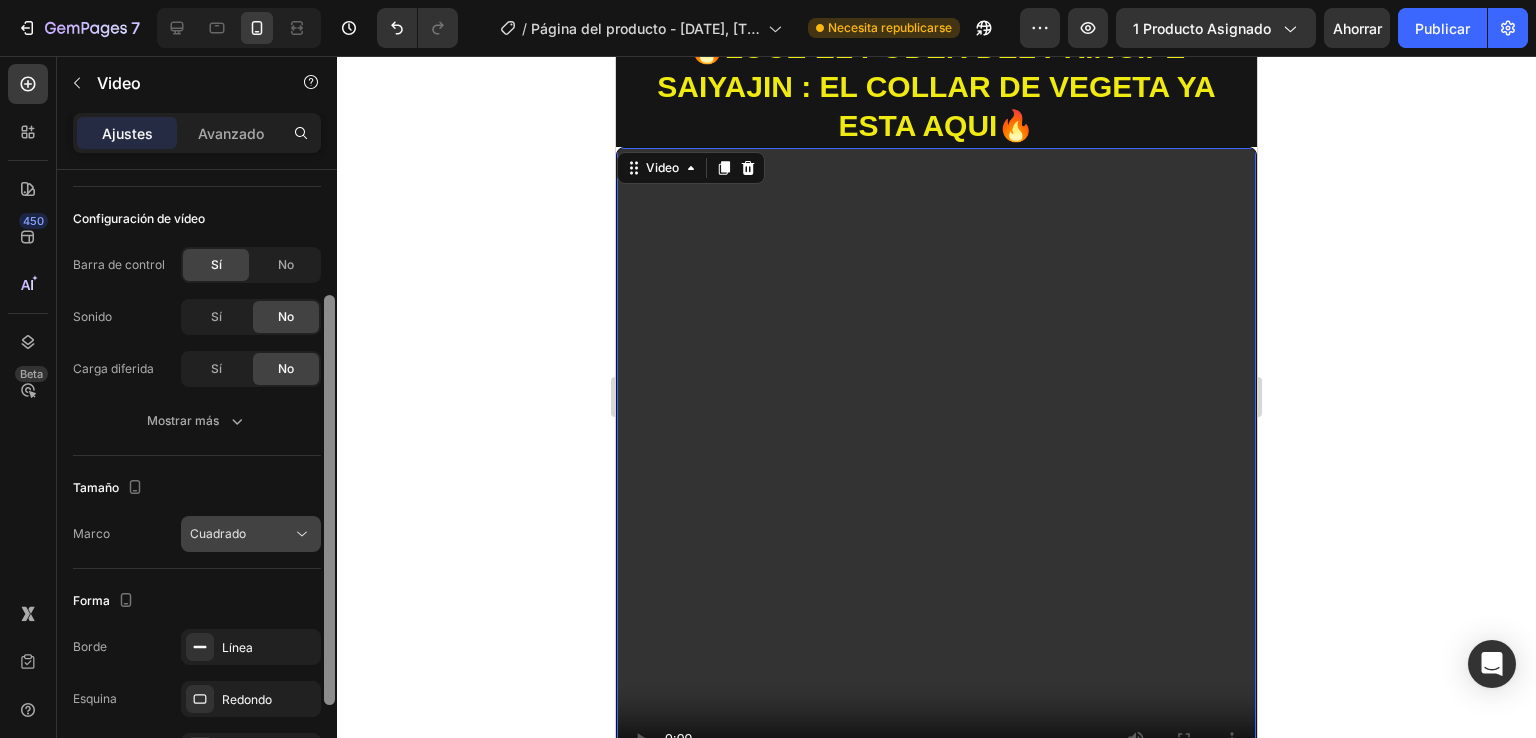 scroll, scrollTop: 196, scrollLeft: 0, axis: vertical 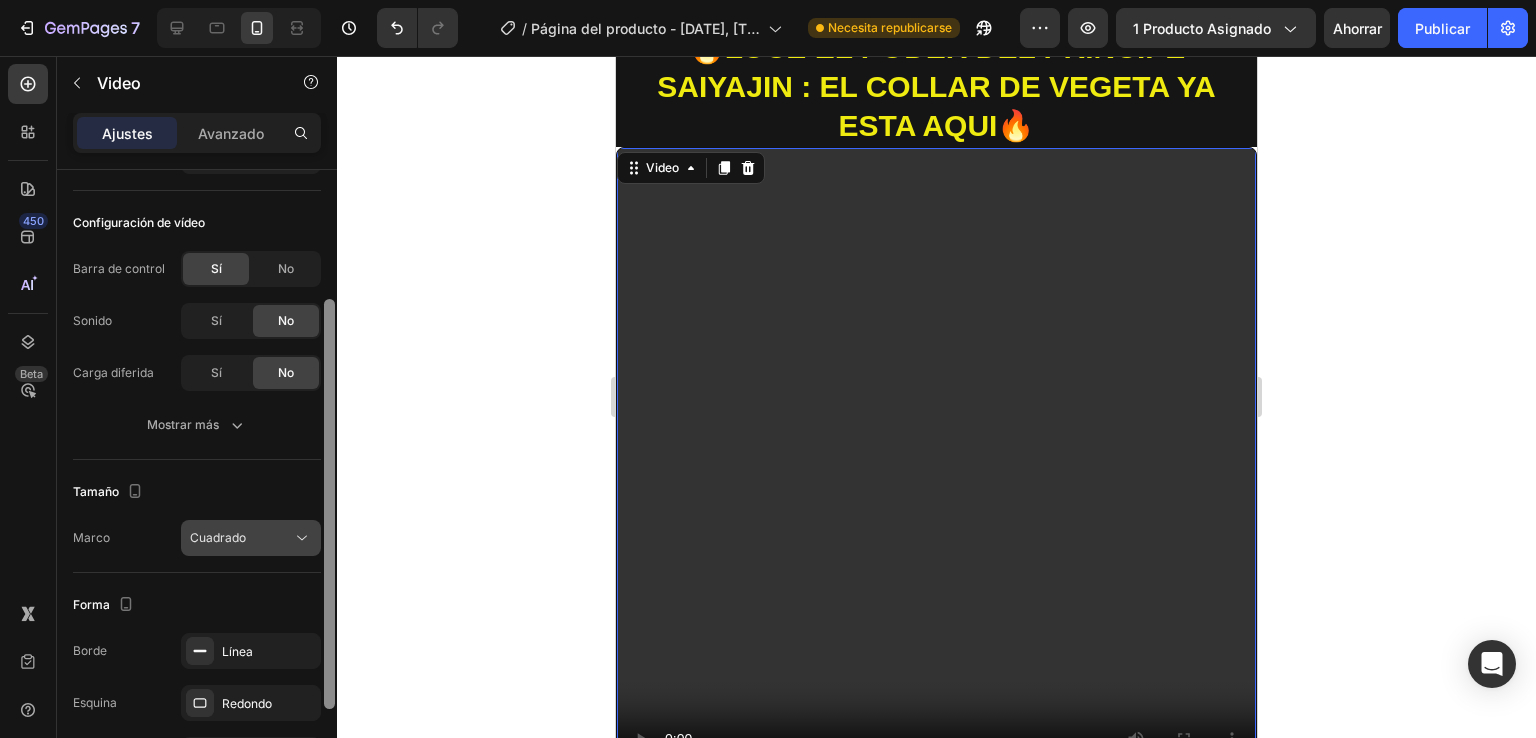 drag, startPoint x: 330, startPoint y: 409, endPoint x: 302, endPoint y: 539, distance: 132.9812 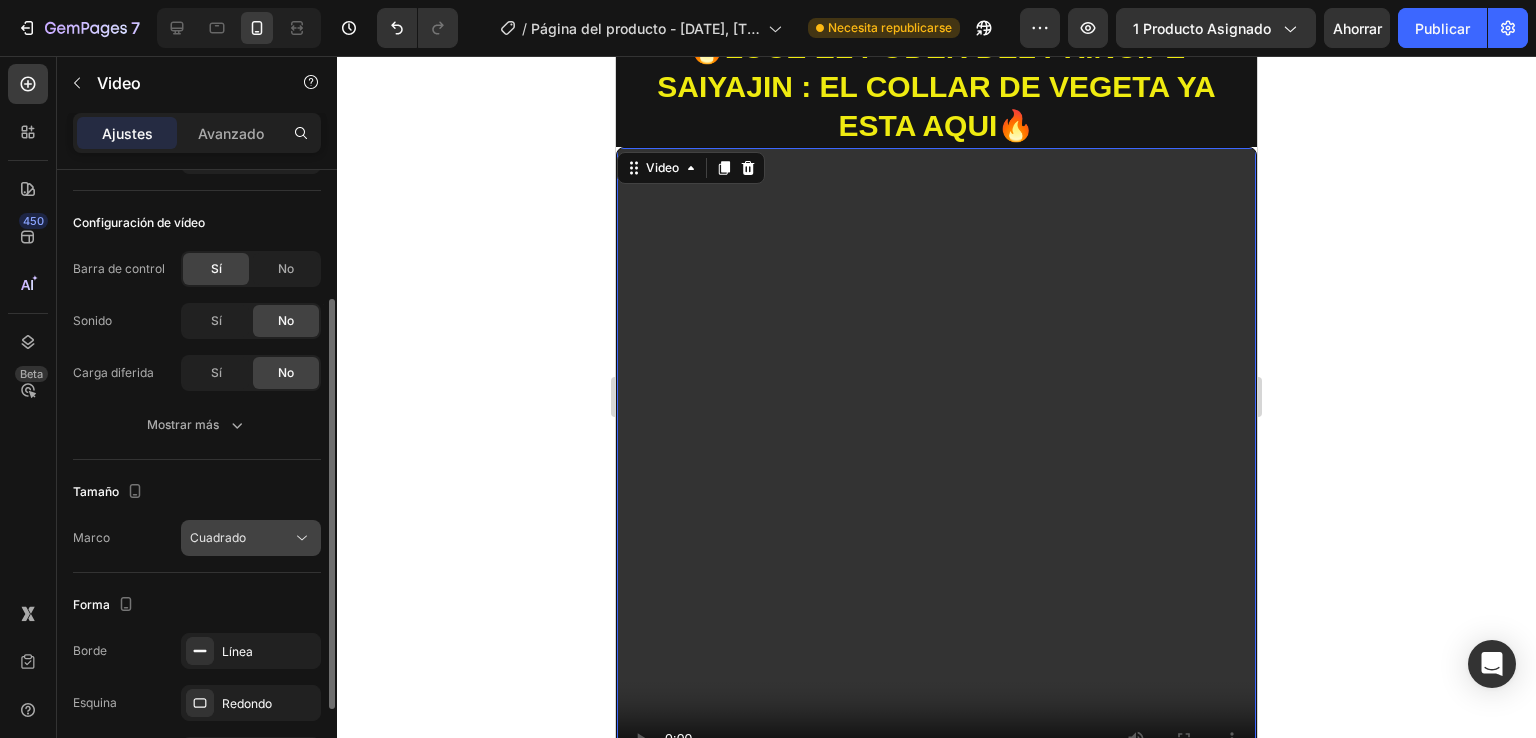 click 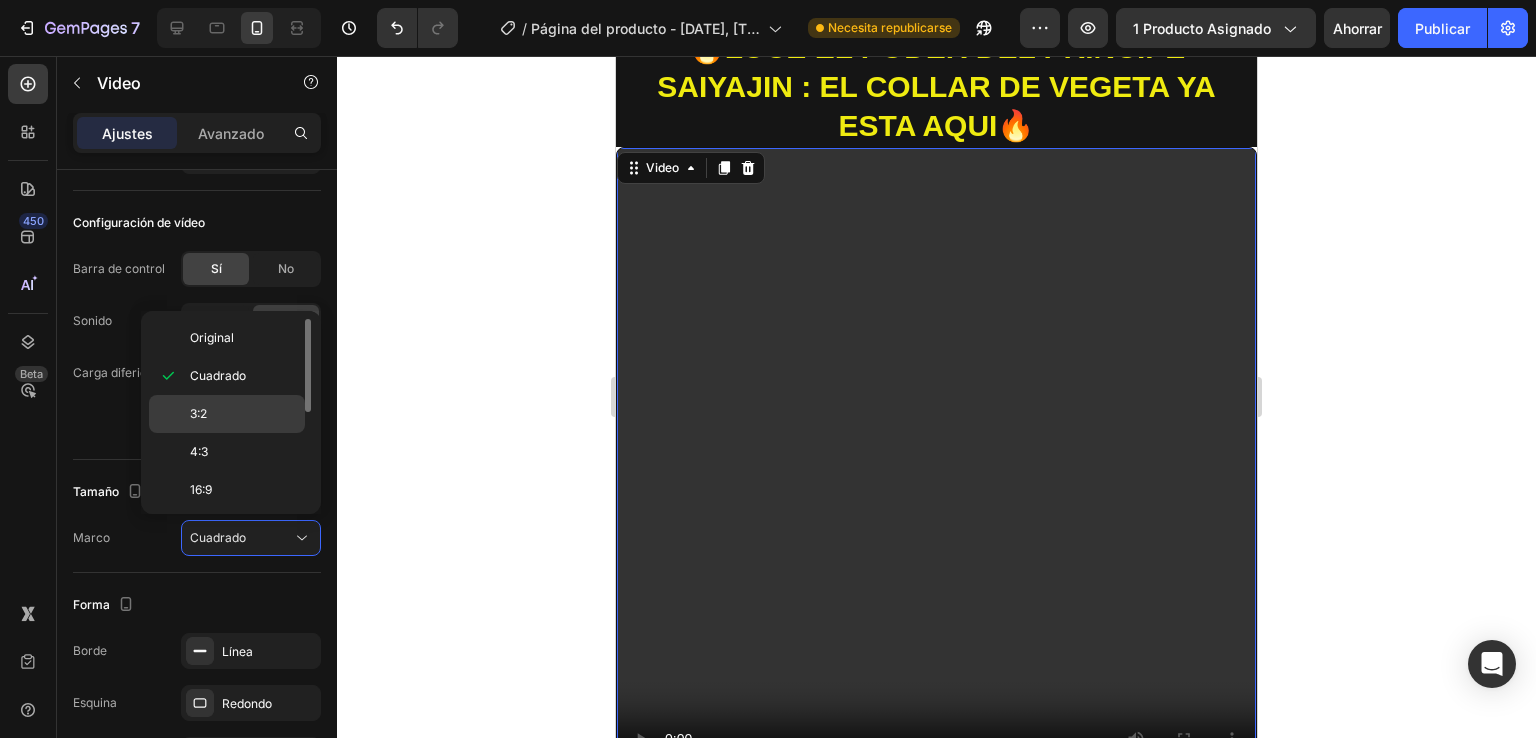 click on "3:2" at bounding box center (243, 414) 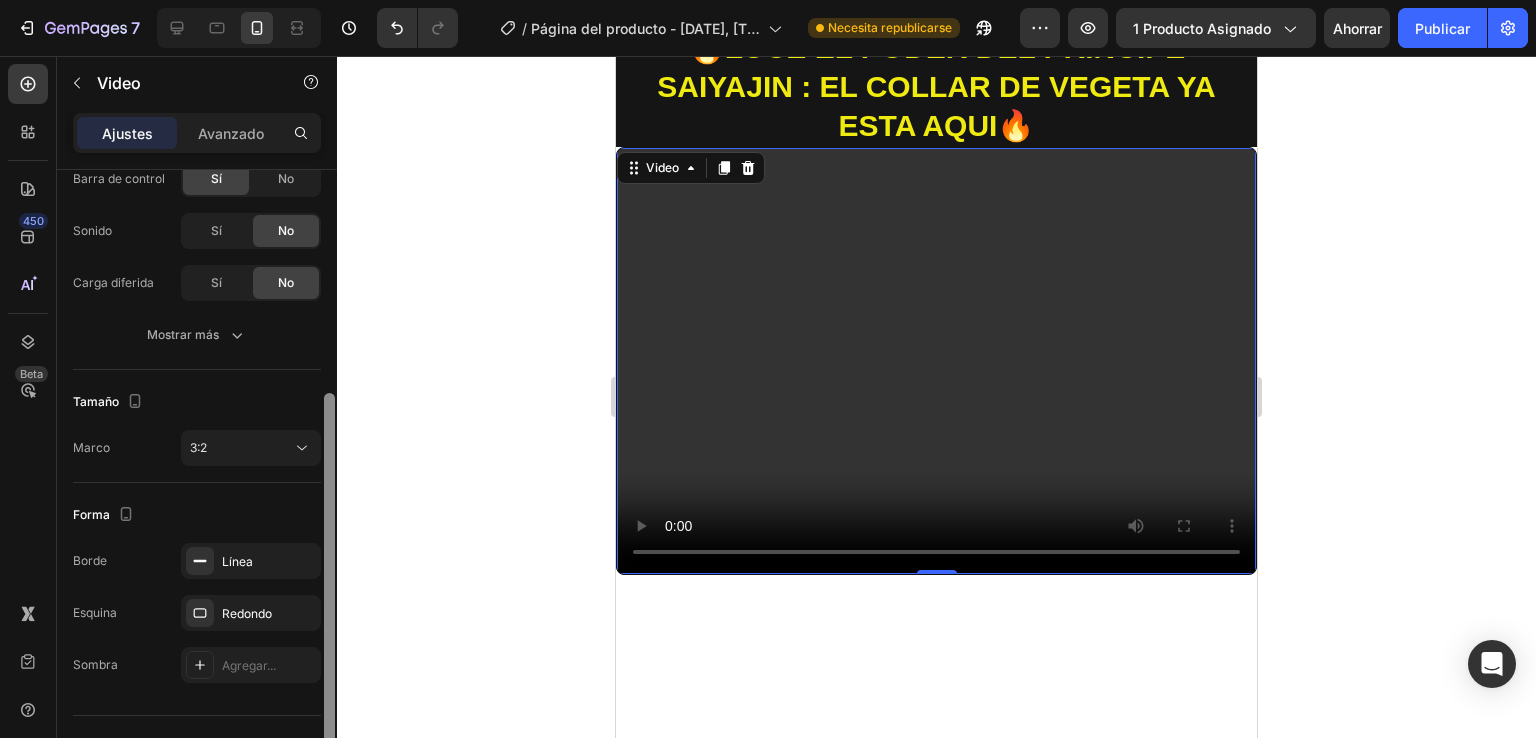 scroll, scrollTop: 326, scrollLeft: 0, axis: vertical 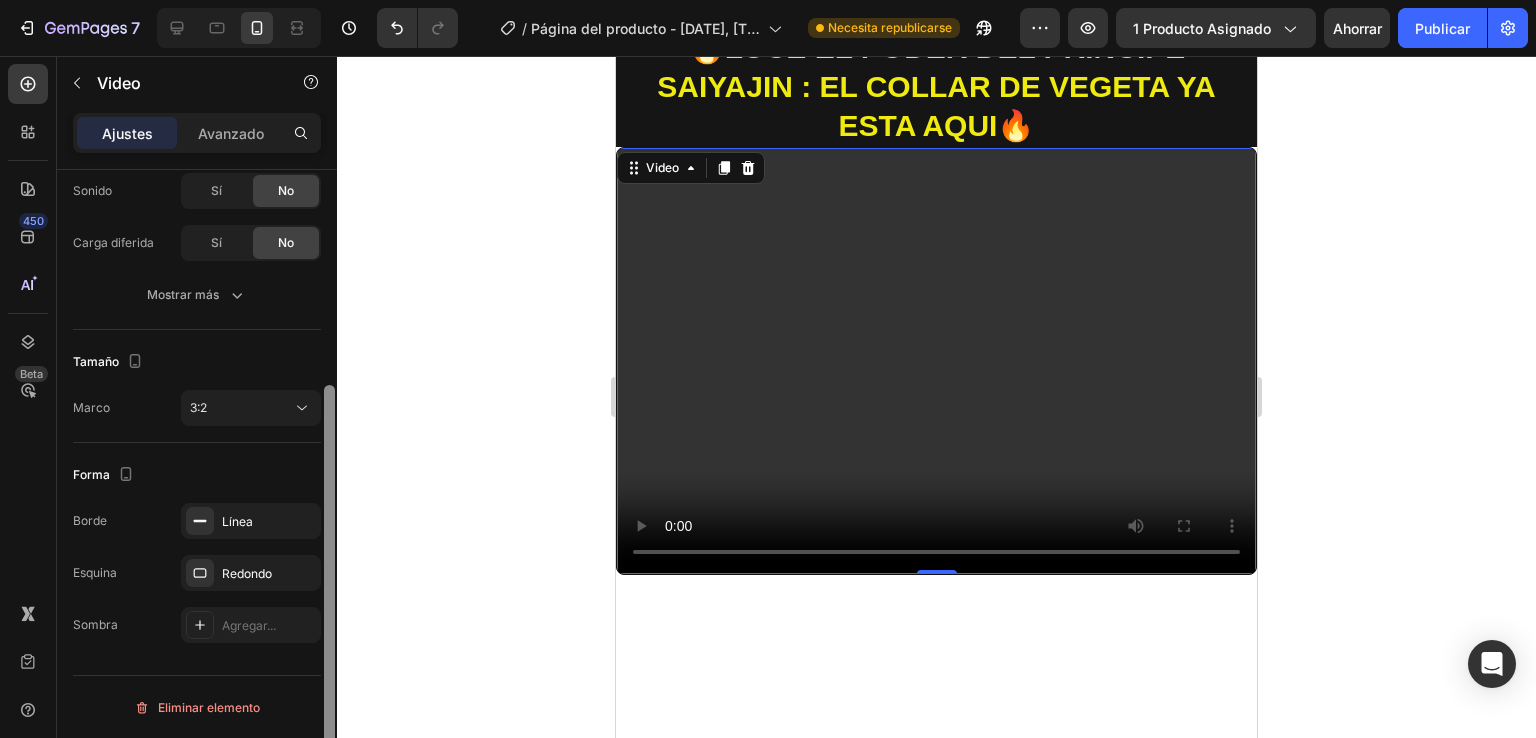 drag, startPoint x: 328, startPoint y: 403, endPoint x: 332, endPoint y: 505, distance: 102.0784 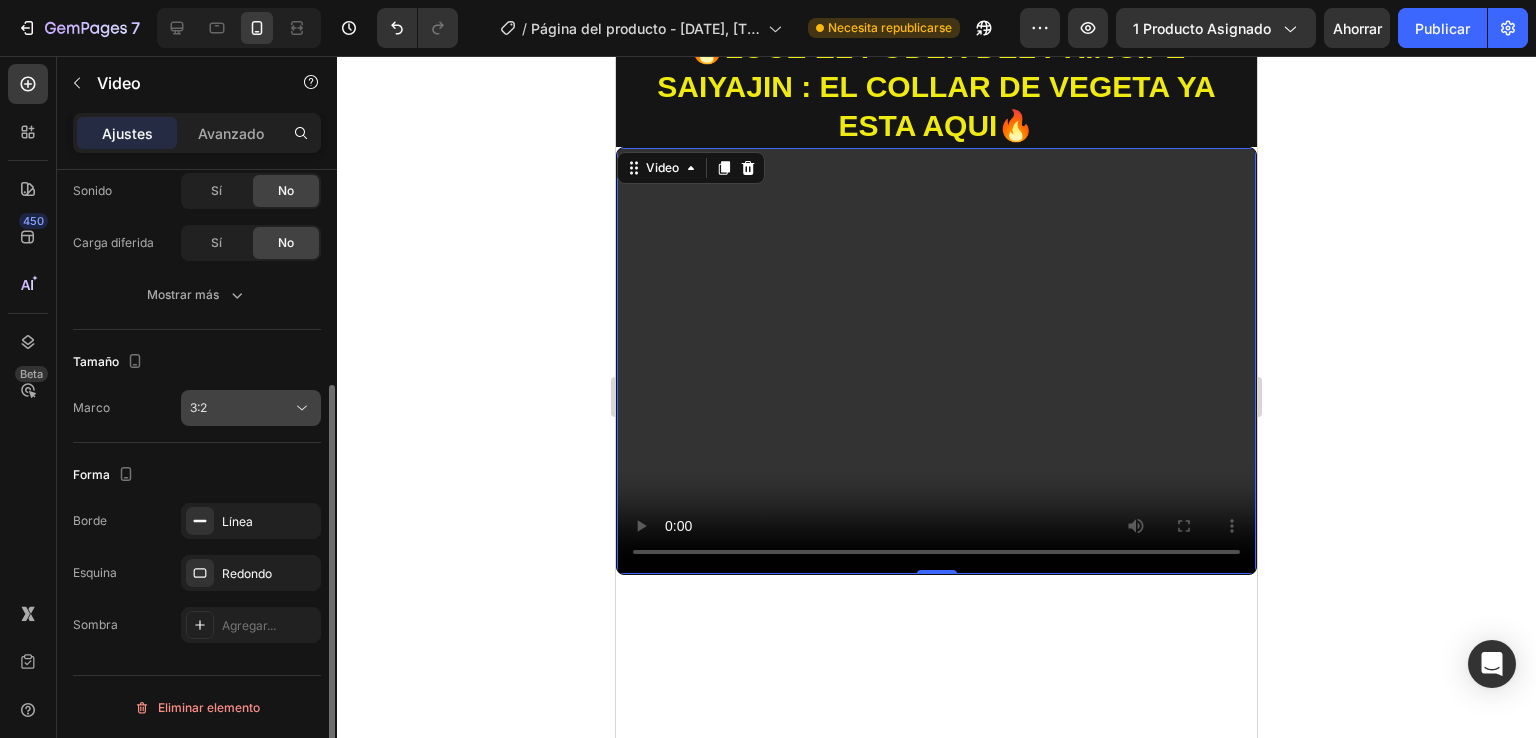 click 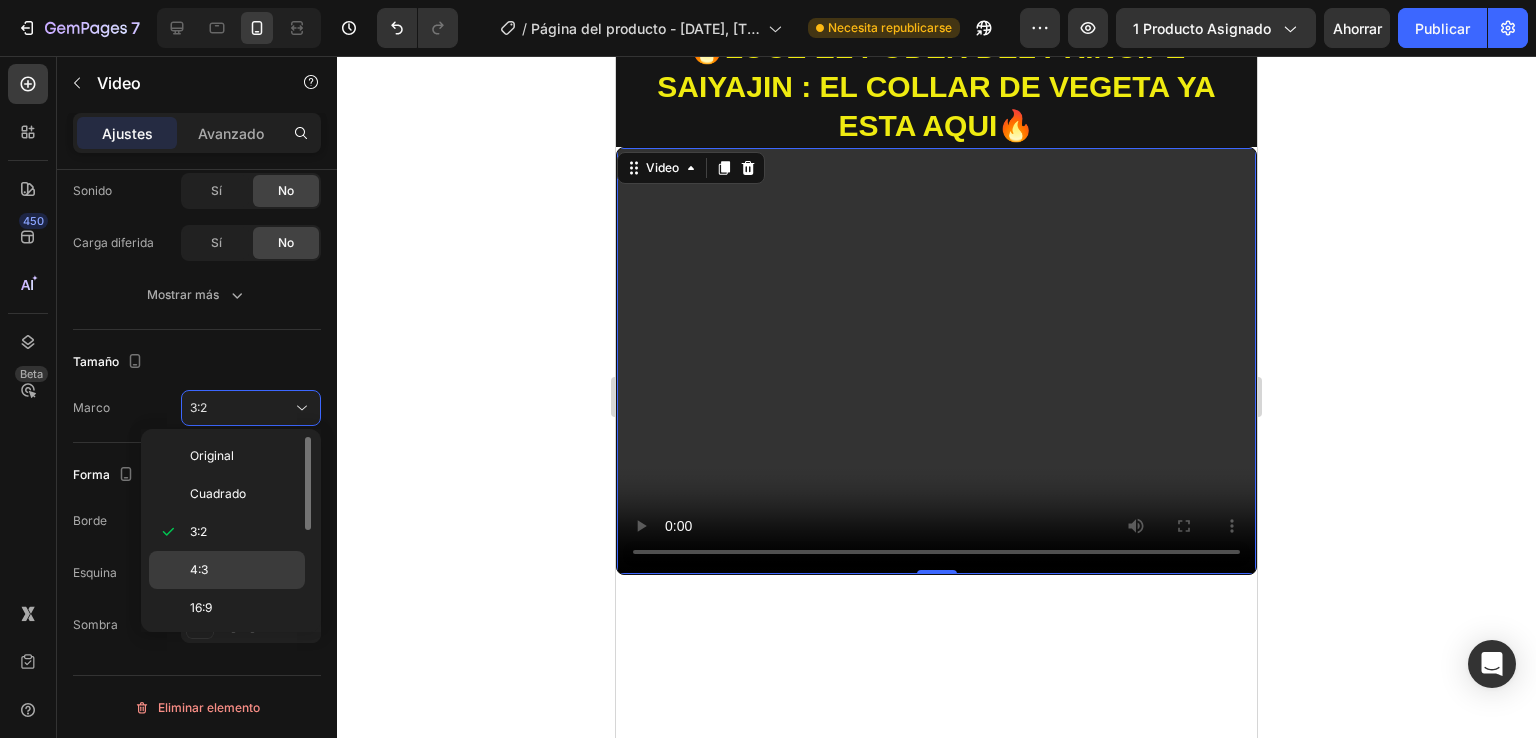 click on "4:3" 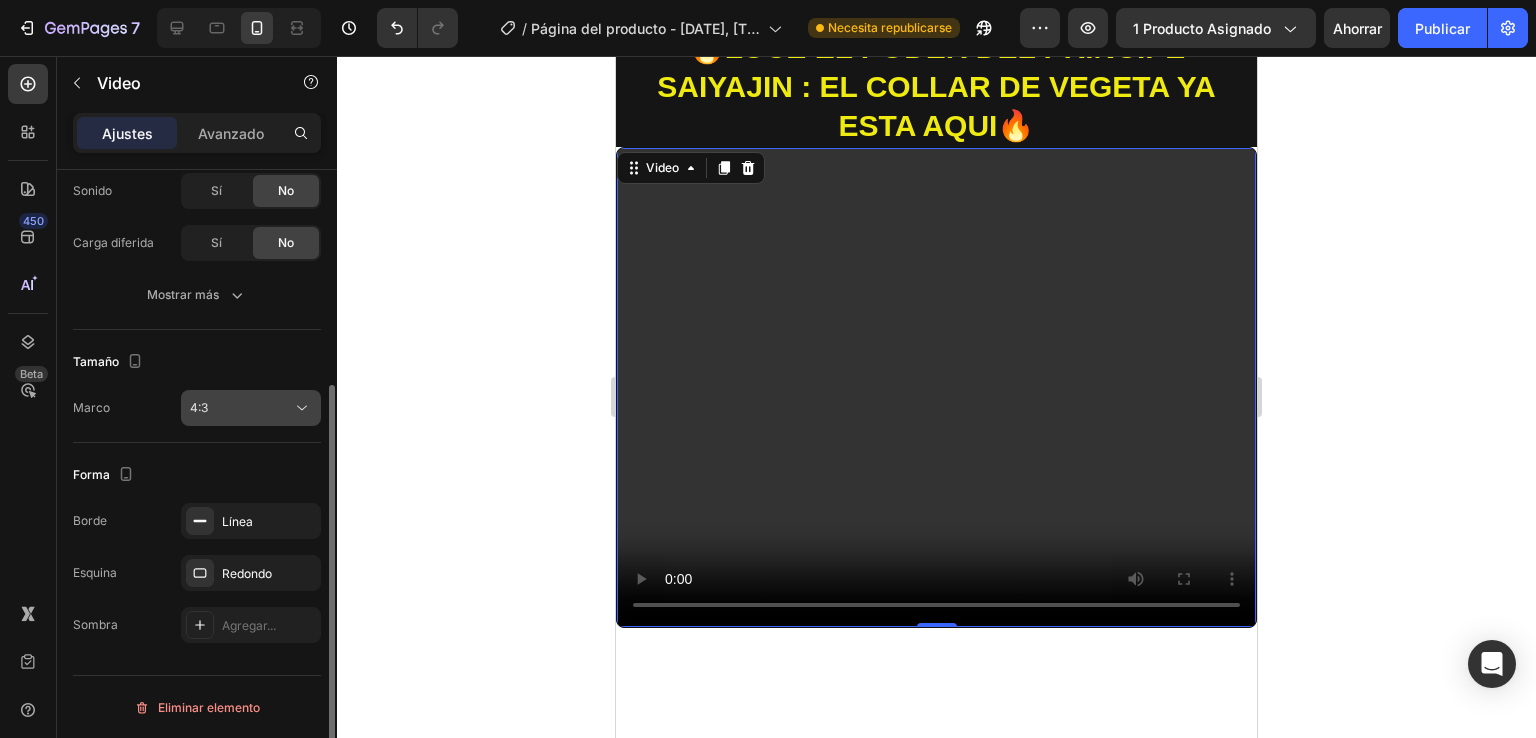 click on "4:3" 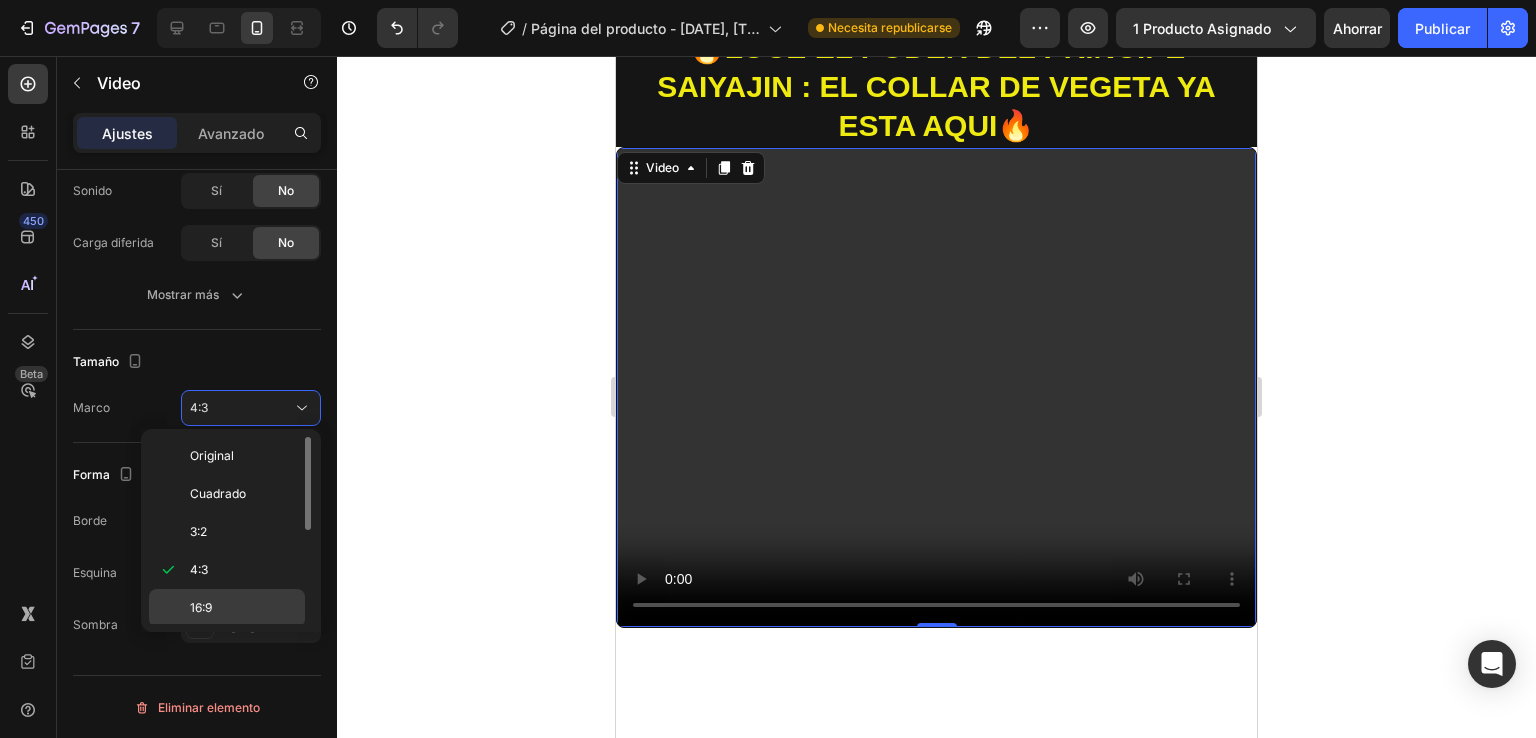click on "16:9" at bounding box center (243, 608) 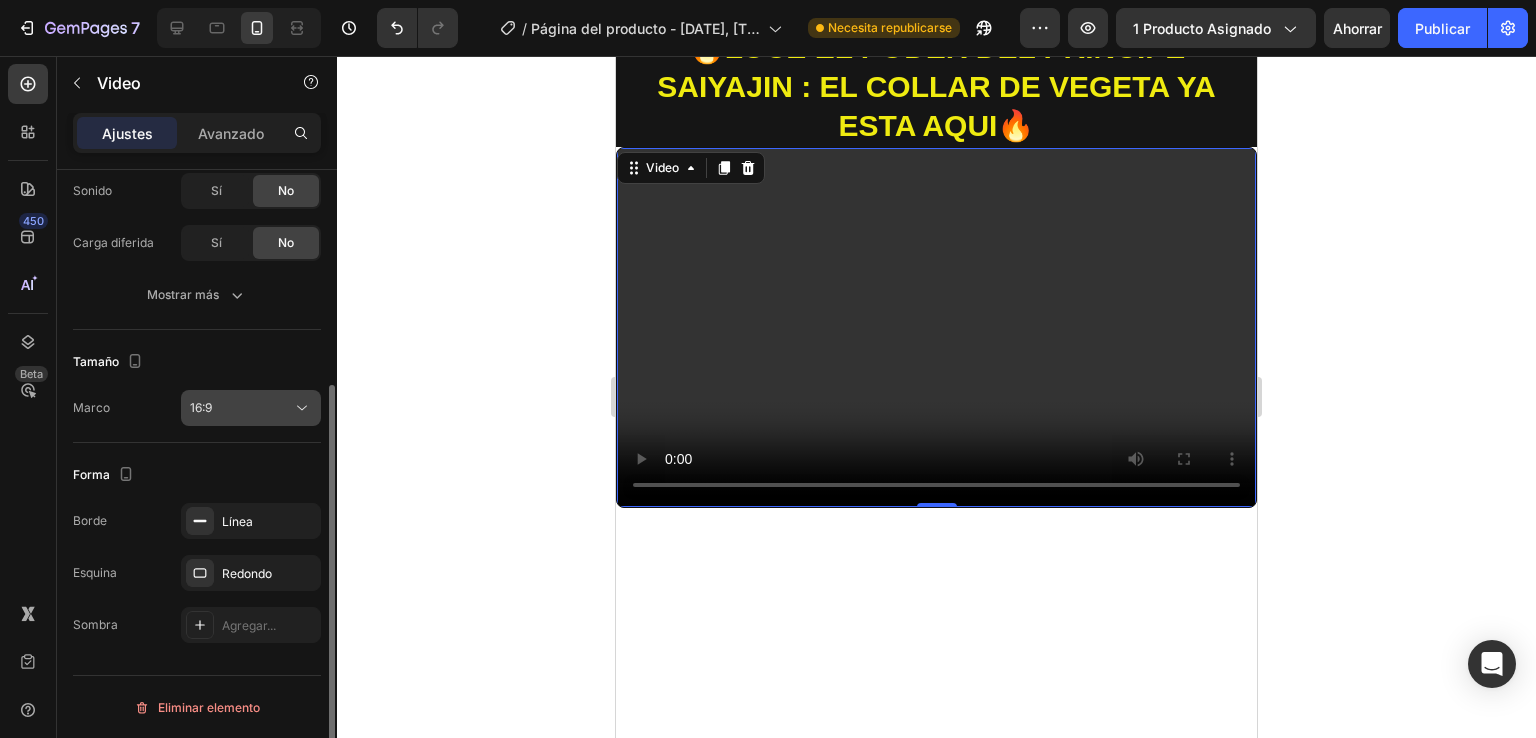 click 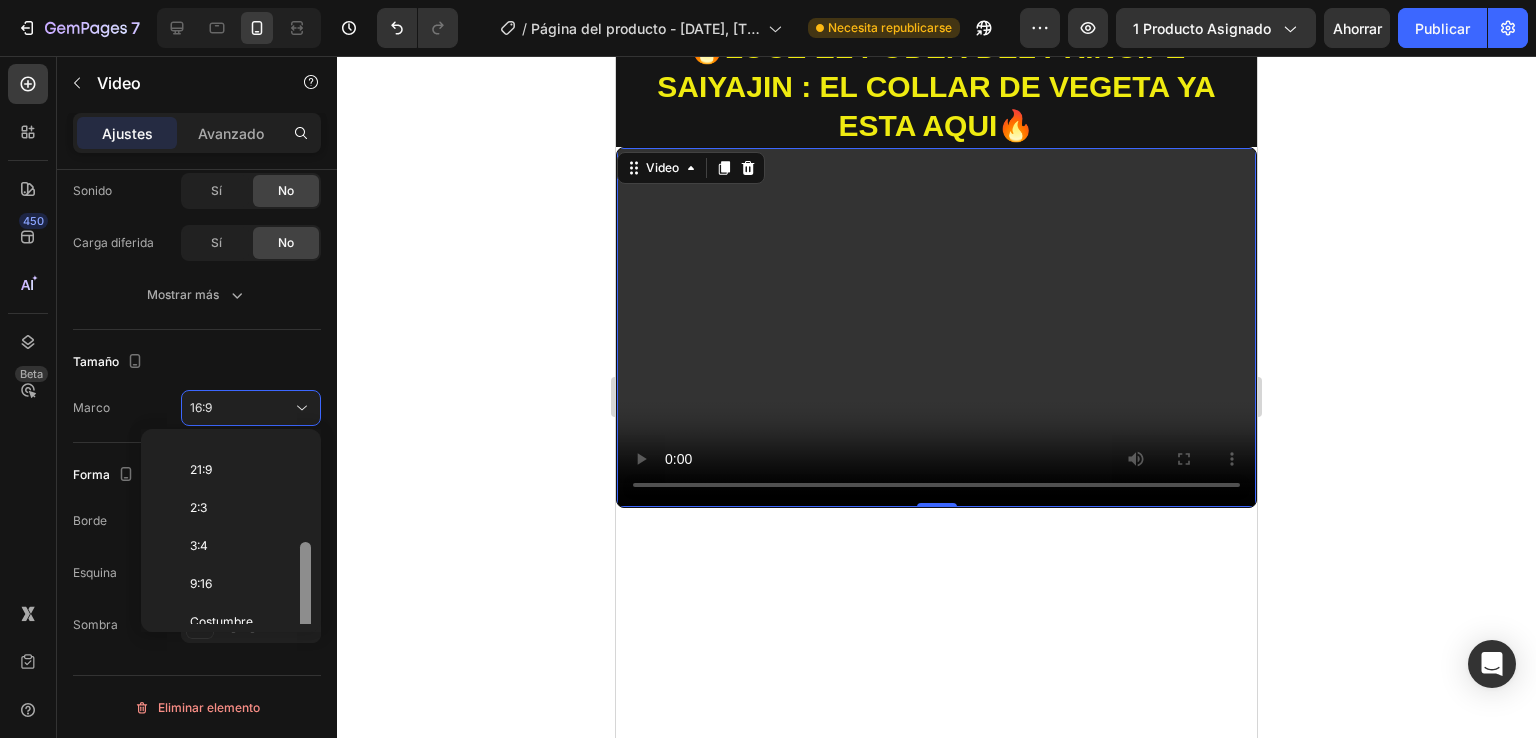 scroll, scrollTop: 188, scrollLeft: 0, axis: vertical 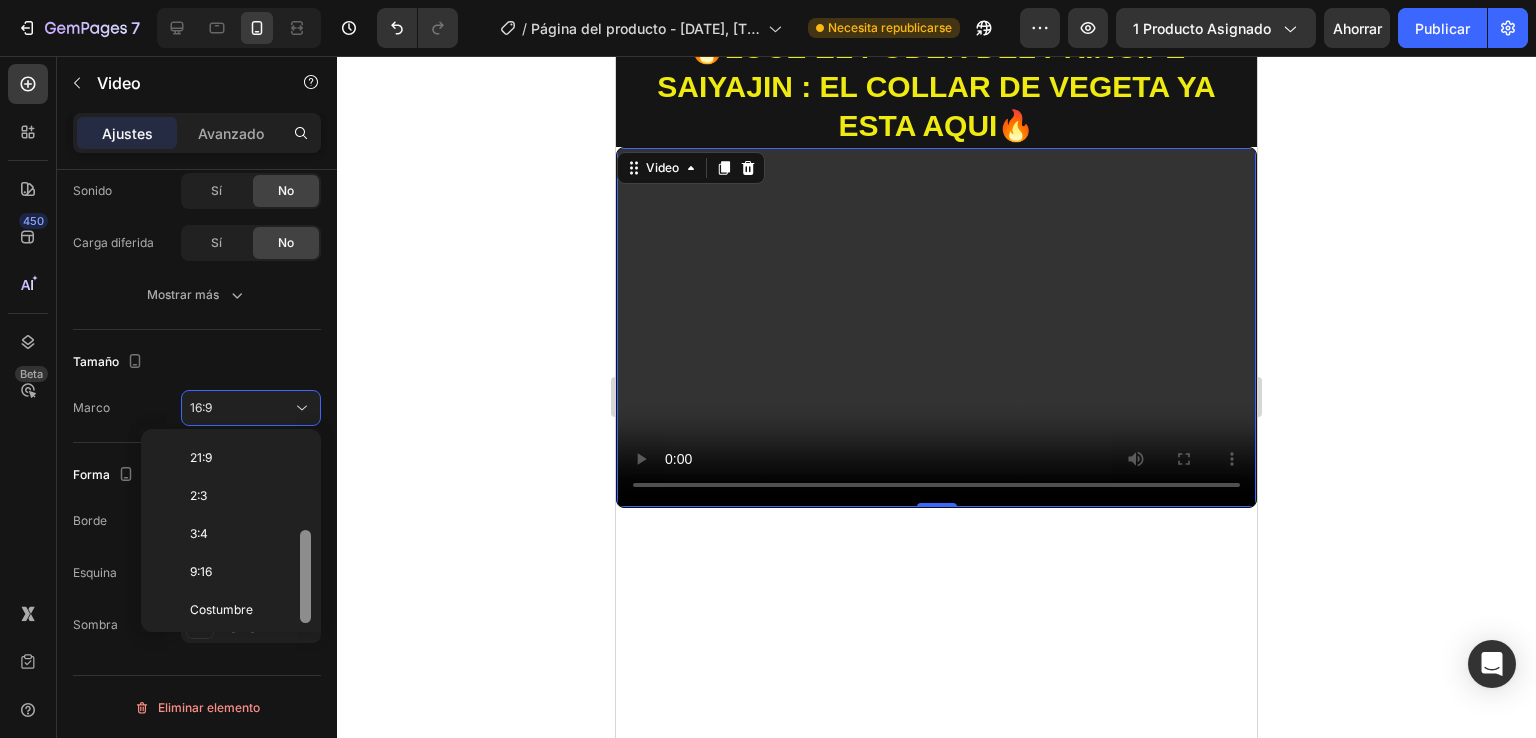 drag, startPoint x: 307, startPoint y: 514, endPoint x: 300, endPoint y: 620, distance: 106.23088 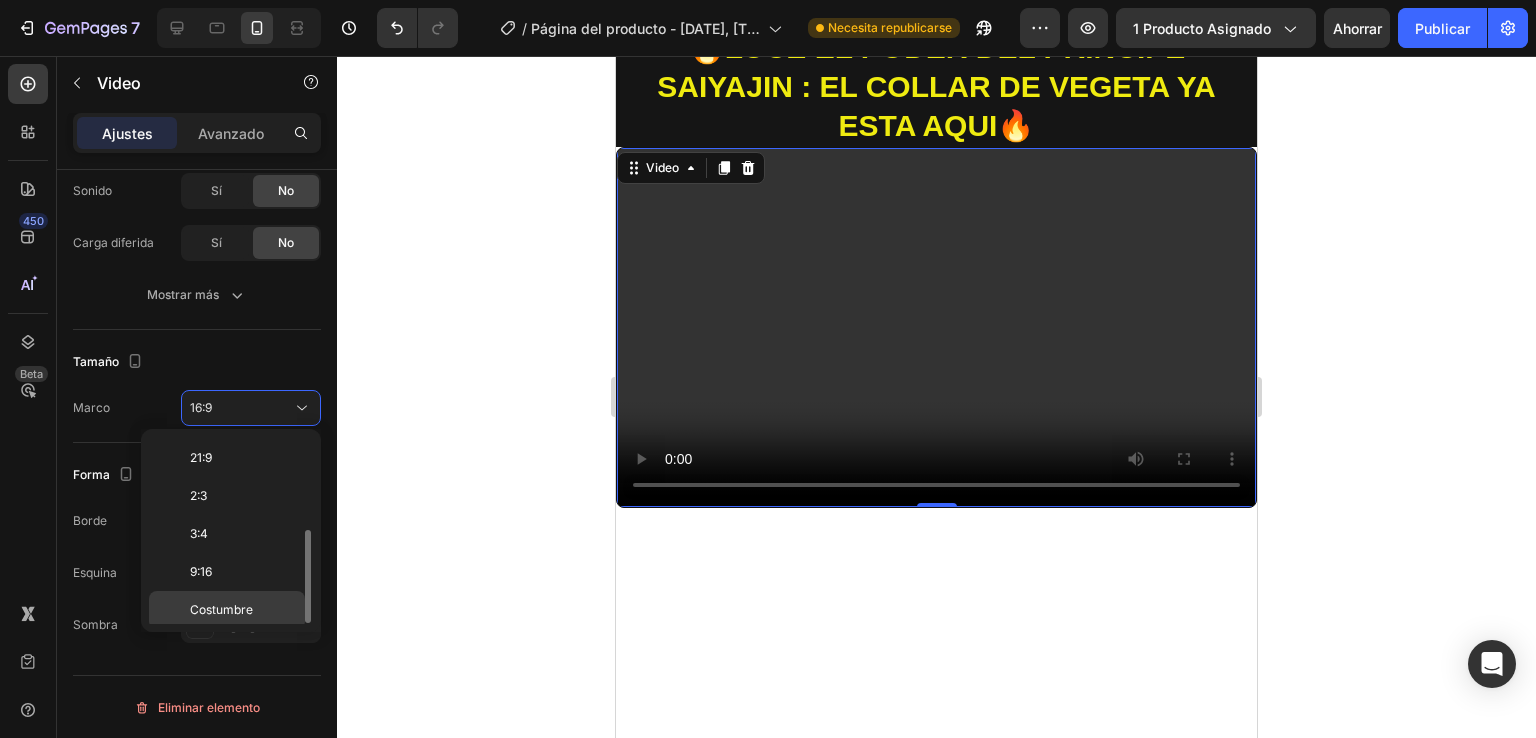 click on "Costumbre" at bounding box center [243, 610] 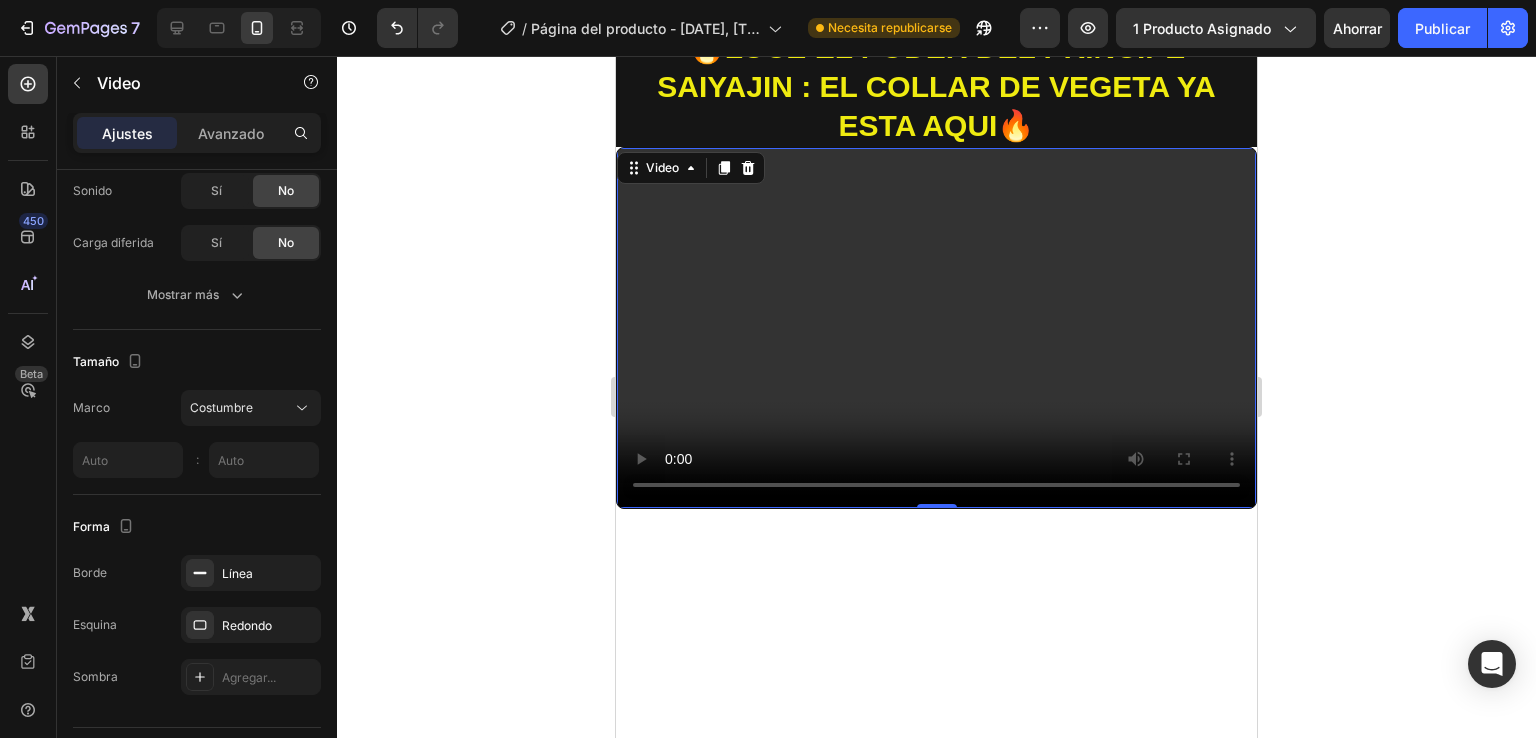 click at bounding box center (936, 327) 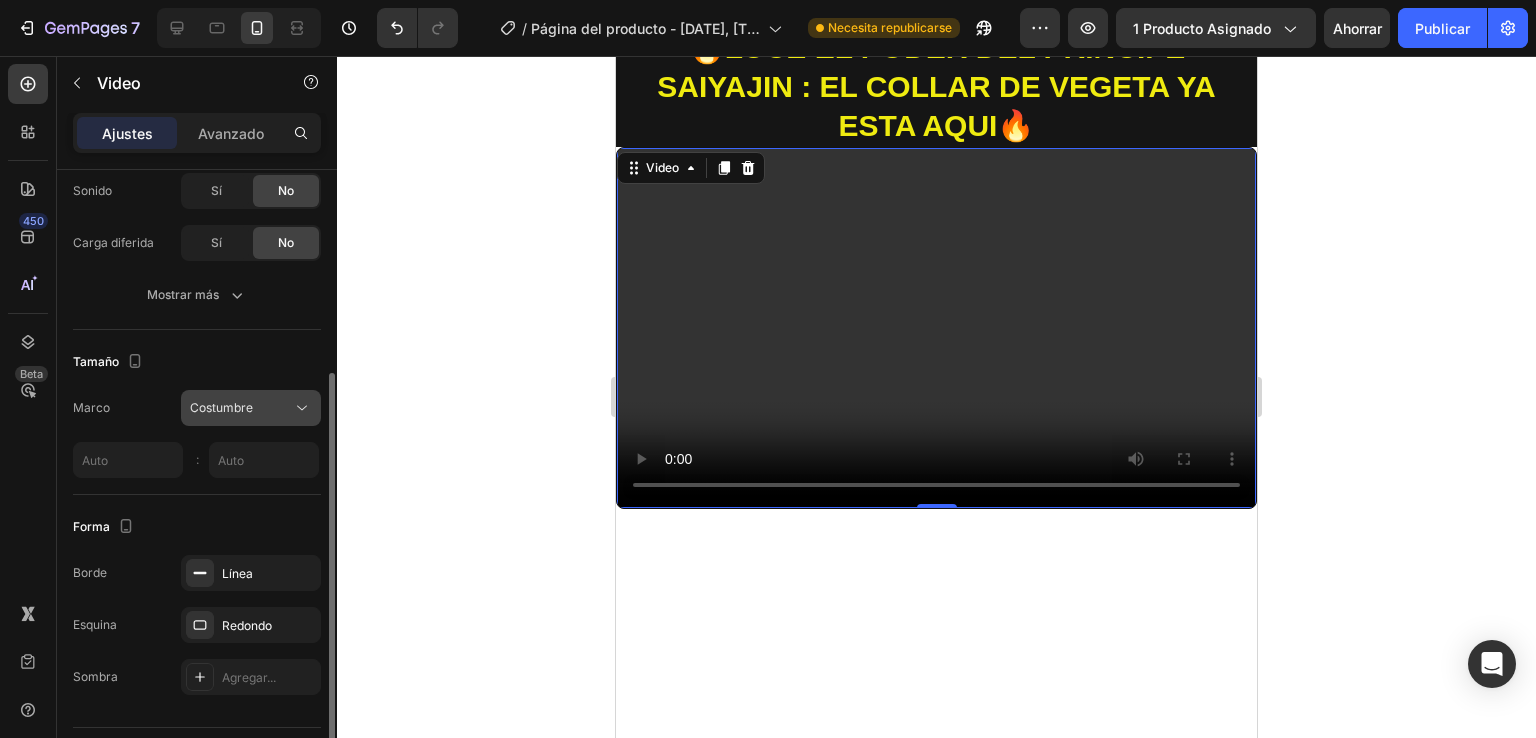 click 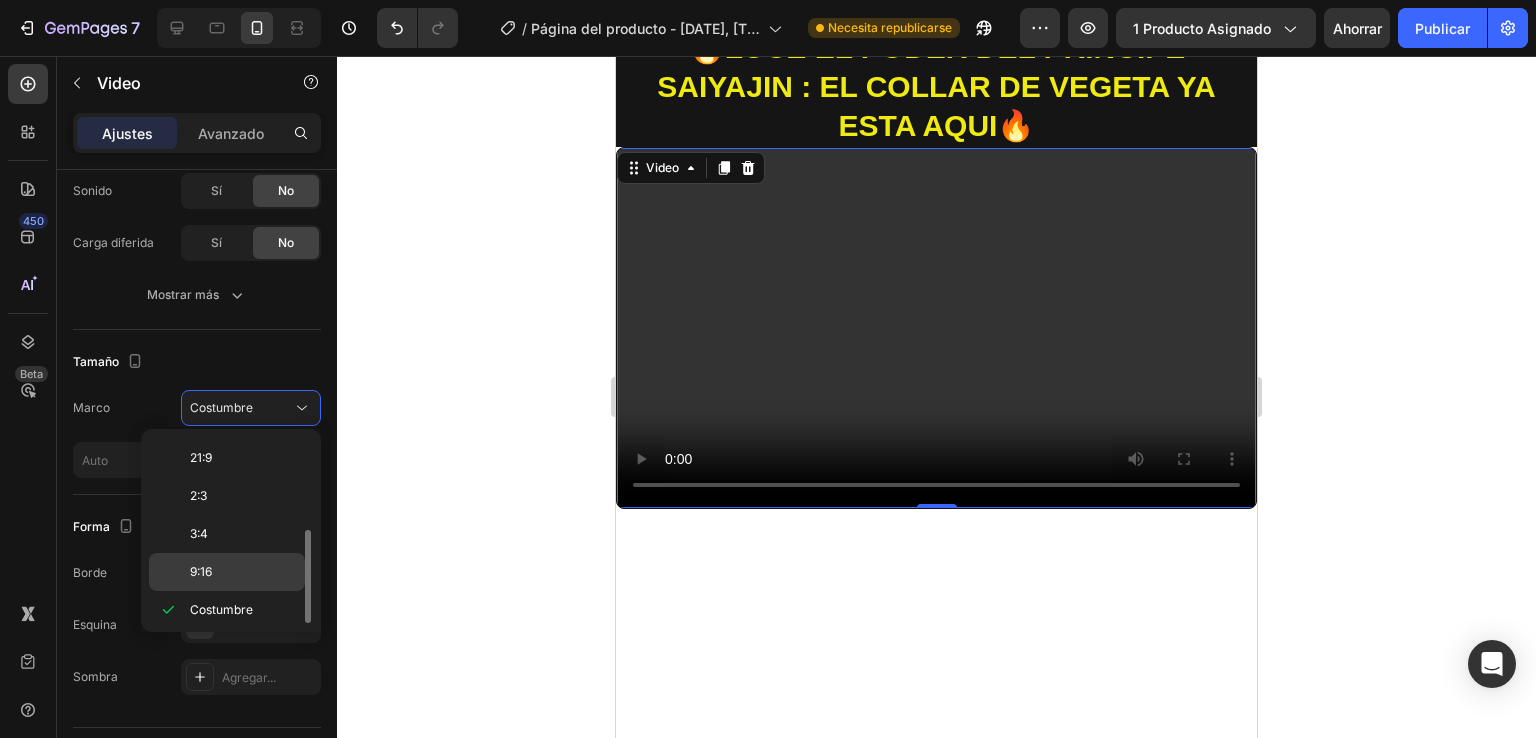 click on "9:16" at bounding box center [243, 572] 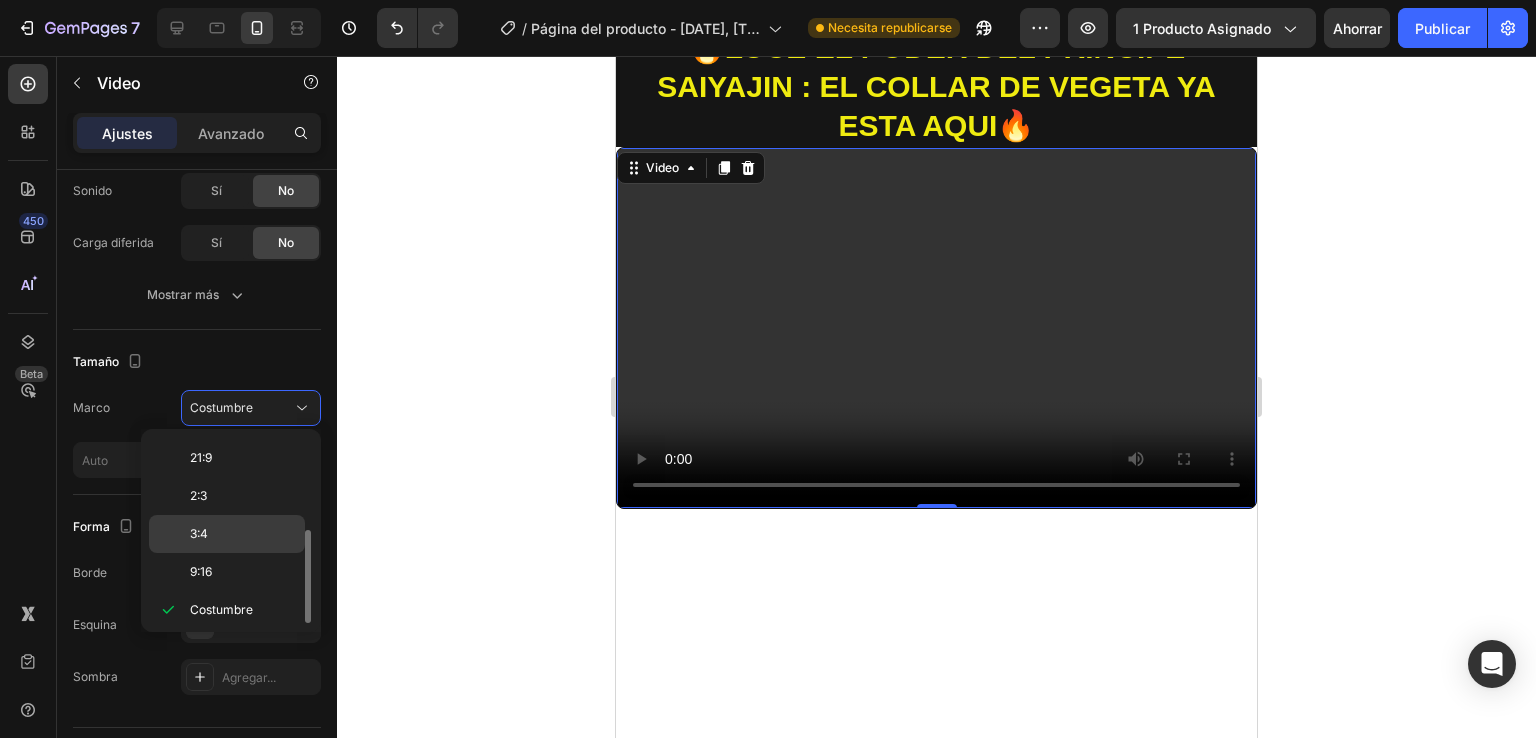 click on "9:16" at bounding box center [243, 572] 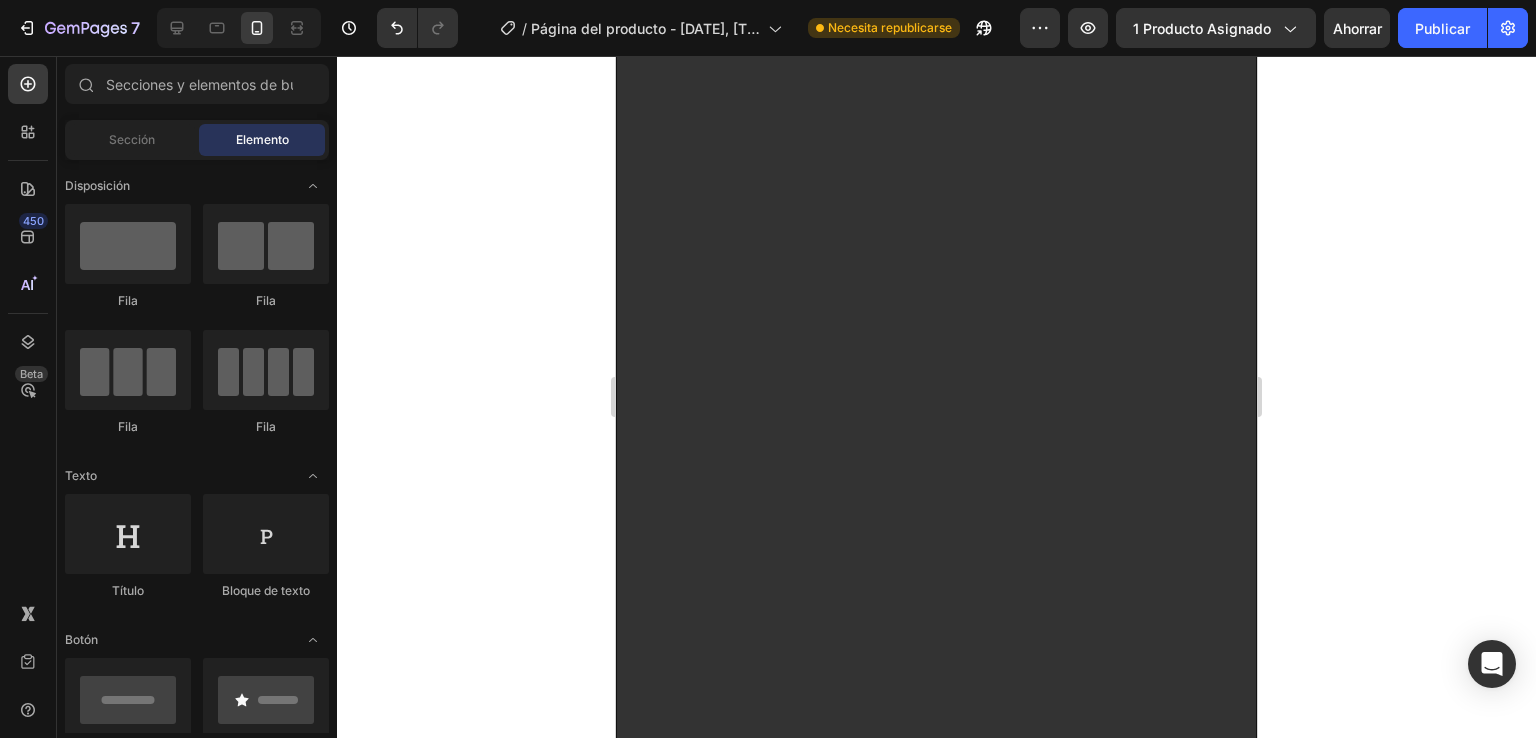 scroll, scrollTop: 108, scrollLeft: 0, axis: vertical 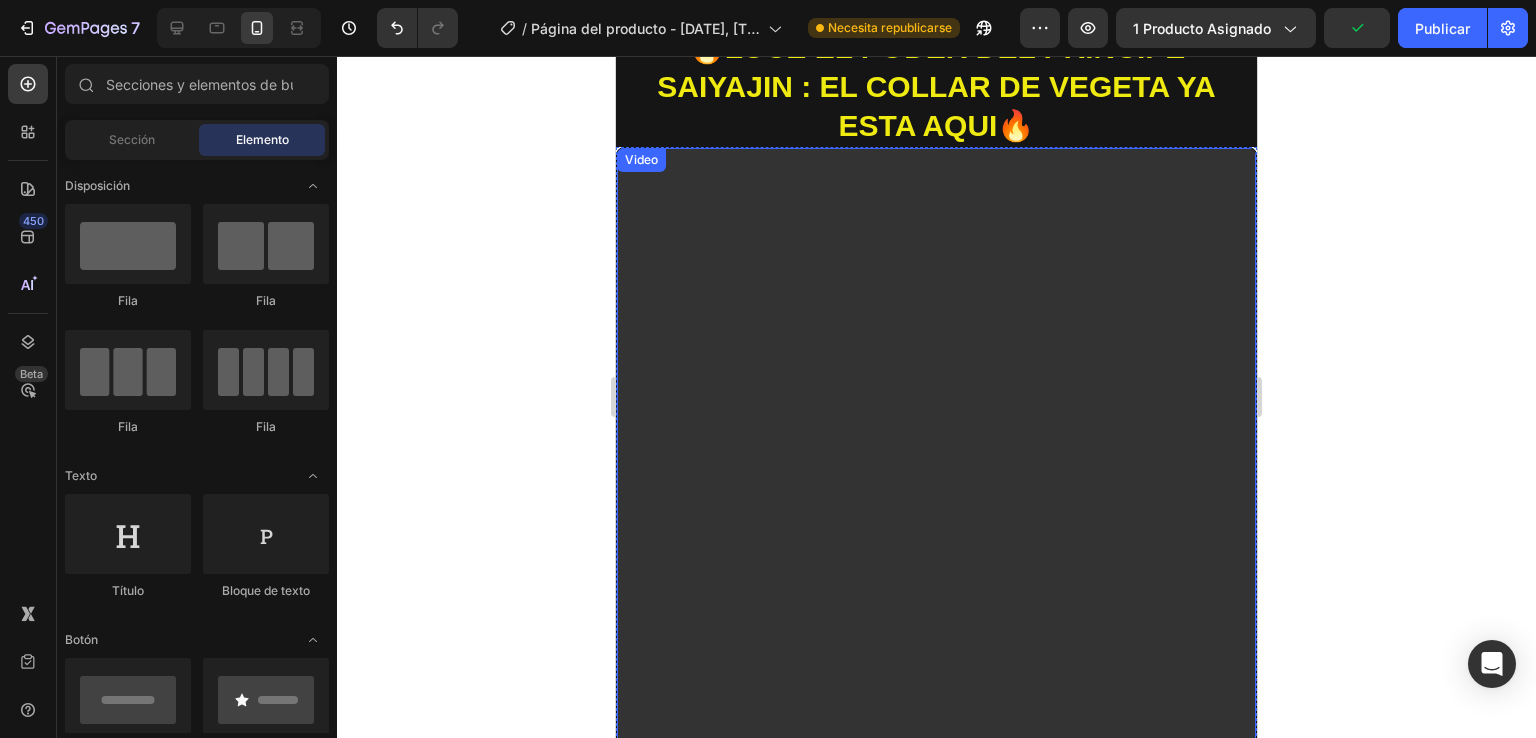 click at bounding box center (936, 716) 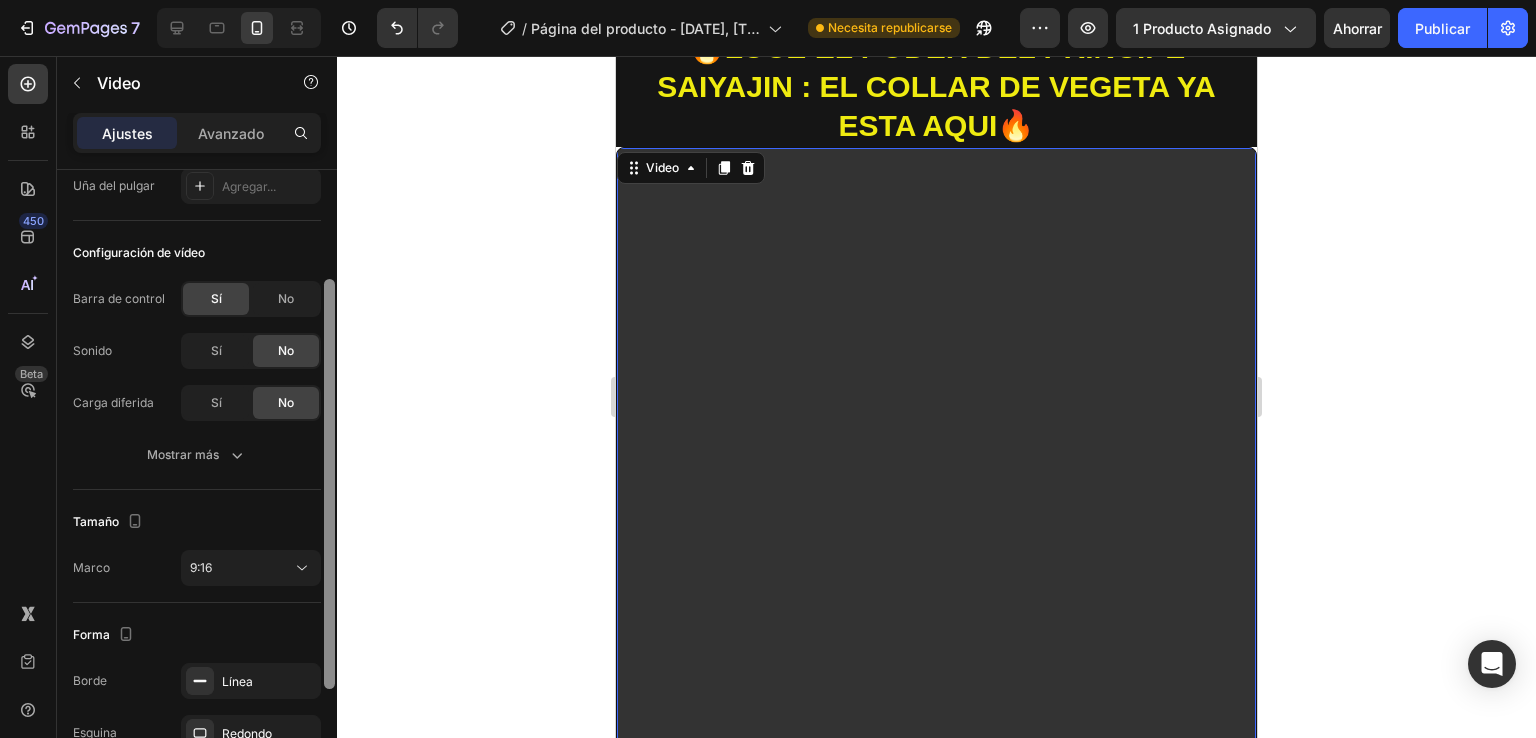 scroll, scrollTop: 198, scrollLeft: 0, axis: vertical 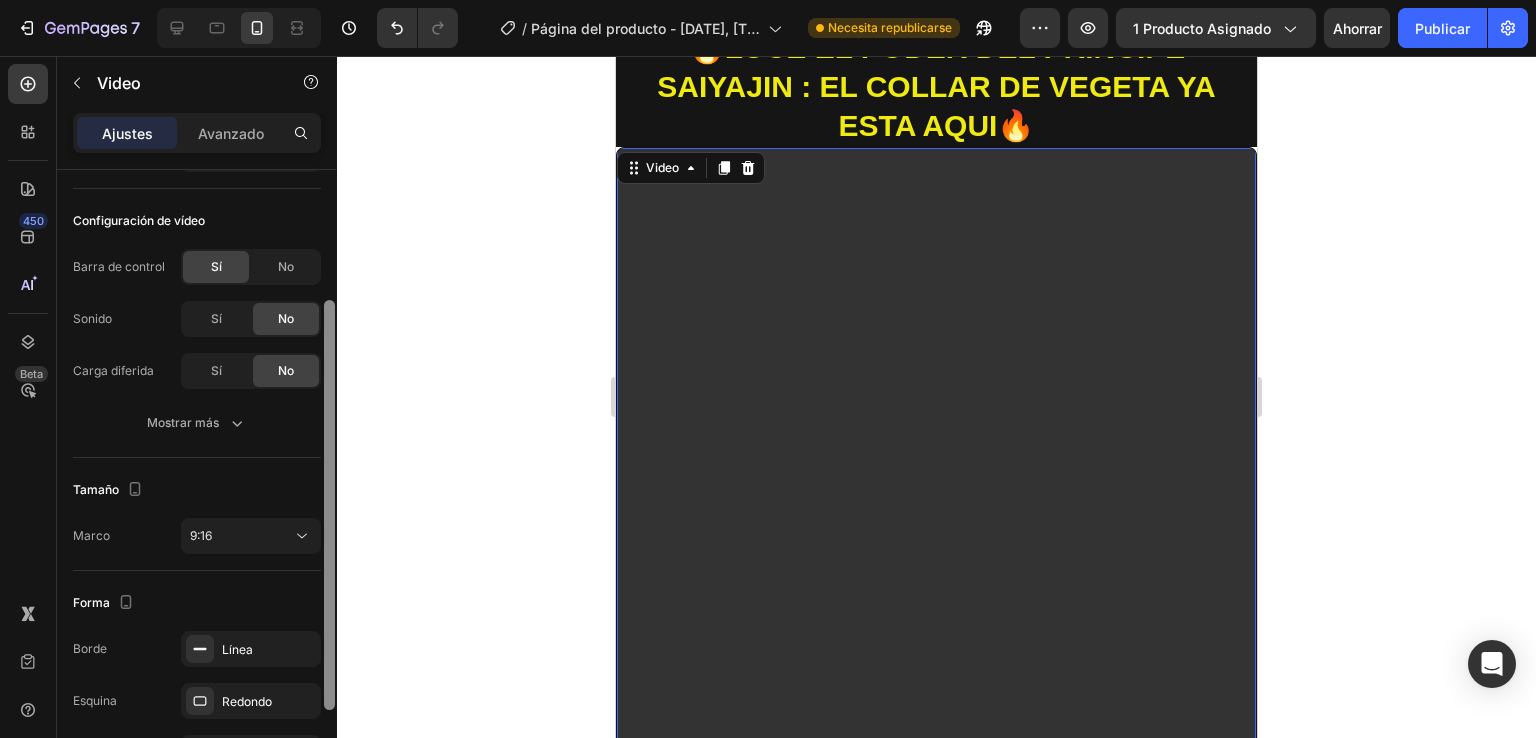 drag, startPoint x: 332, startPoint y: 431, endPoint x: 340, endPoint y: 562, distance: 131.24405 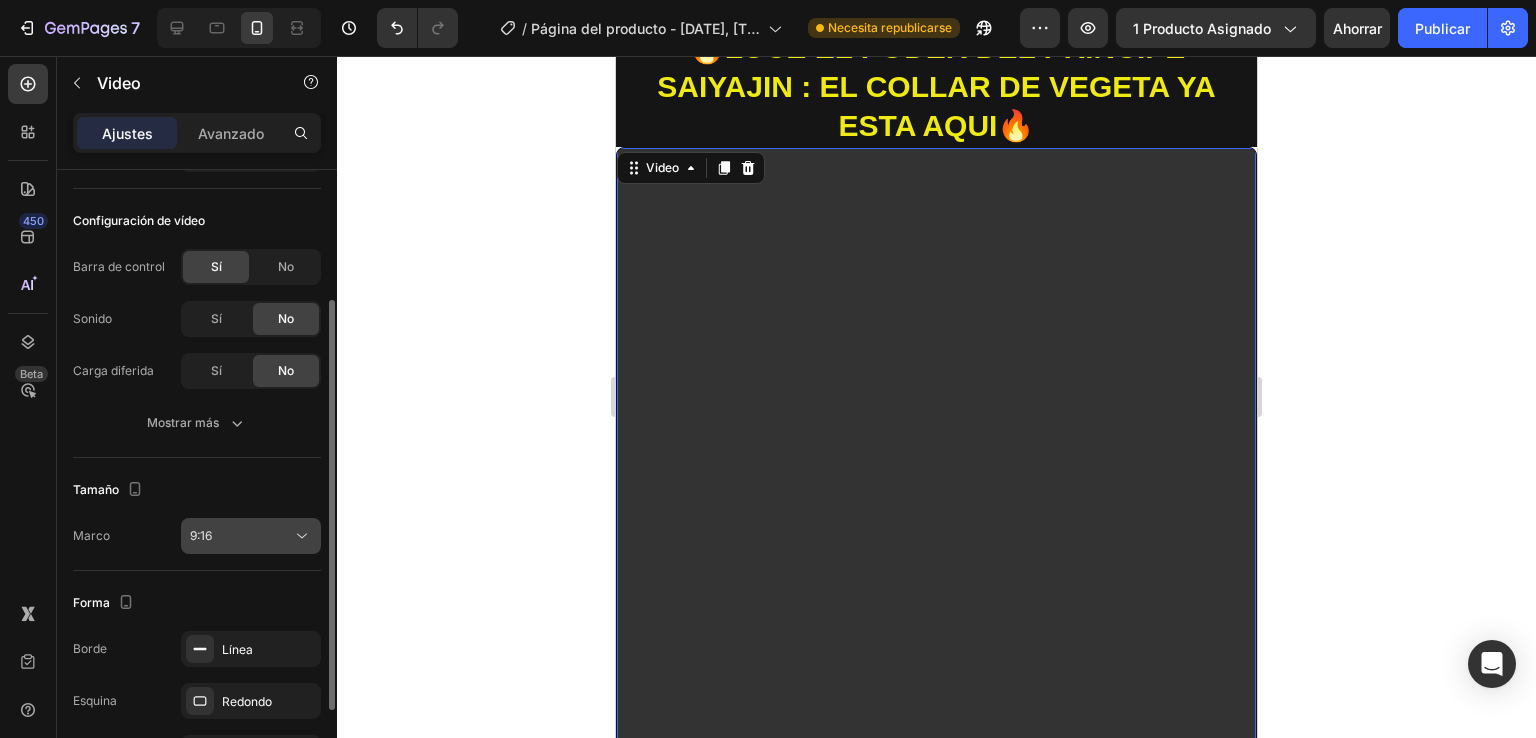 click on "9:16" 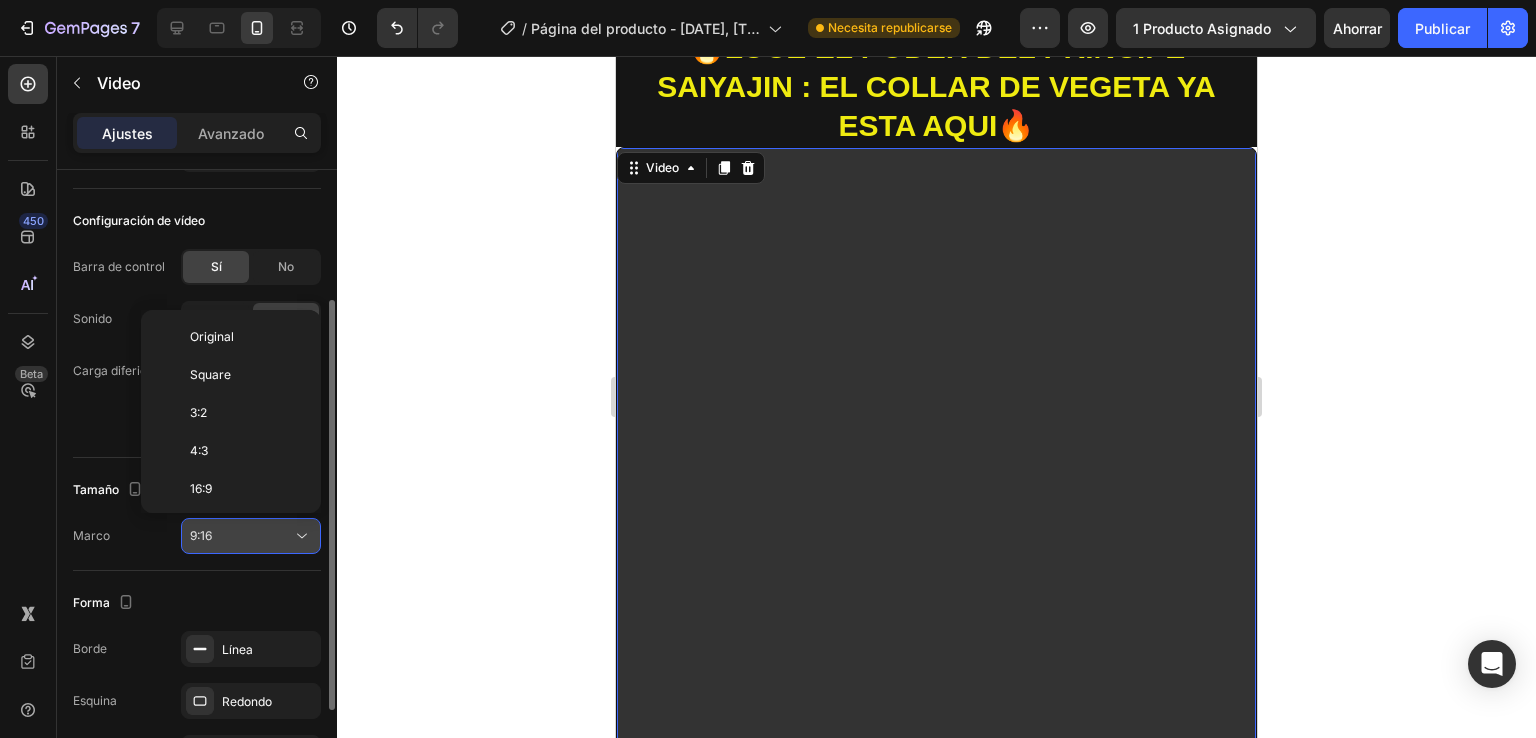 scroll, scrollTop: 180, scrollLeft: 0, axis: vertical 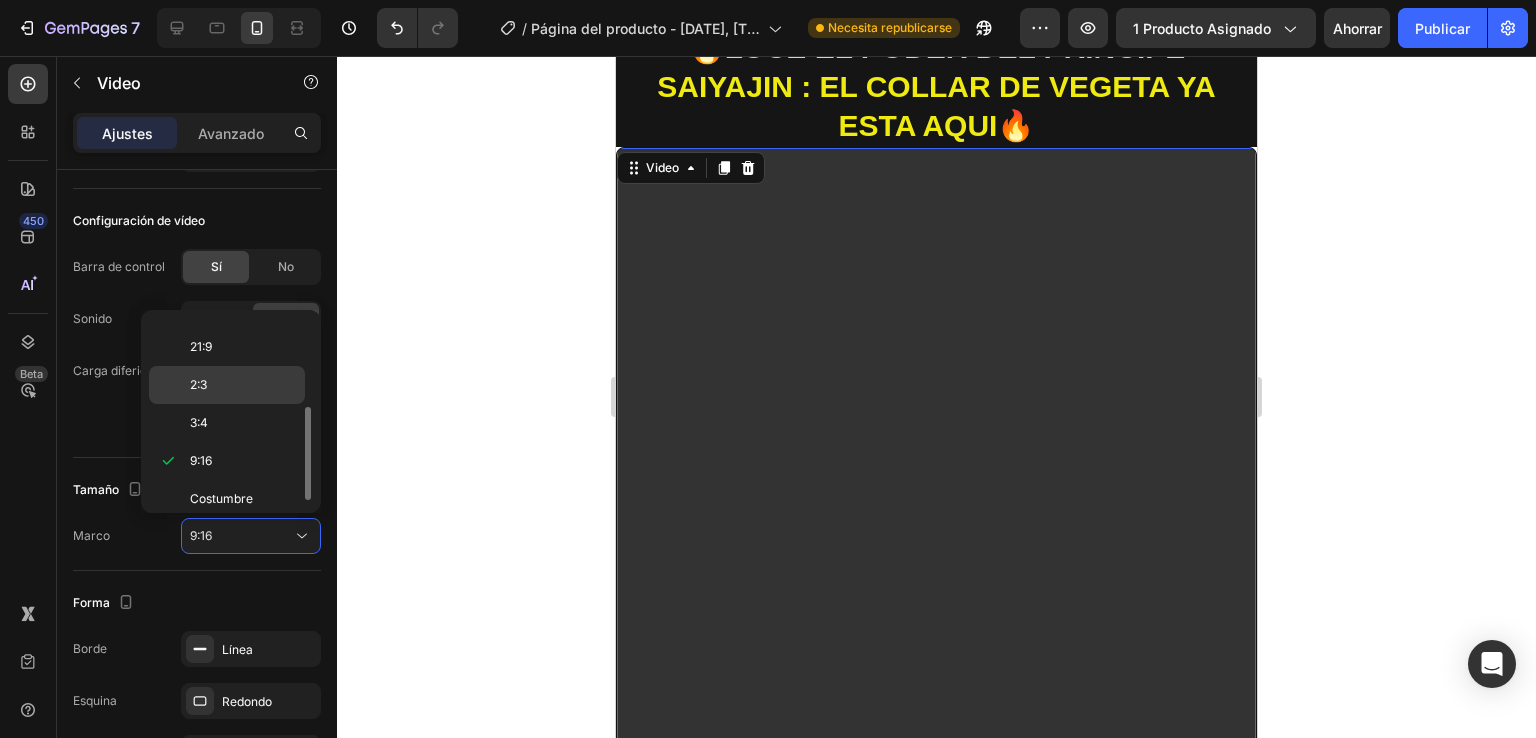 click on "2:3" at bounding box center (243, 385) 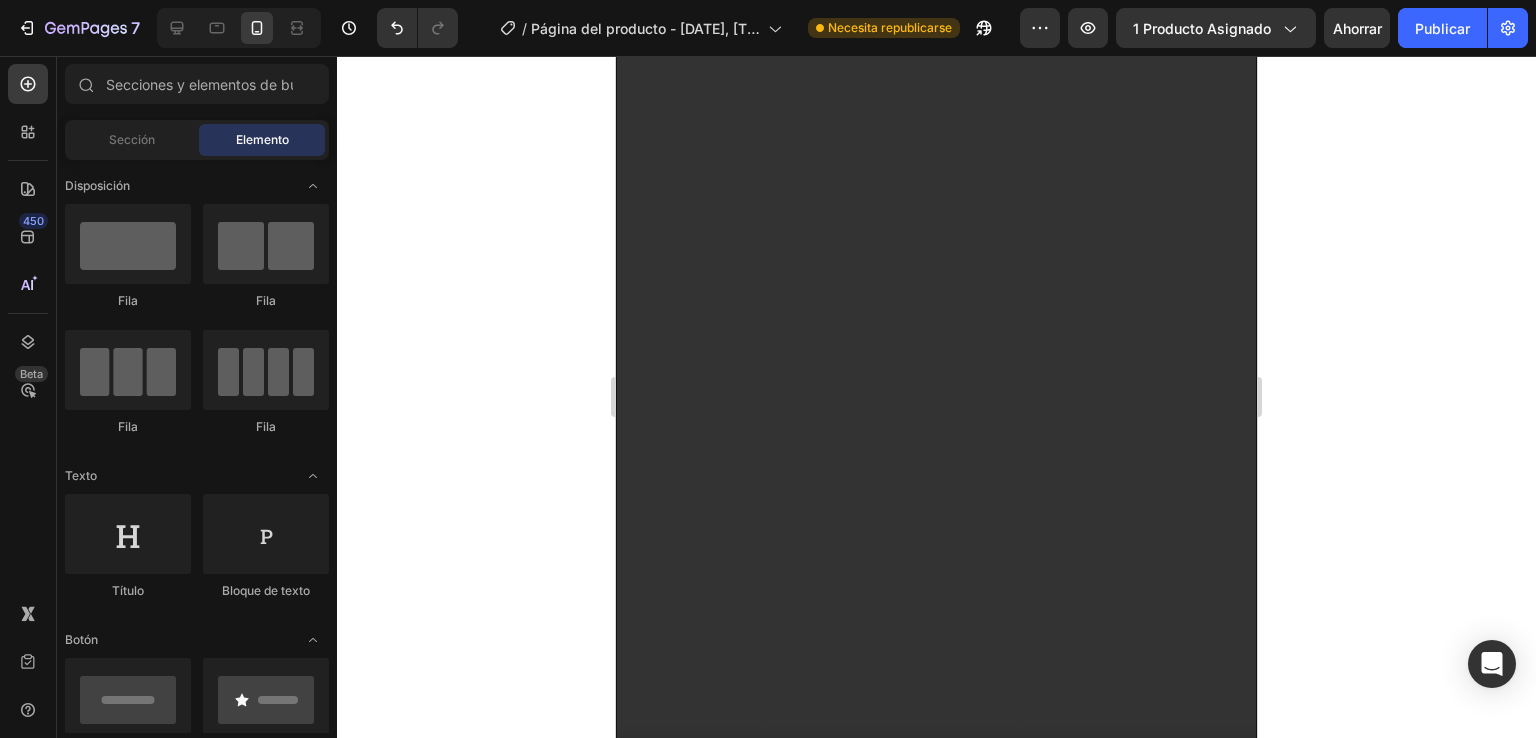 scroll, scrollTop: 686, scrollLeft: 0, axis: vertical 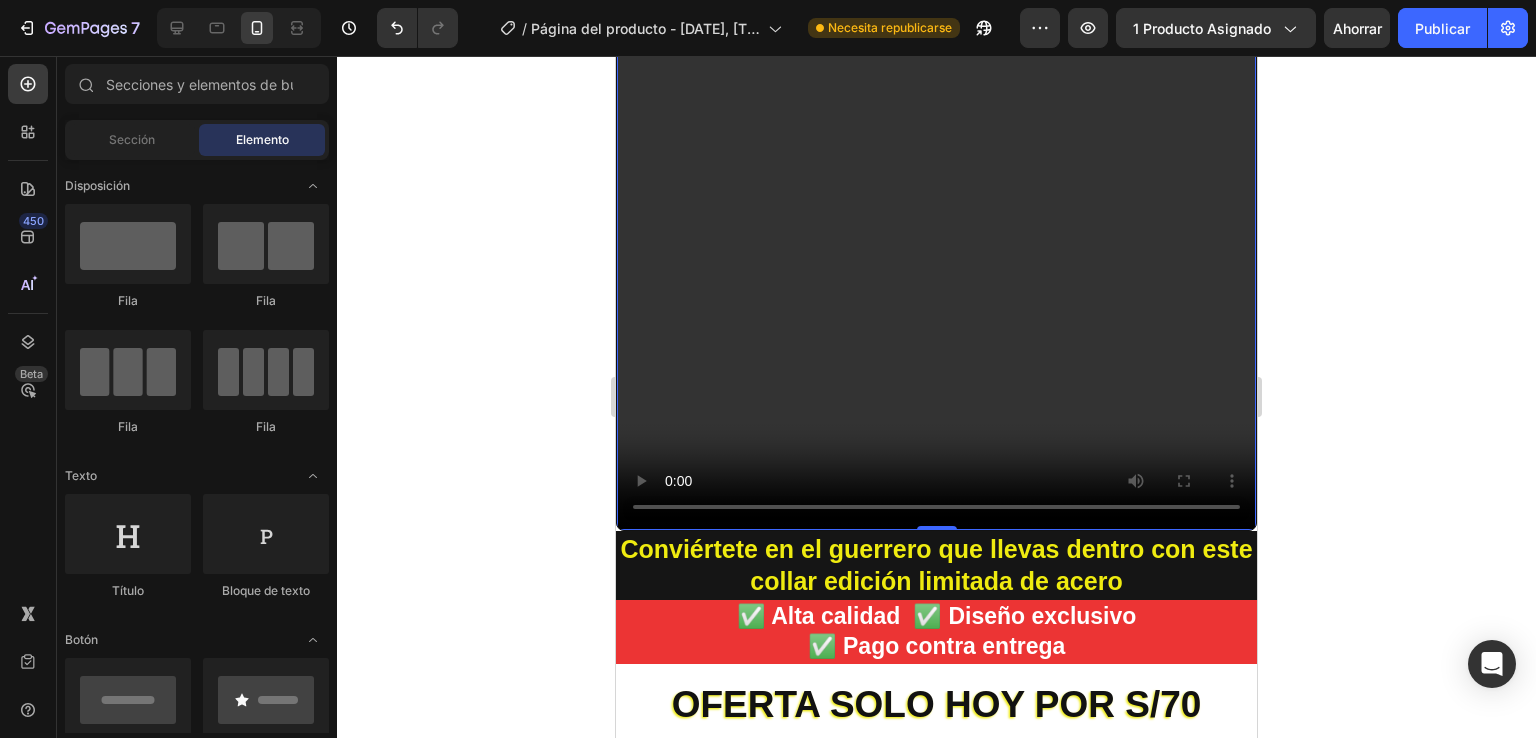 click at bounding box center (936, 49) 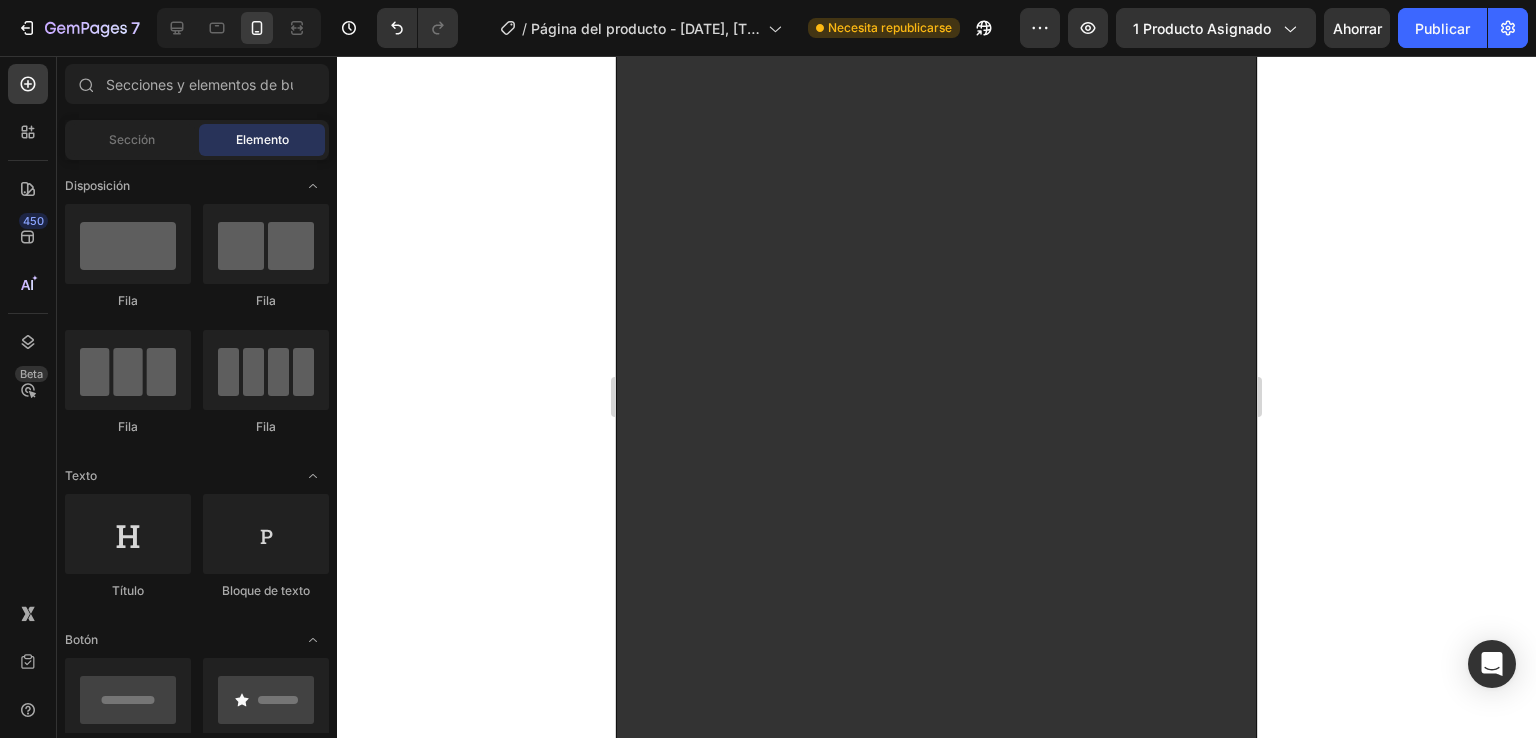 scroll, scrollTop: 240, scrollLeft: 0, axis: vertical 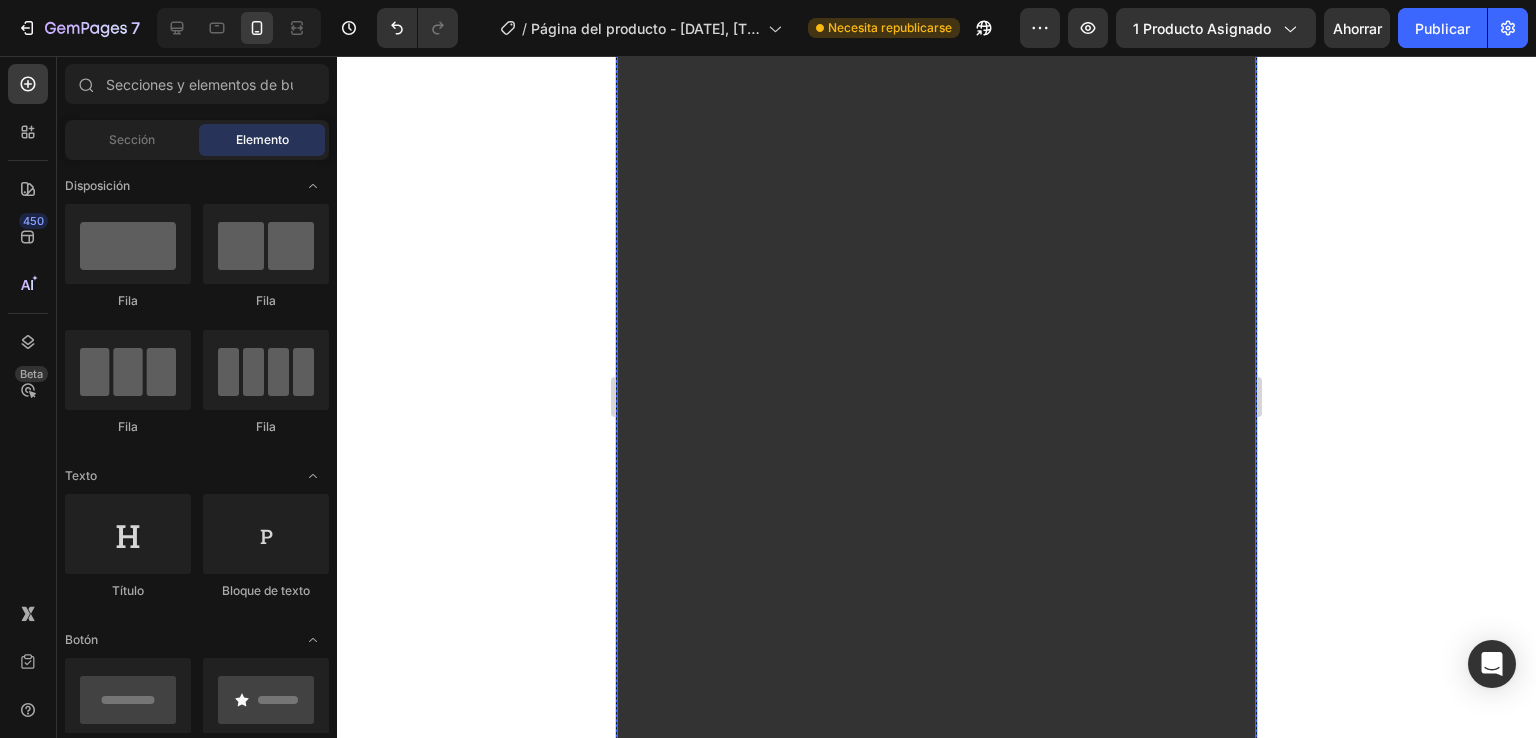 click at bounding box center (936, 495) 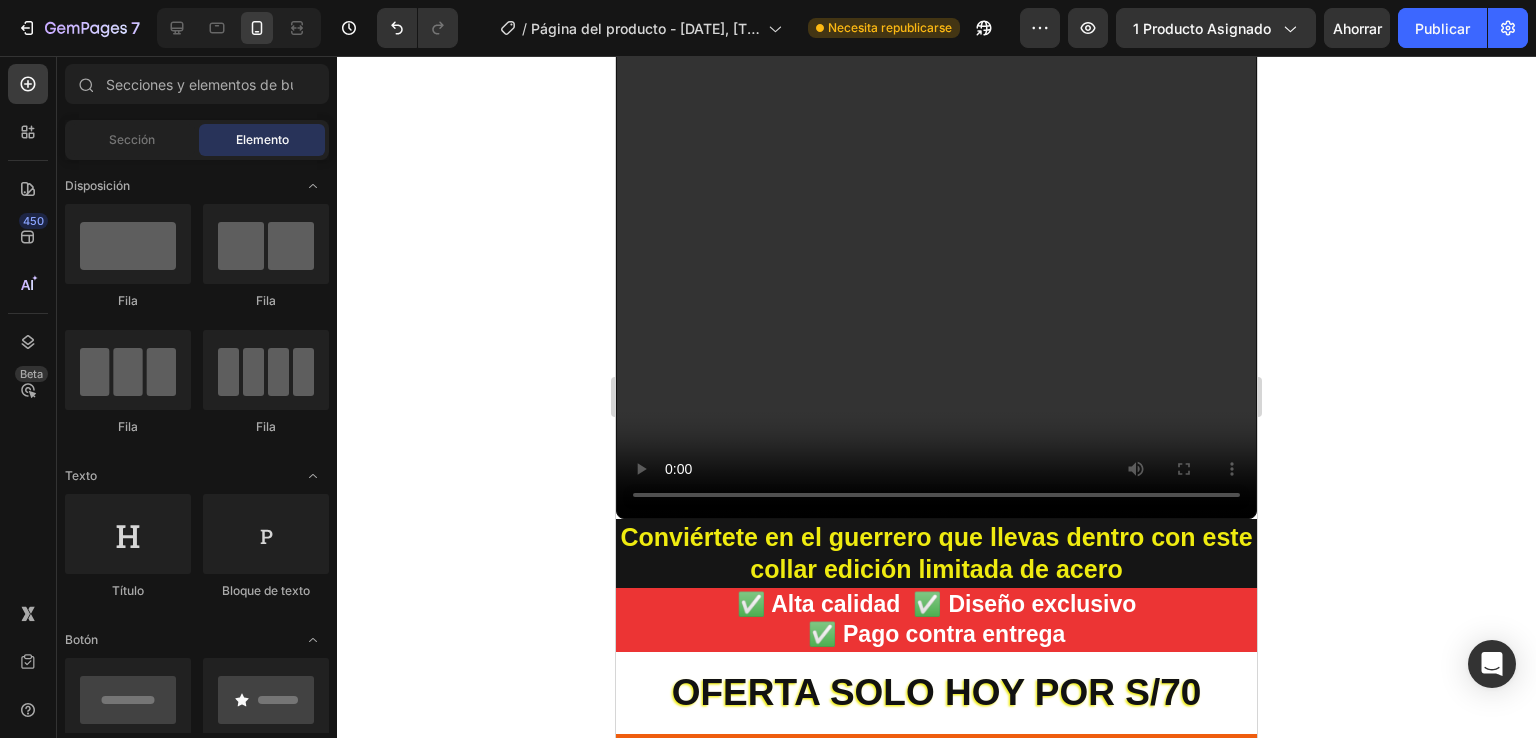 scroll, scrollTop: 796, scrollLeft: 0, axis: vertical 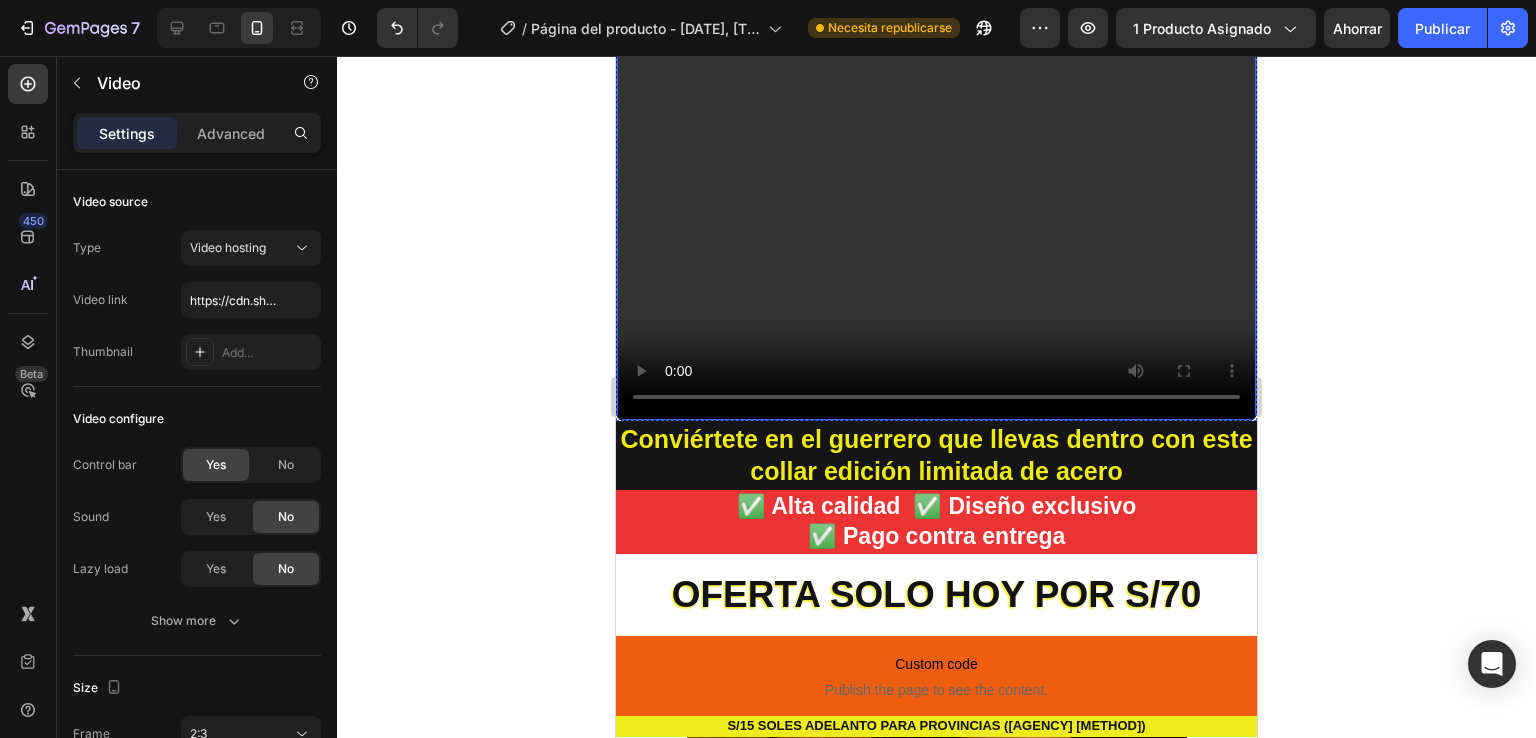 drag, startPoint x: 1011, startPoint y: 225, endPoint x: 791, endPoint y: 225, distance: 220 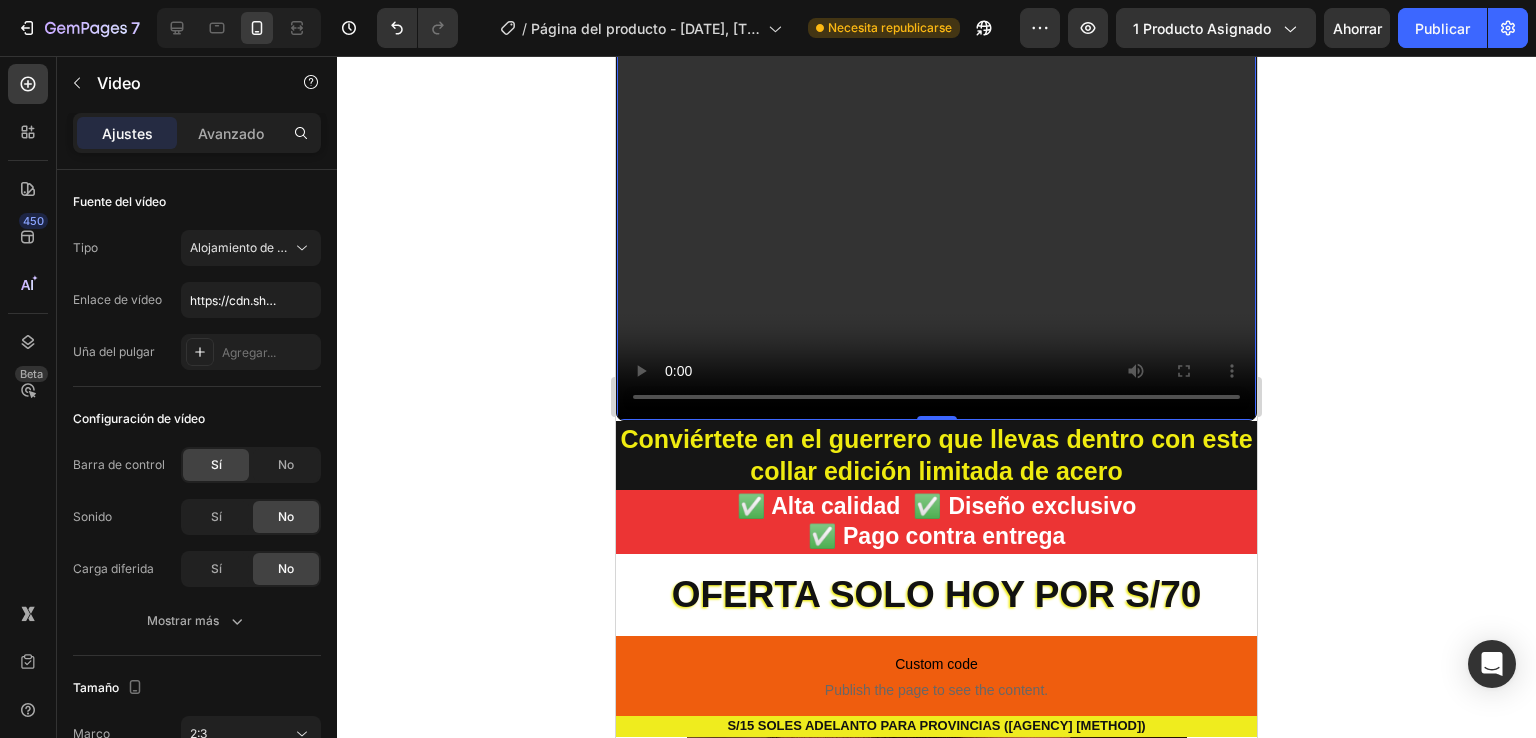 drag, startPoint x: 340, startPoint y: 469, endPoint x: 338, endPoint y: 482, distance: 13.152946 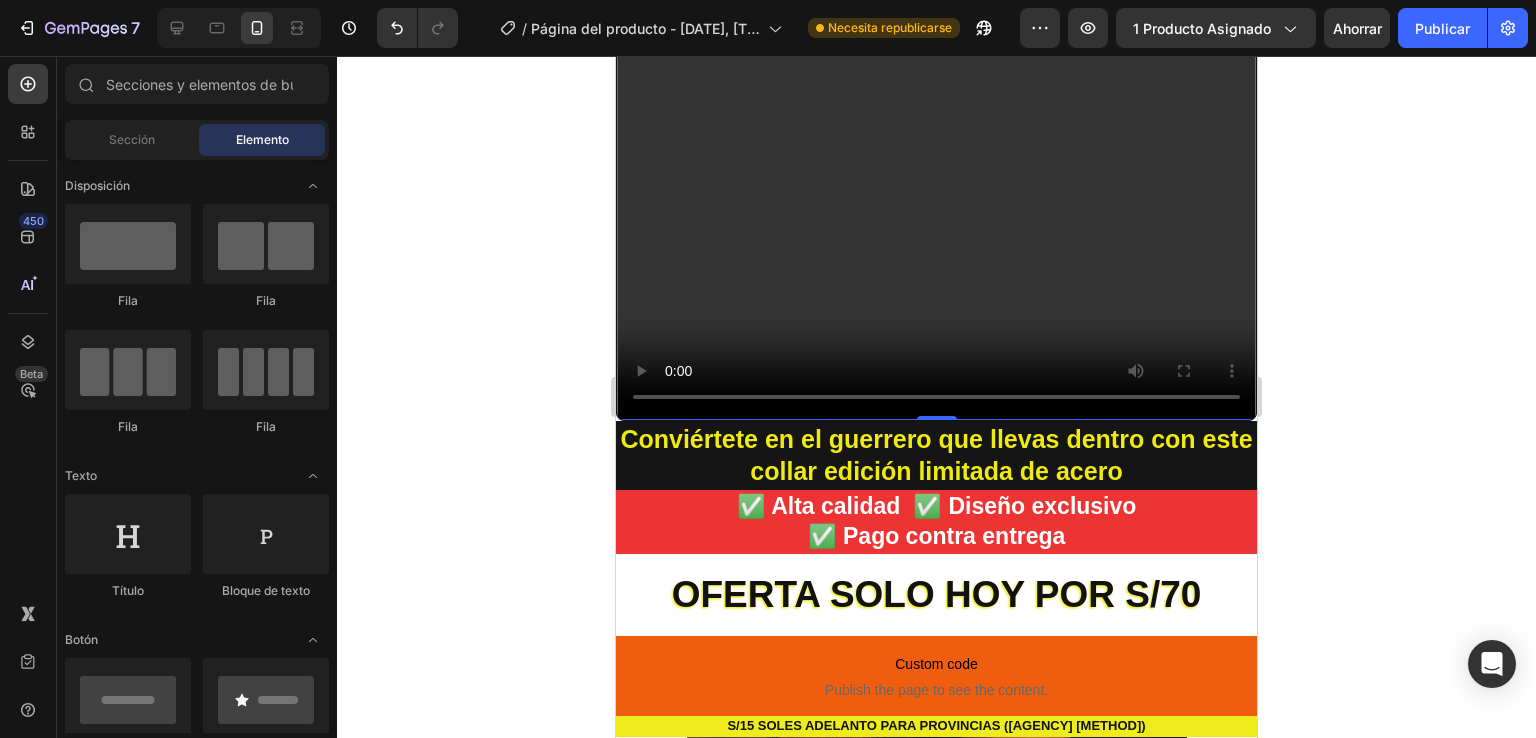 click at bounding box center (936, -61) 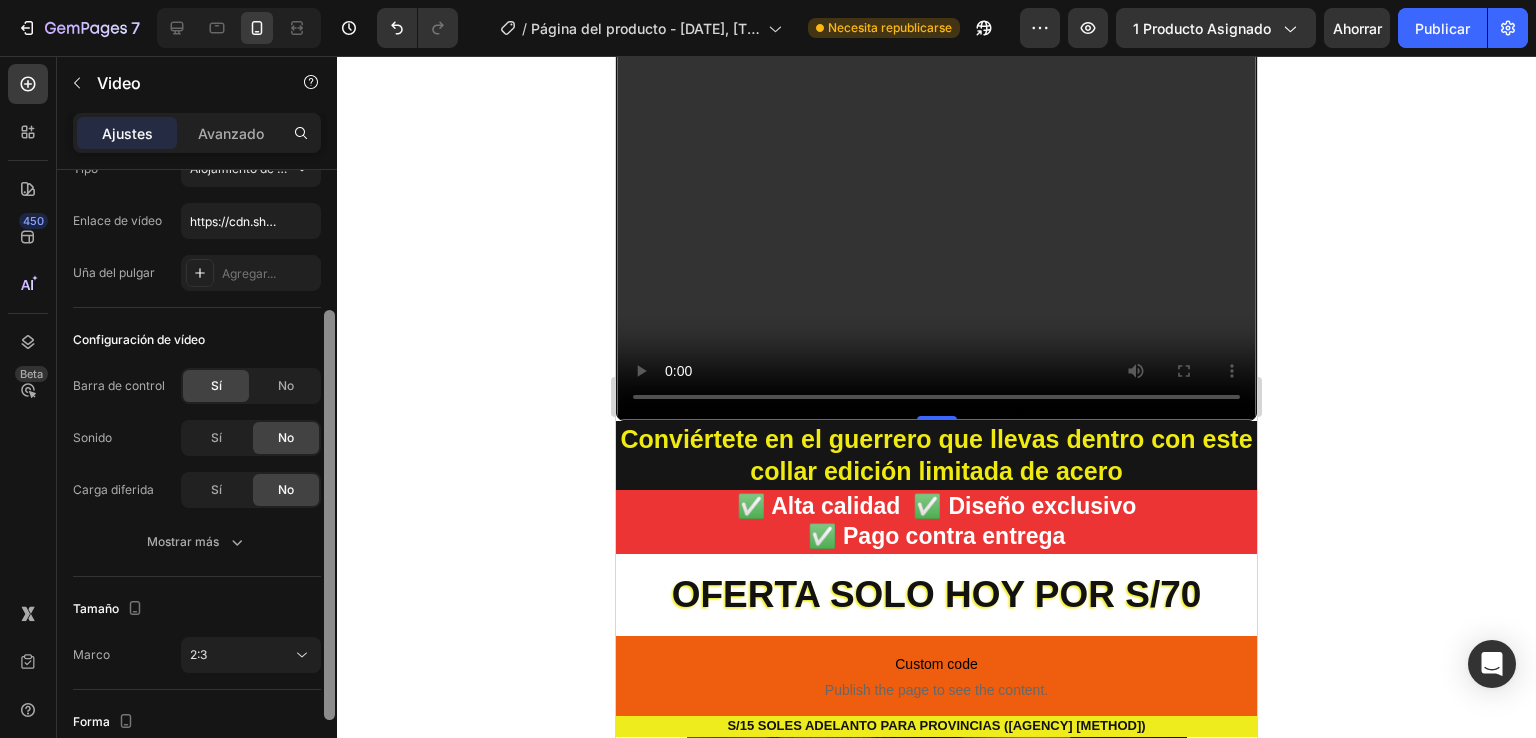 scroll, scrollTop: 209, scrollLeft: 0, axis: vertical 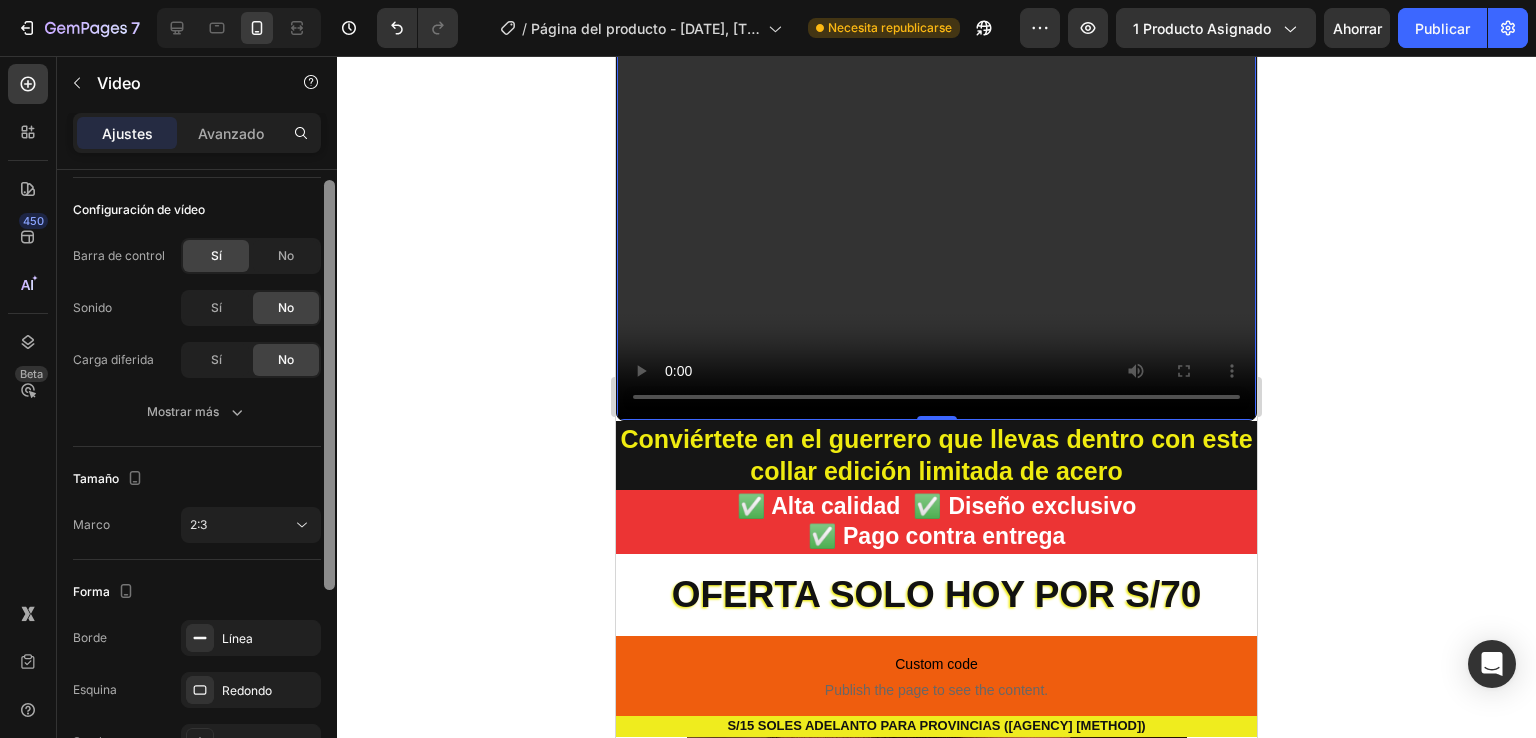 drag, startPoint x: 326, startPoint y: 501, endPoint x: 345, endPoint y: 639, distance: 139.30183 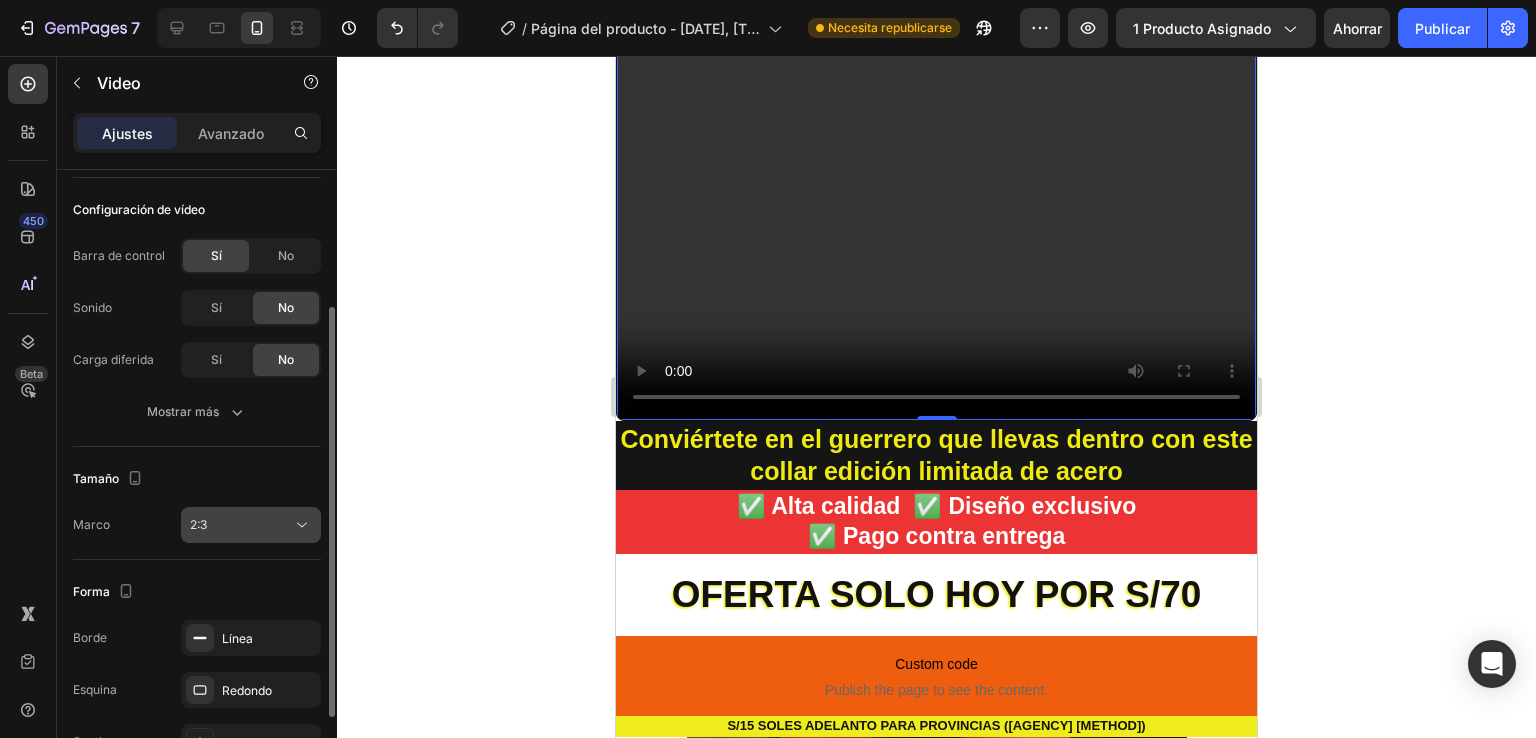 click 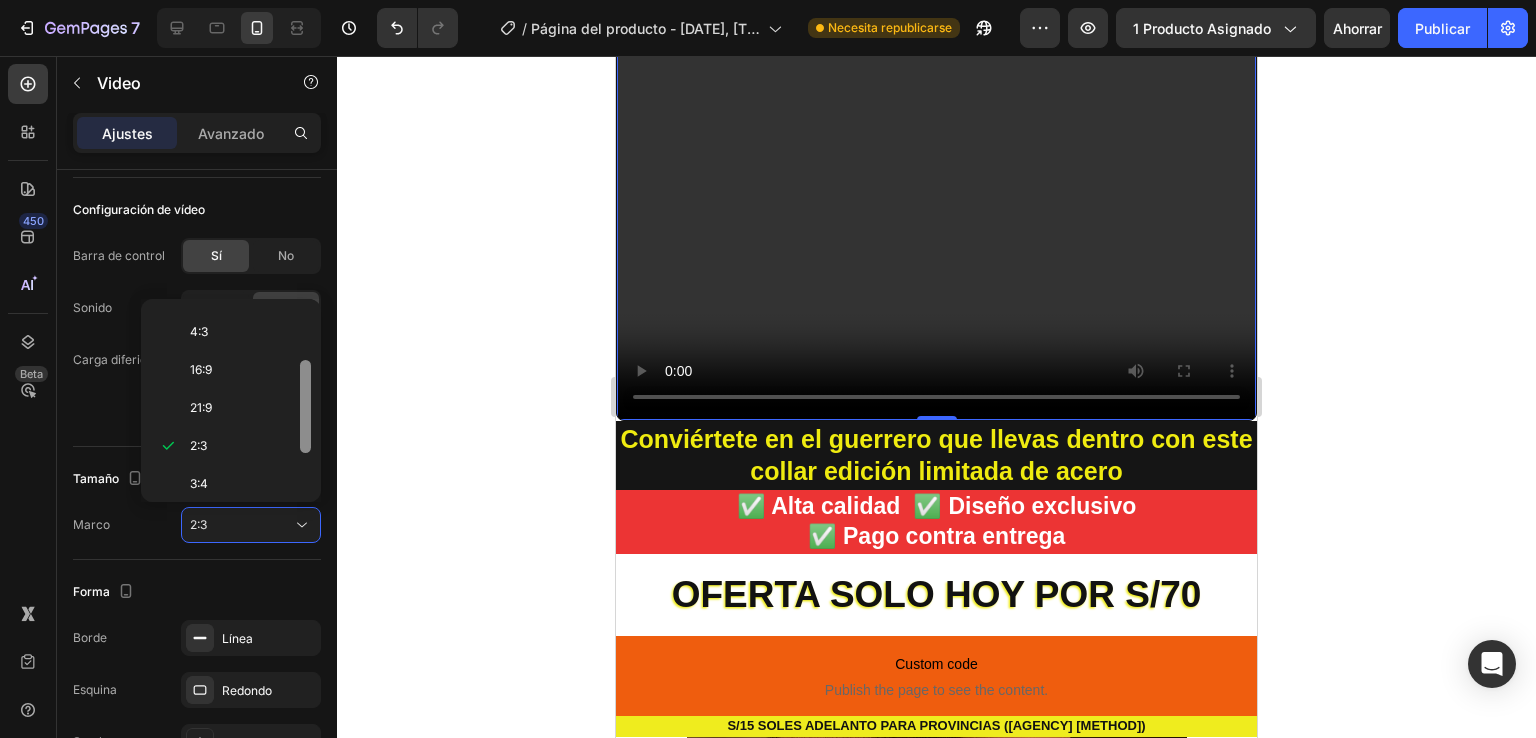 scroll, scrollTop: 0, scrollLeft: 0, axis: both 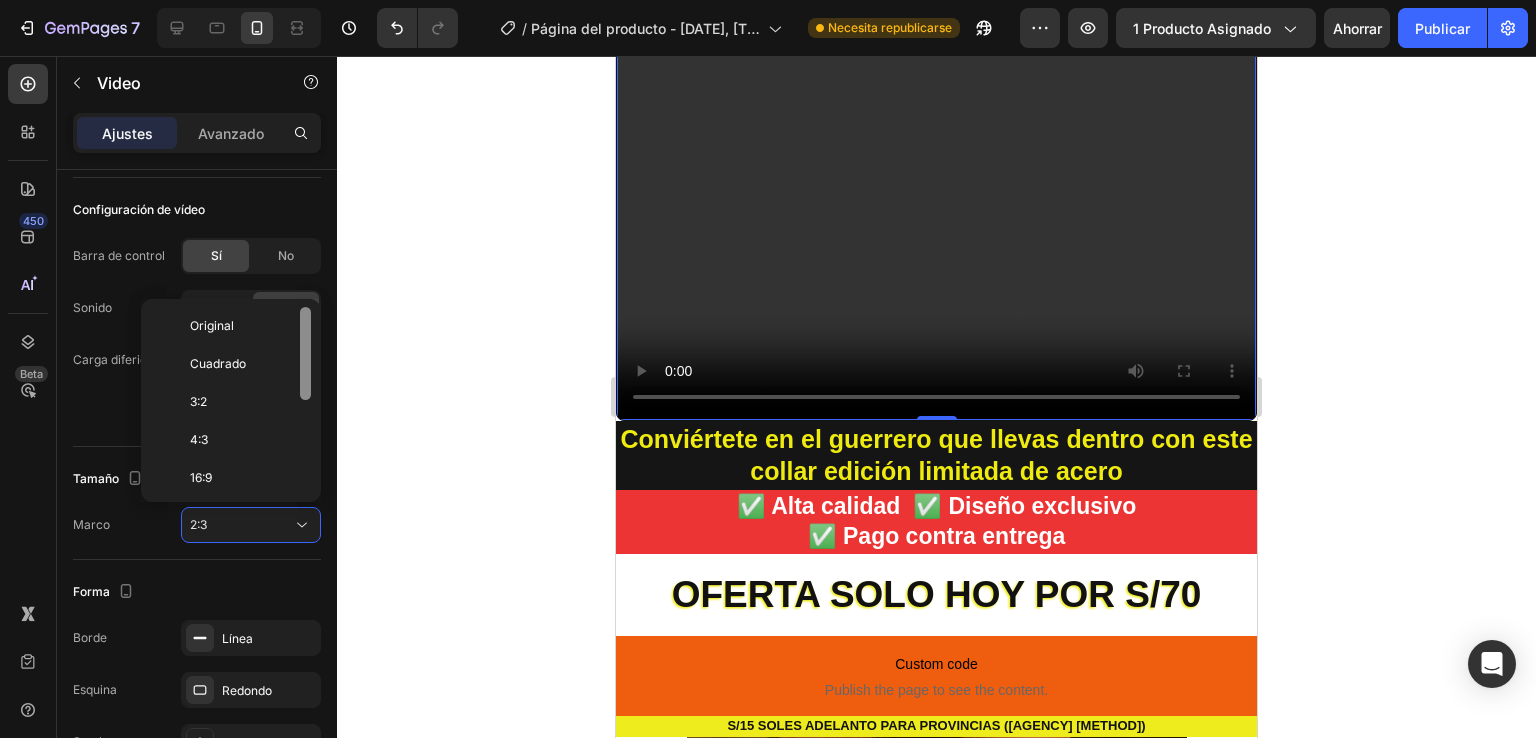 click 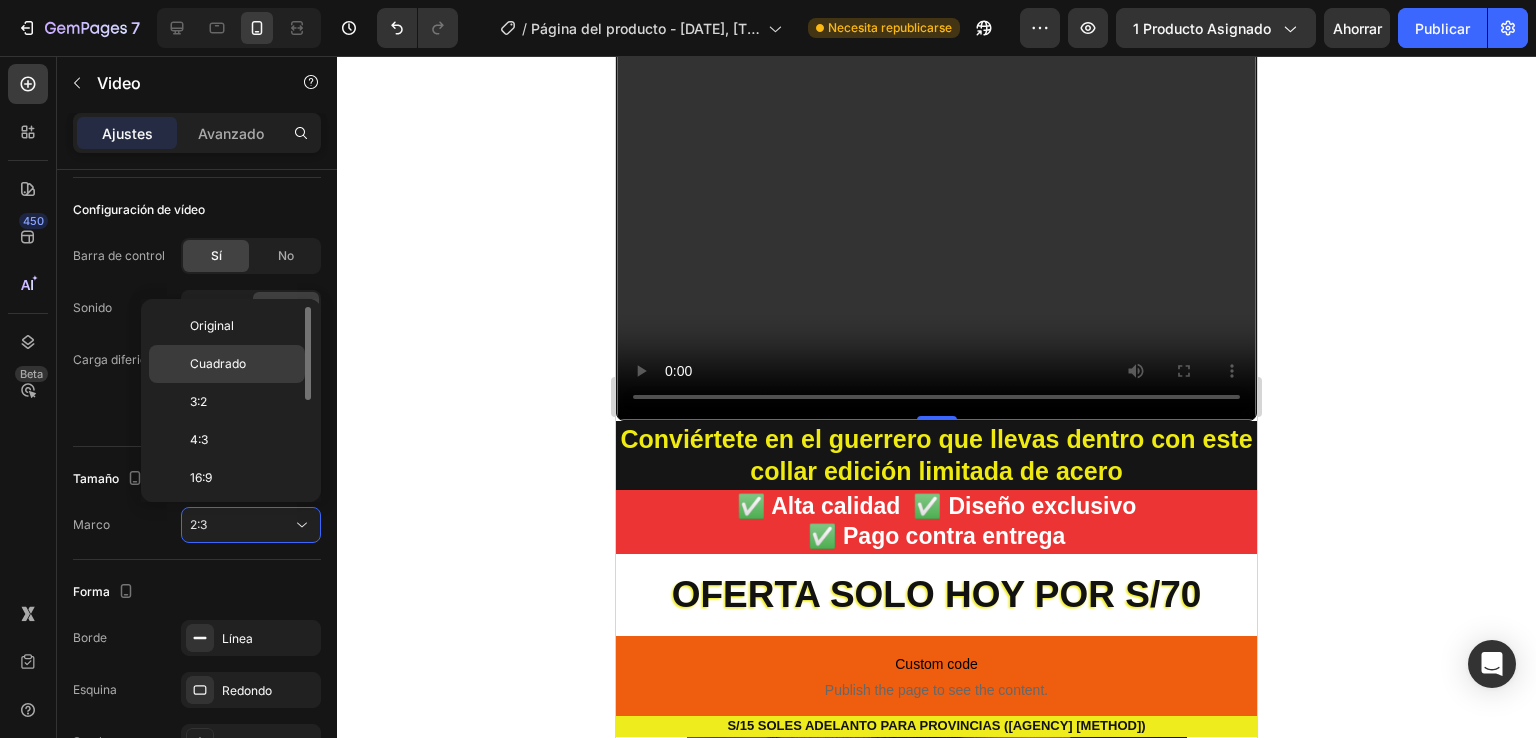 click on "Cuadrado" at bounding box center [243, 364] 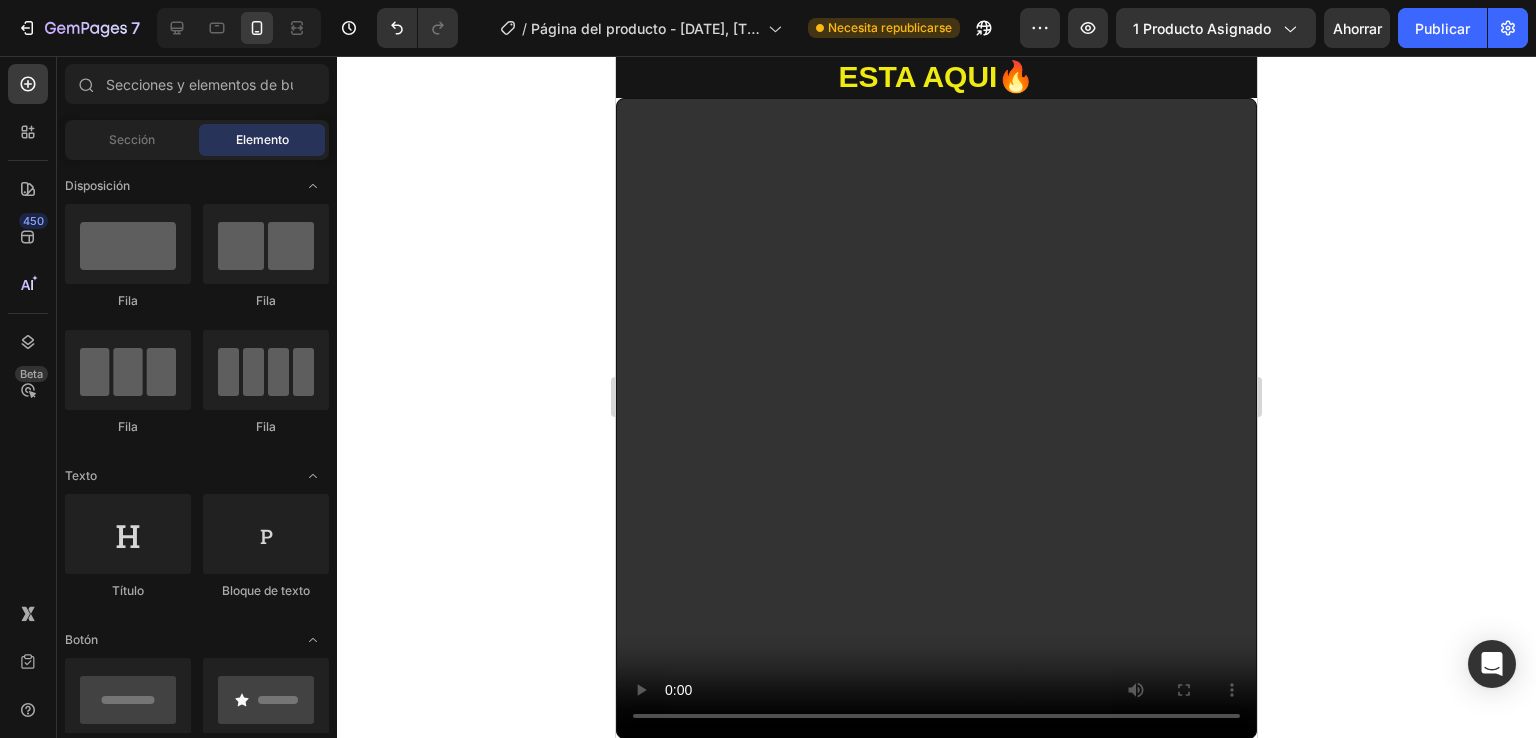 scroll, scrollTop: 72, scrollLeft: 0, axis: vertical 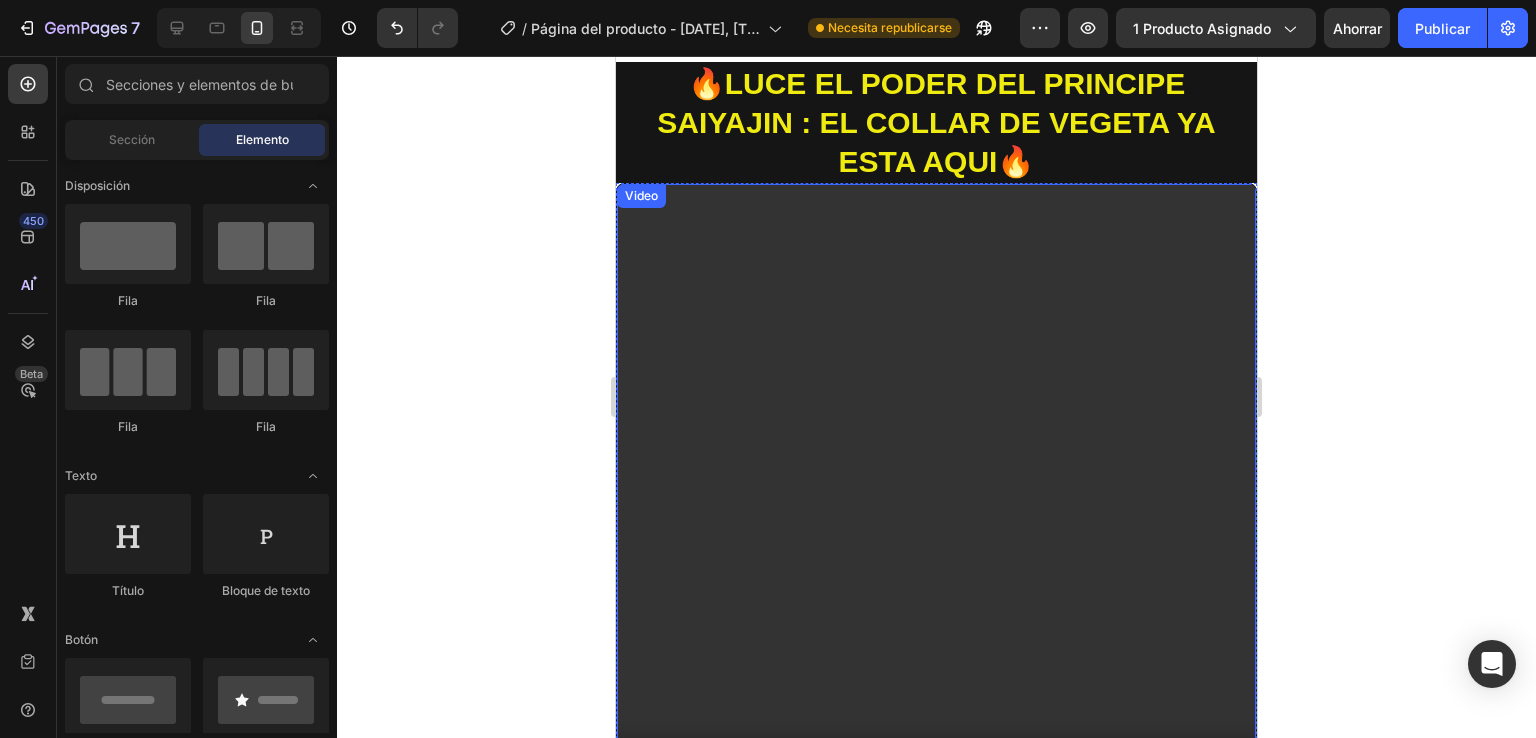 click at bounding box center (936, 503) 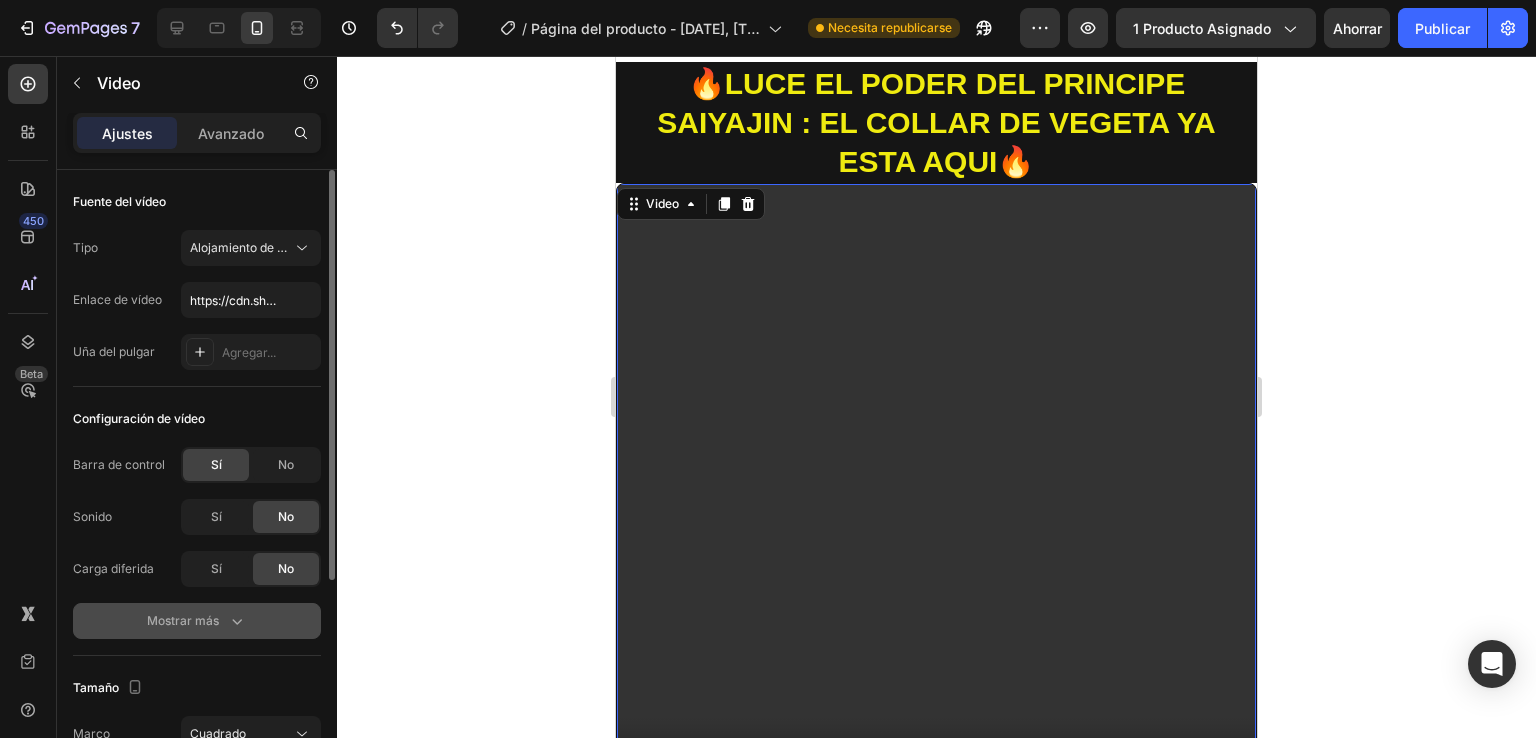 click on "Mostrar más" at bounding box center [197, 621] 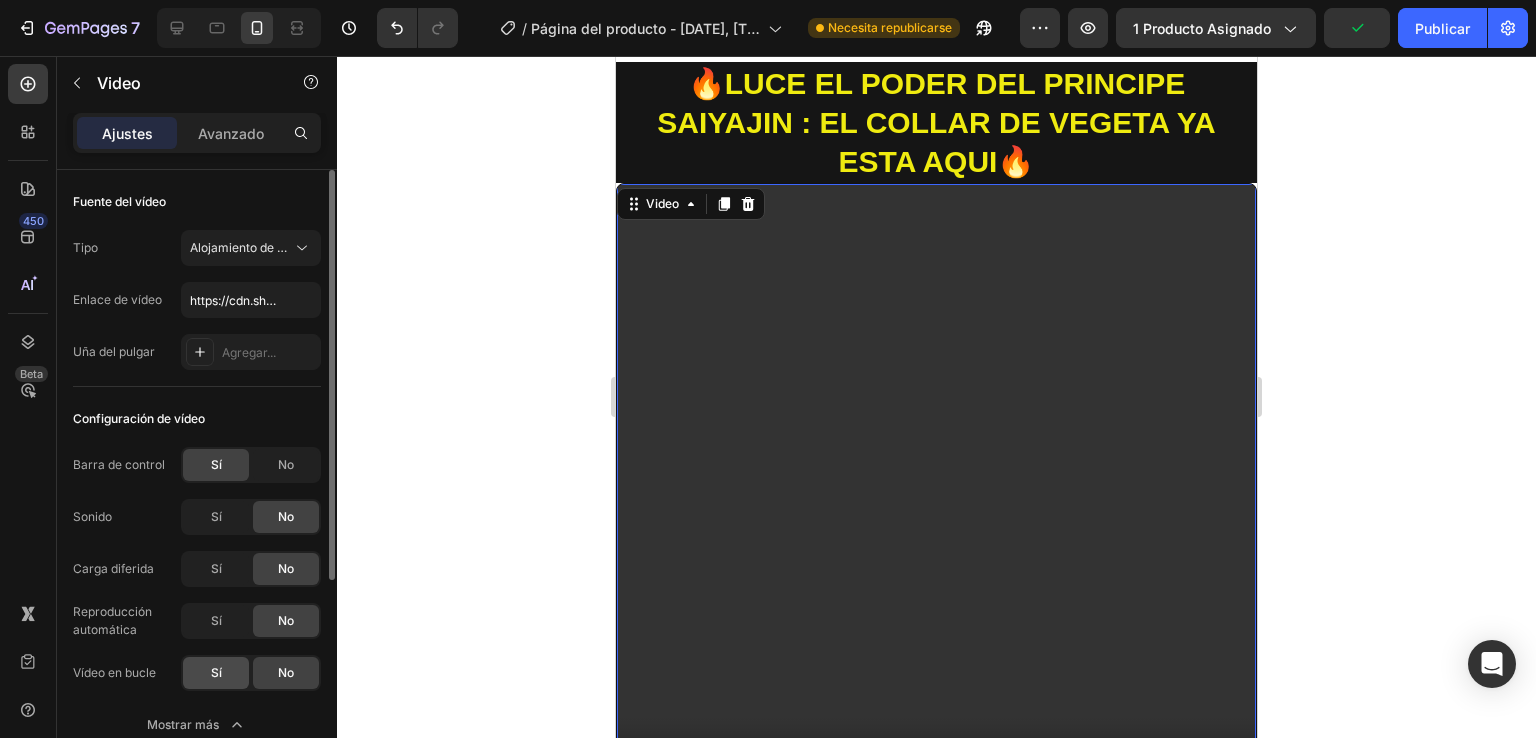 click on "Sí" 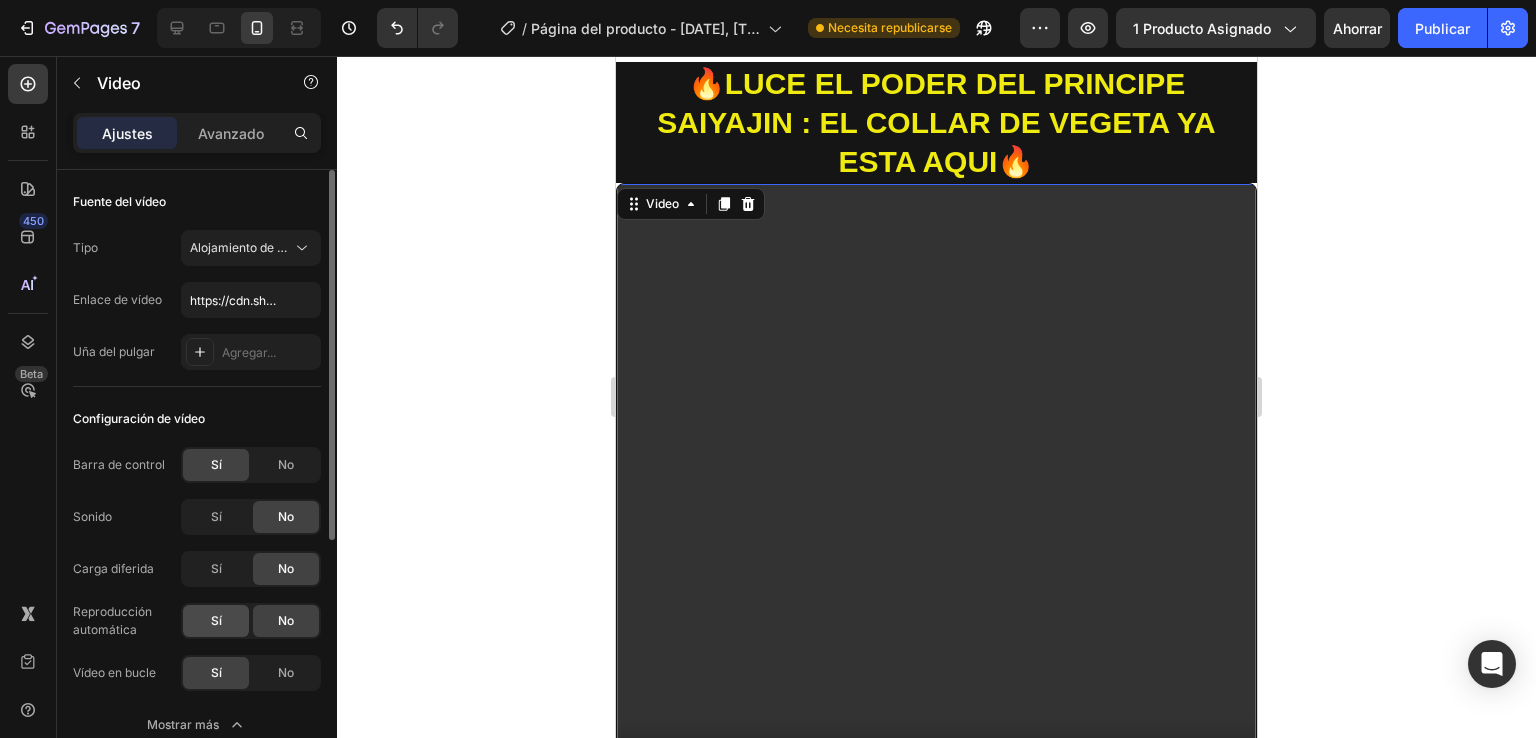 click on "Sí" 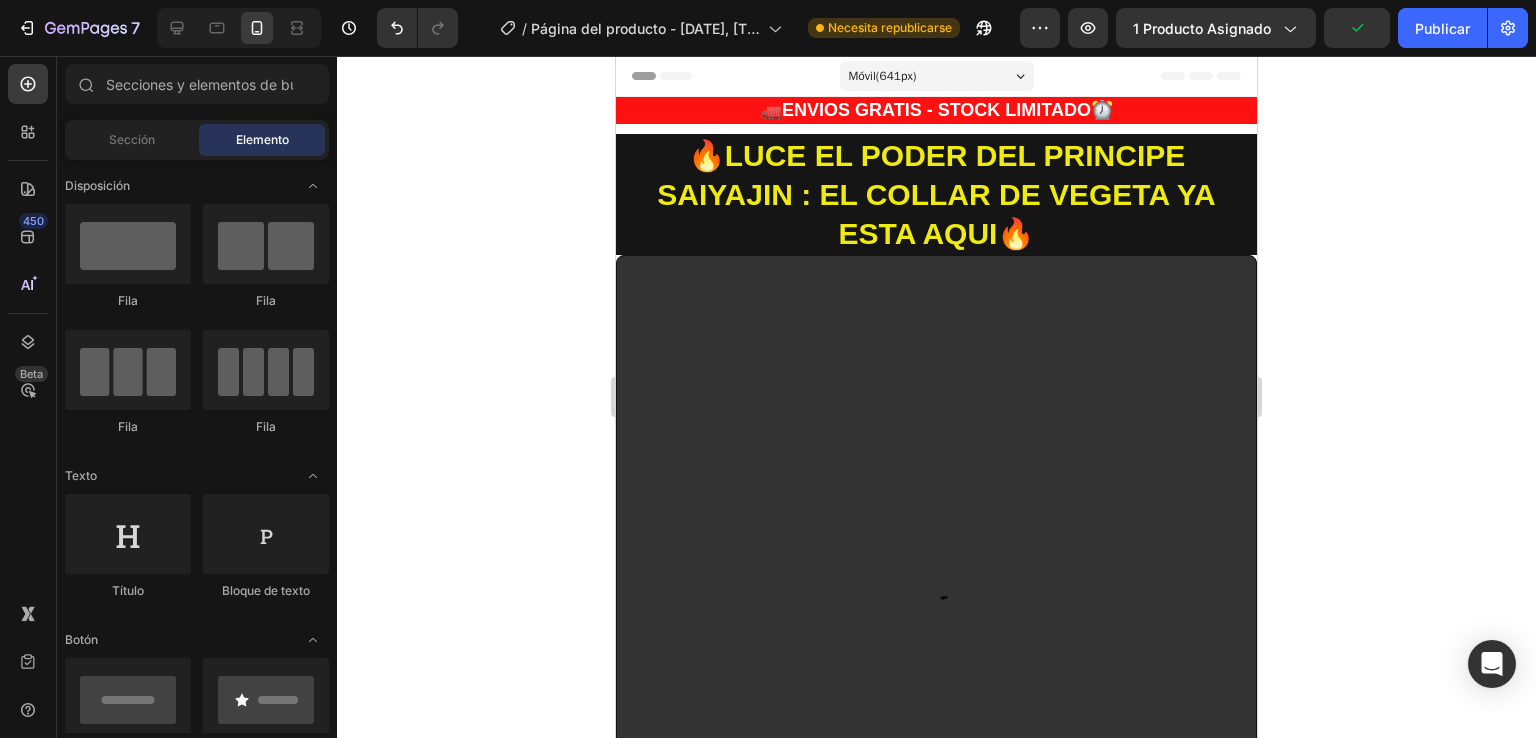 scroll, scrollTop: 72, scrollLeft: 0, axis: vertical 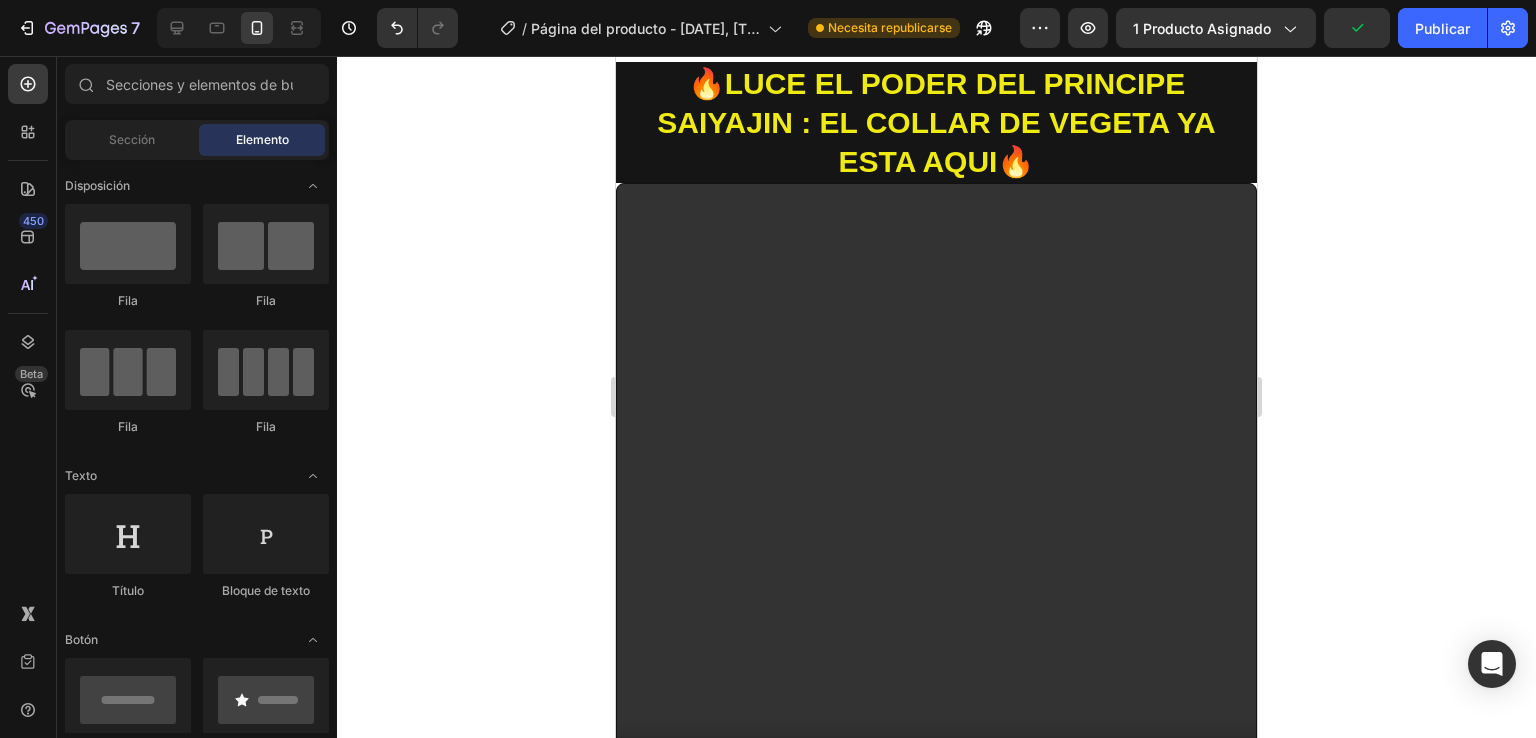 drag, startPoint x: 1252, startPoint y: 140, endPoint x: 2031, endPoint y: 102, distance: 779.9263 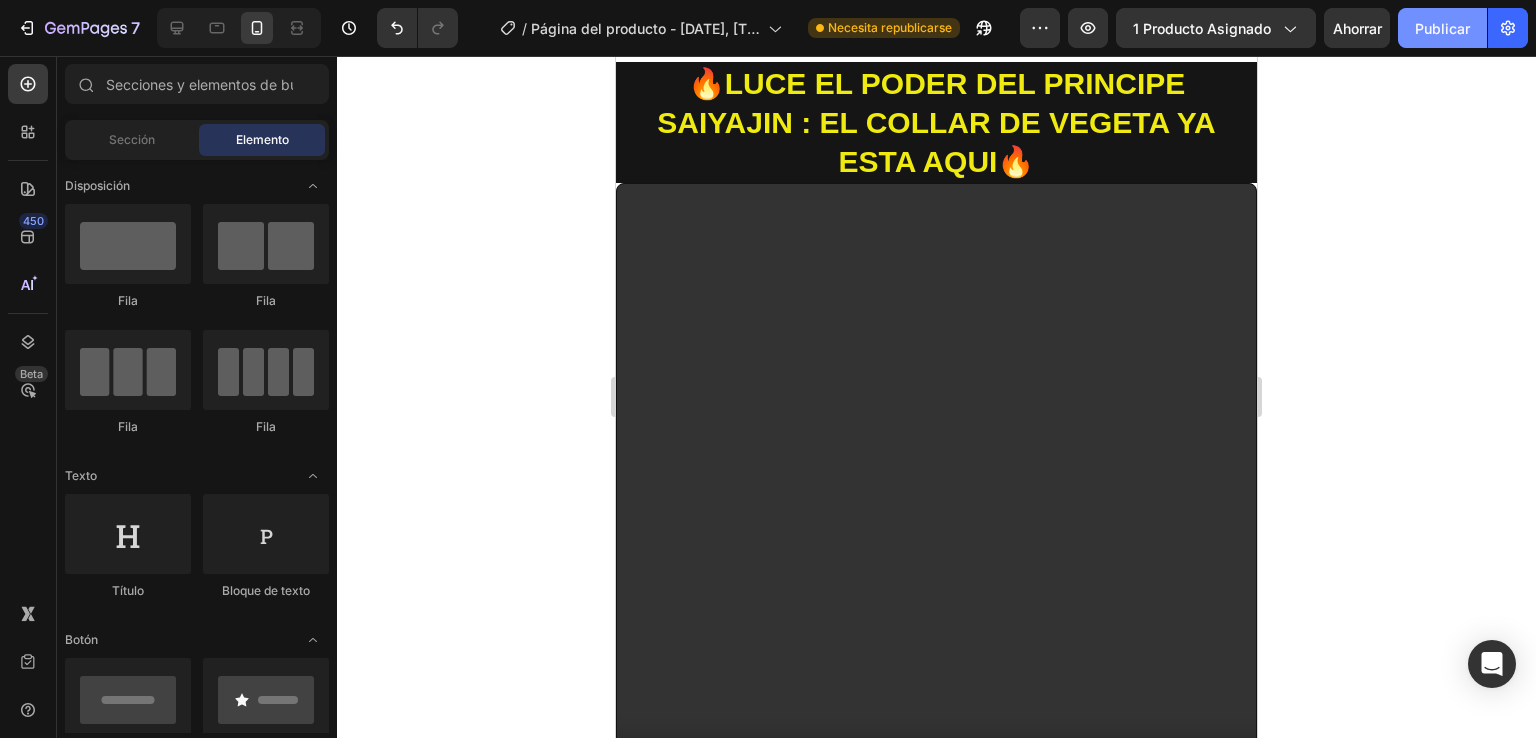 click on "Publicar" at bounding box center [1442, 28] 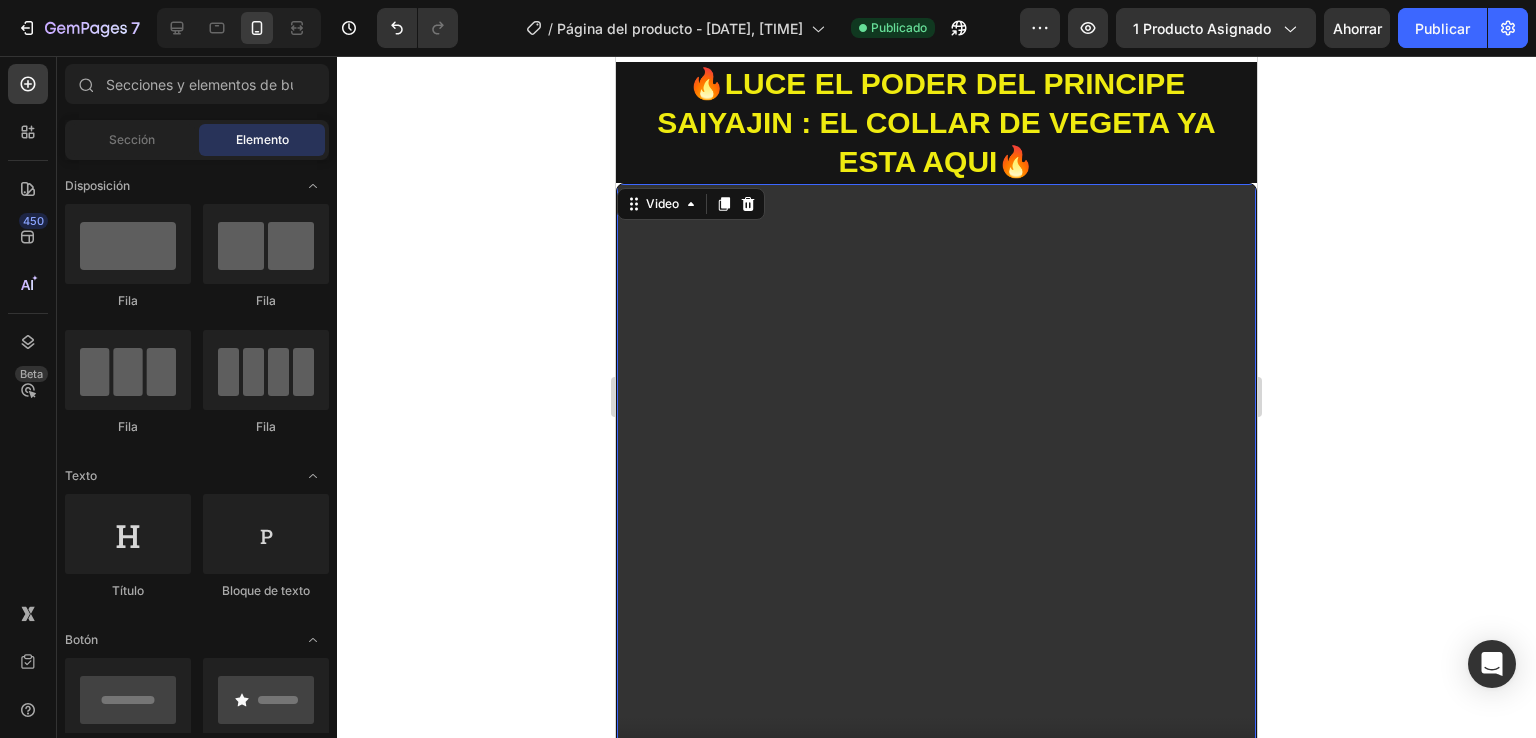 click at bounding box center (936, 503) 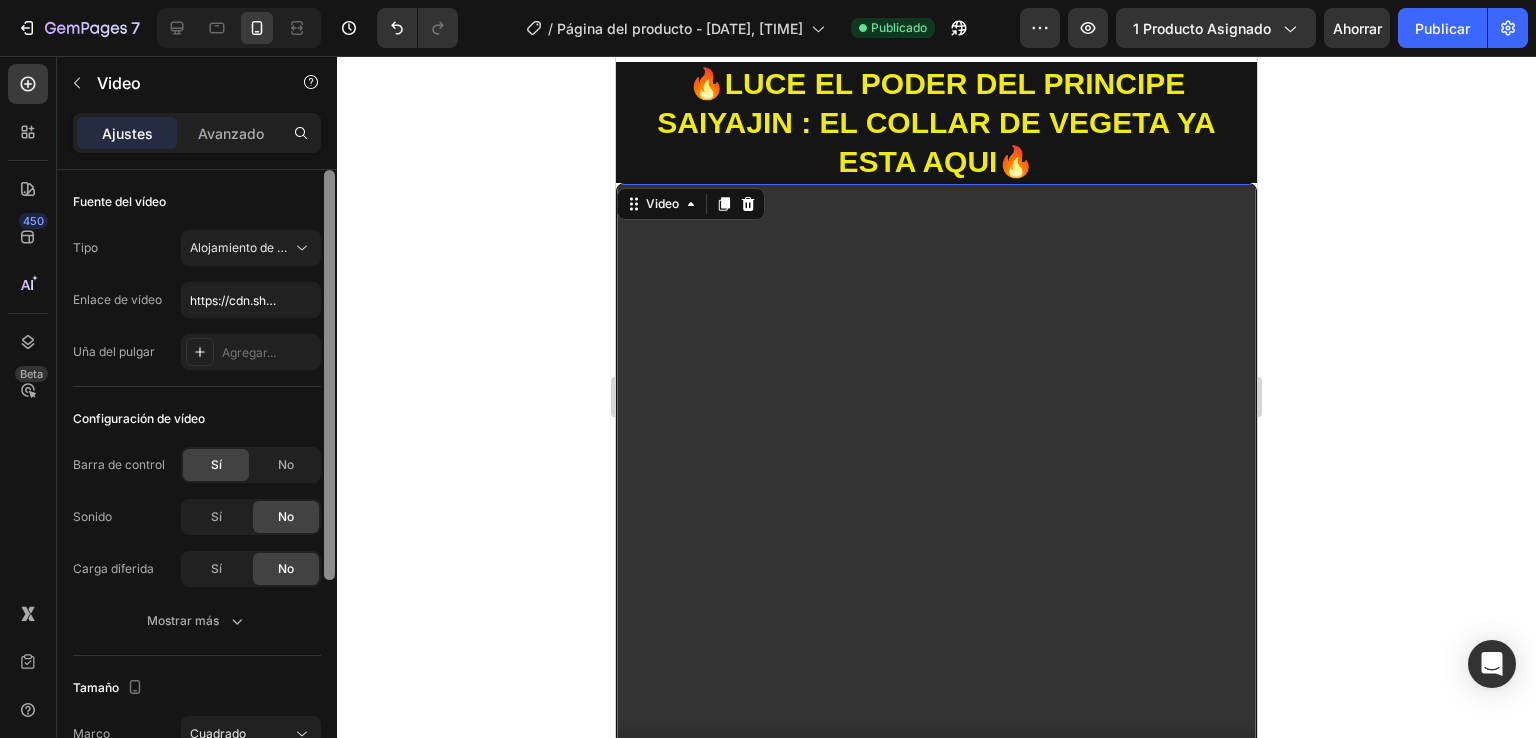 scroll, scrollTop: 57, scrollLeft: 0, axis: vertical 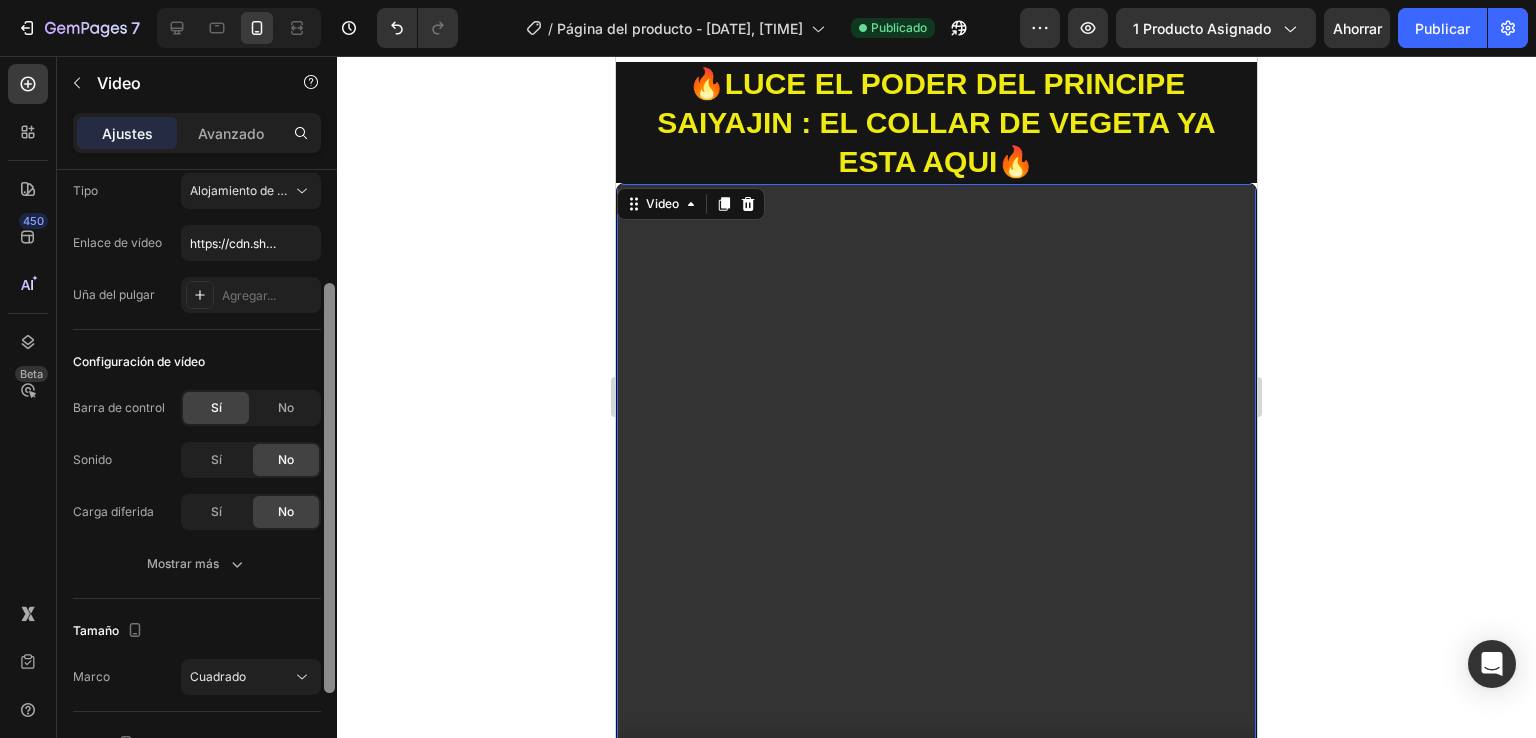 drag, startPoint x: 333, startPoint y: 461, endPoint x: 346, endPoint y: 542, distance: 82.036575 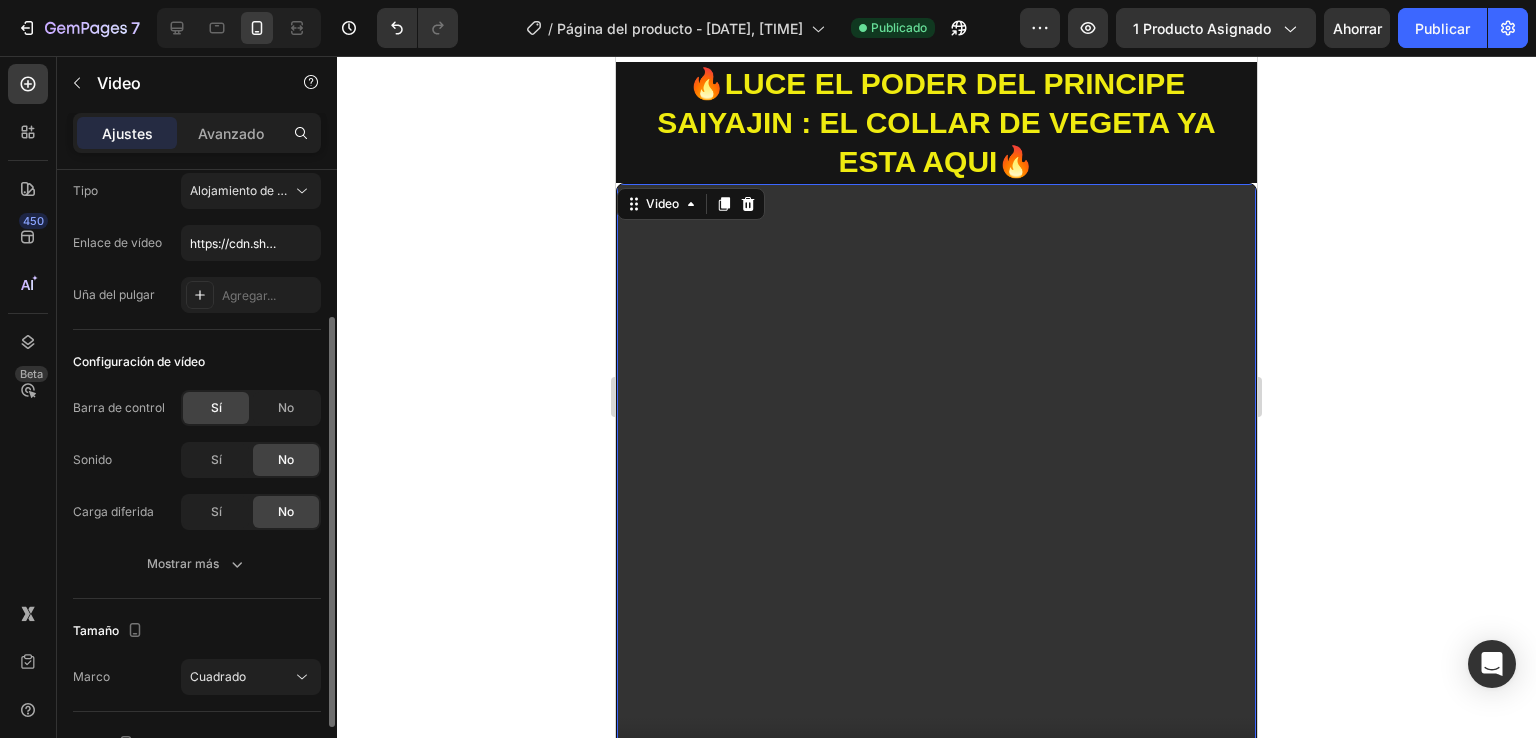 scroll, scrollTop: 123, scrollLeft: 0, axis: vertical 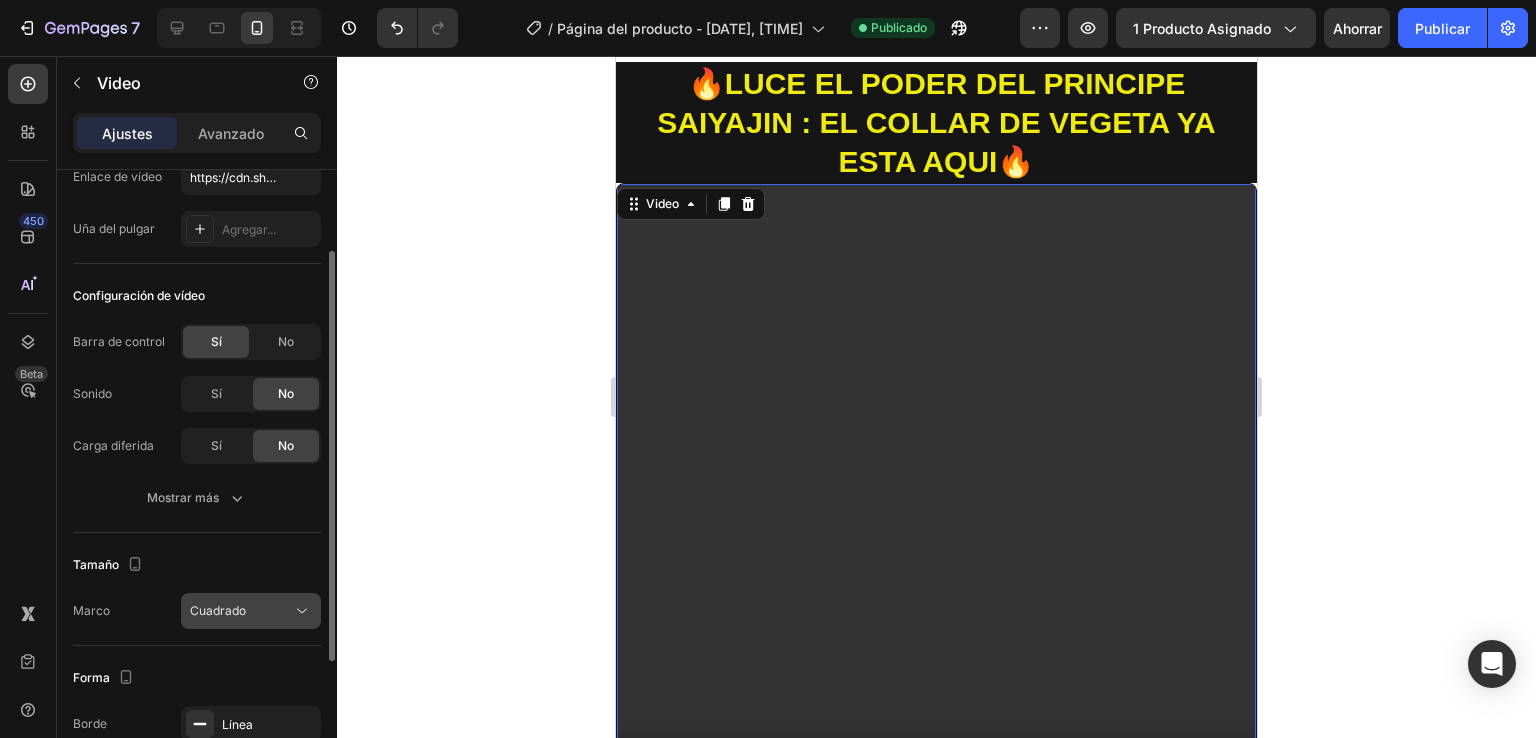 click on "Cuadrado" at bounding box center [241, 611] 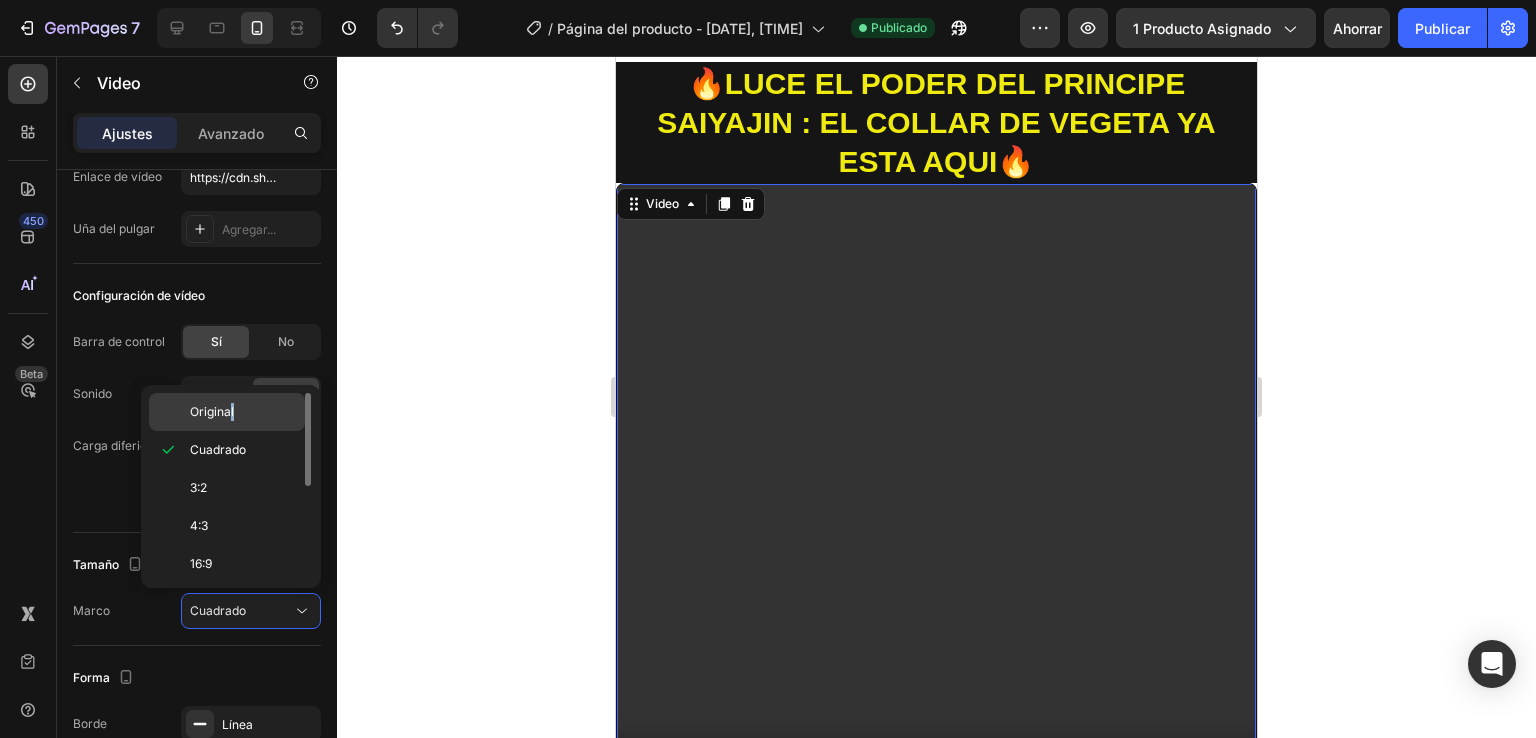 click on "Original" at bounding box center (243, 412) 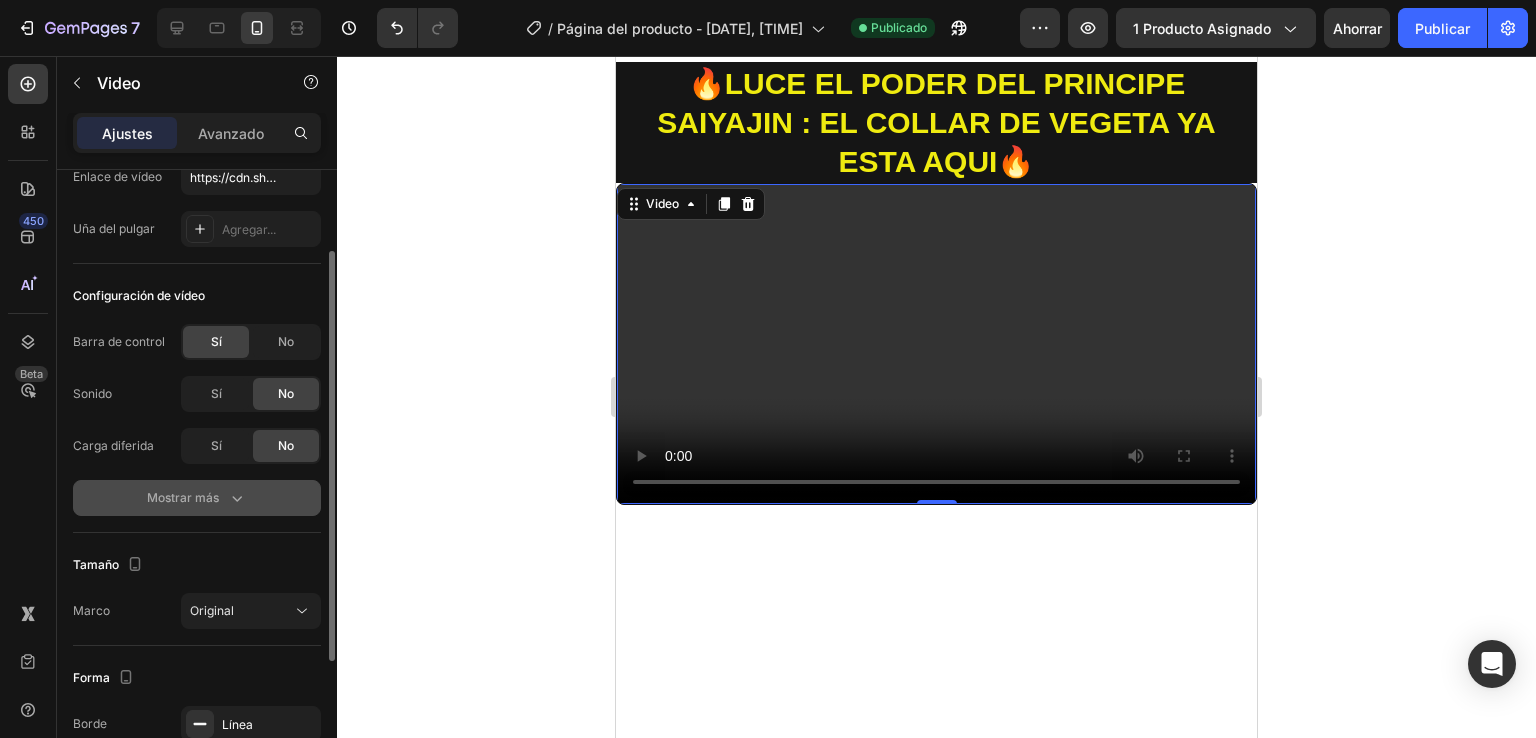 click on "Mostrar más" at bounding box center [197, 498] 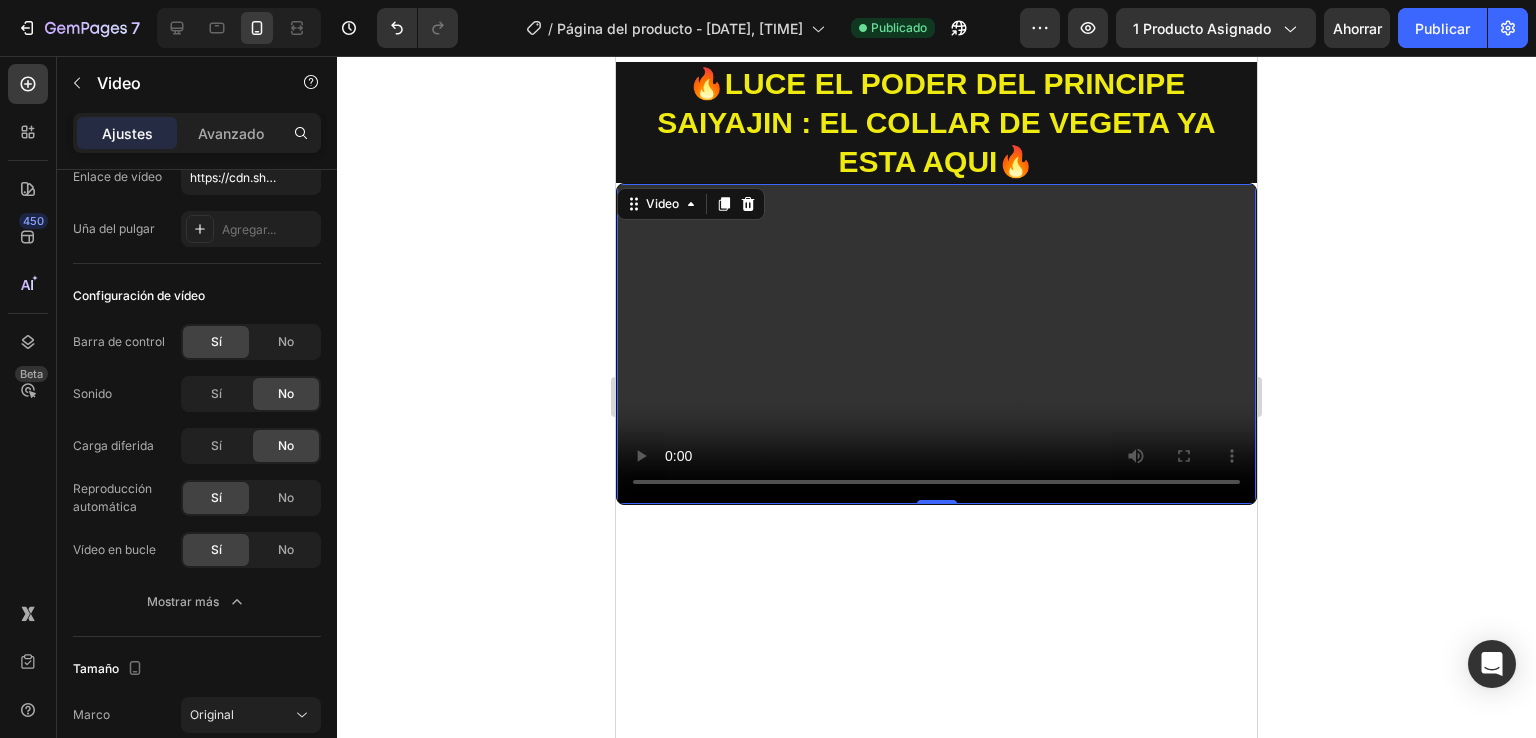 click at bounding box center (936, 344) 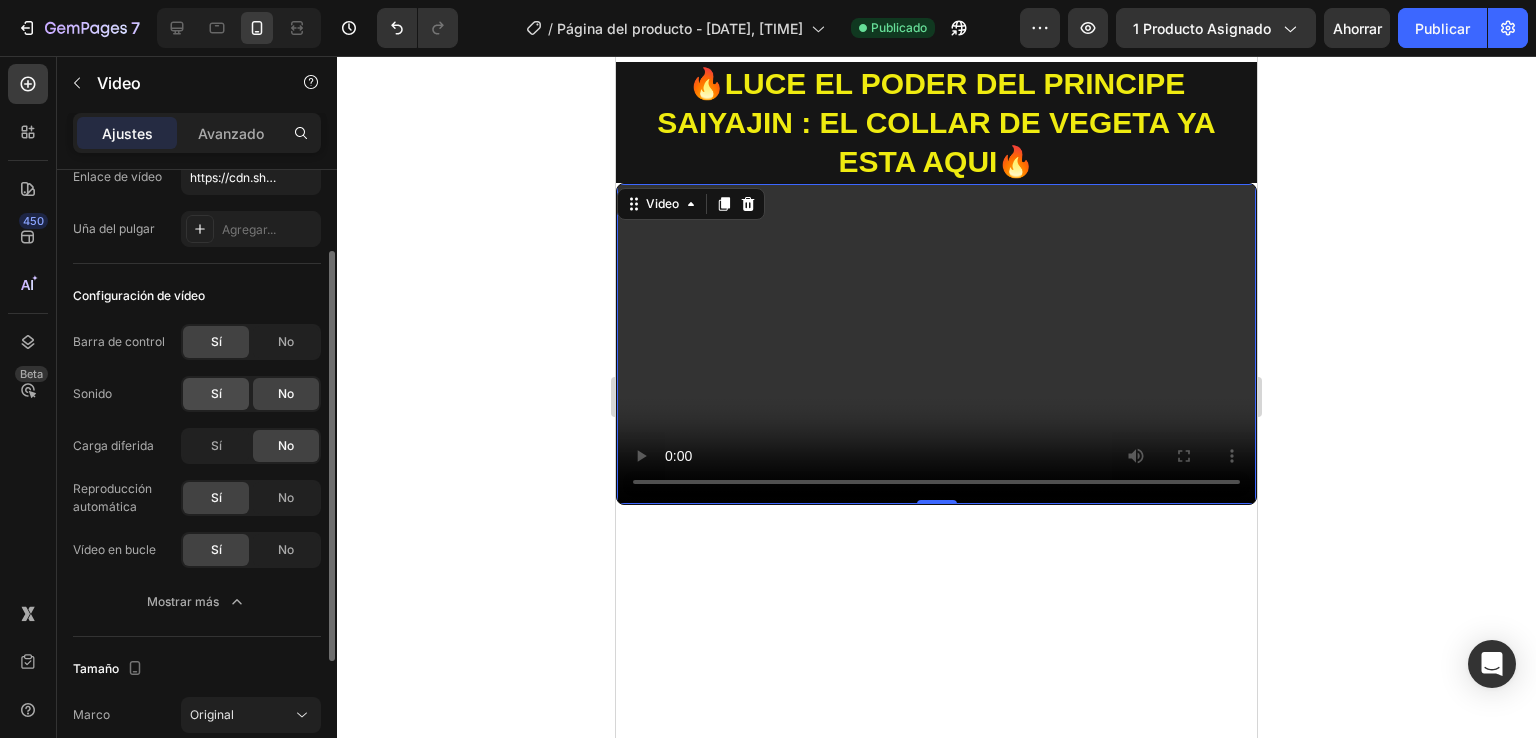 click on "Sí" 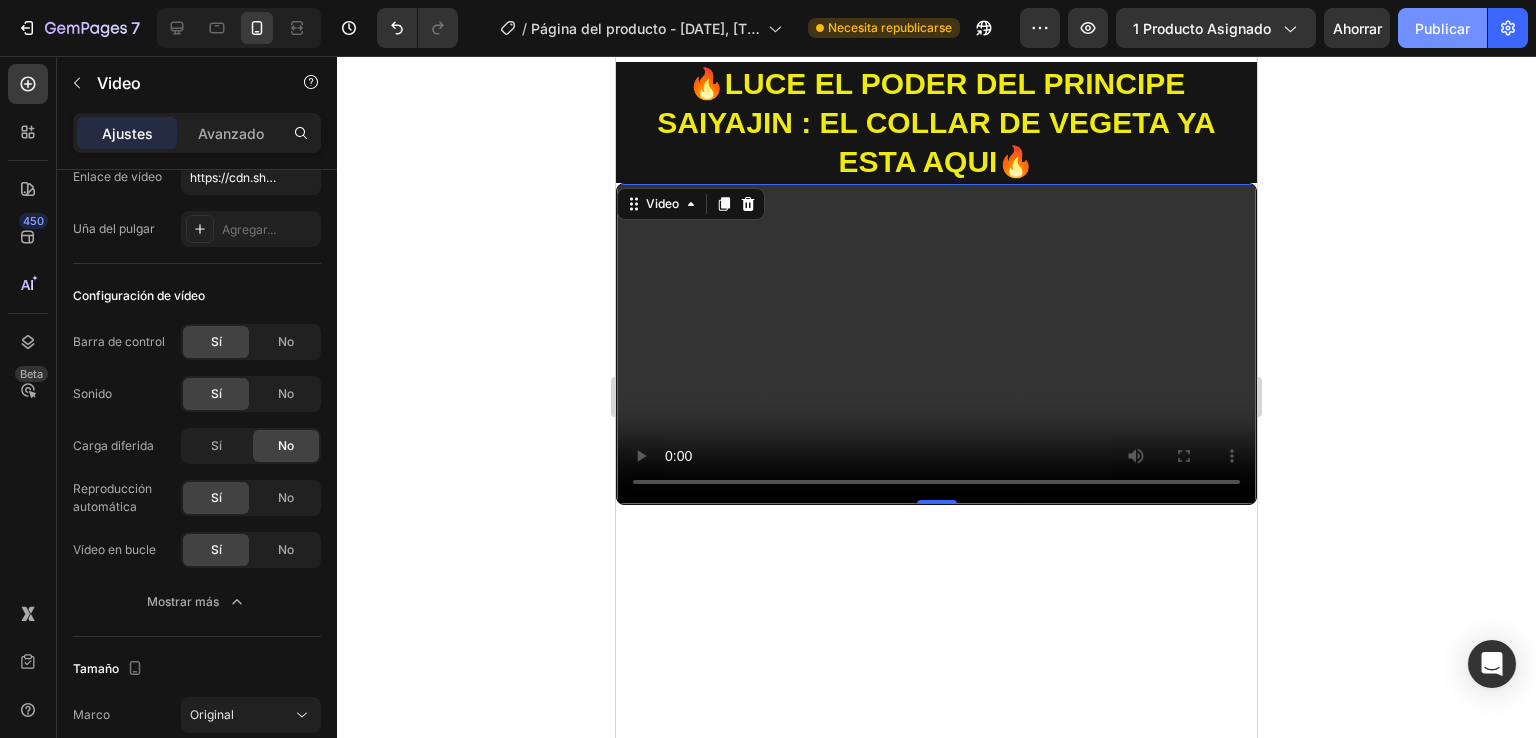 click on "Publicar" 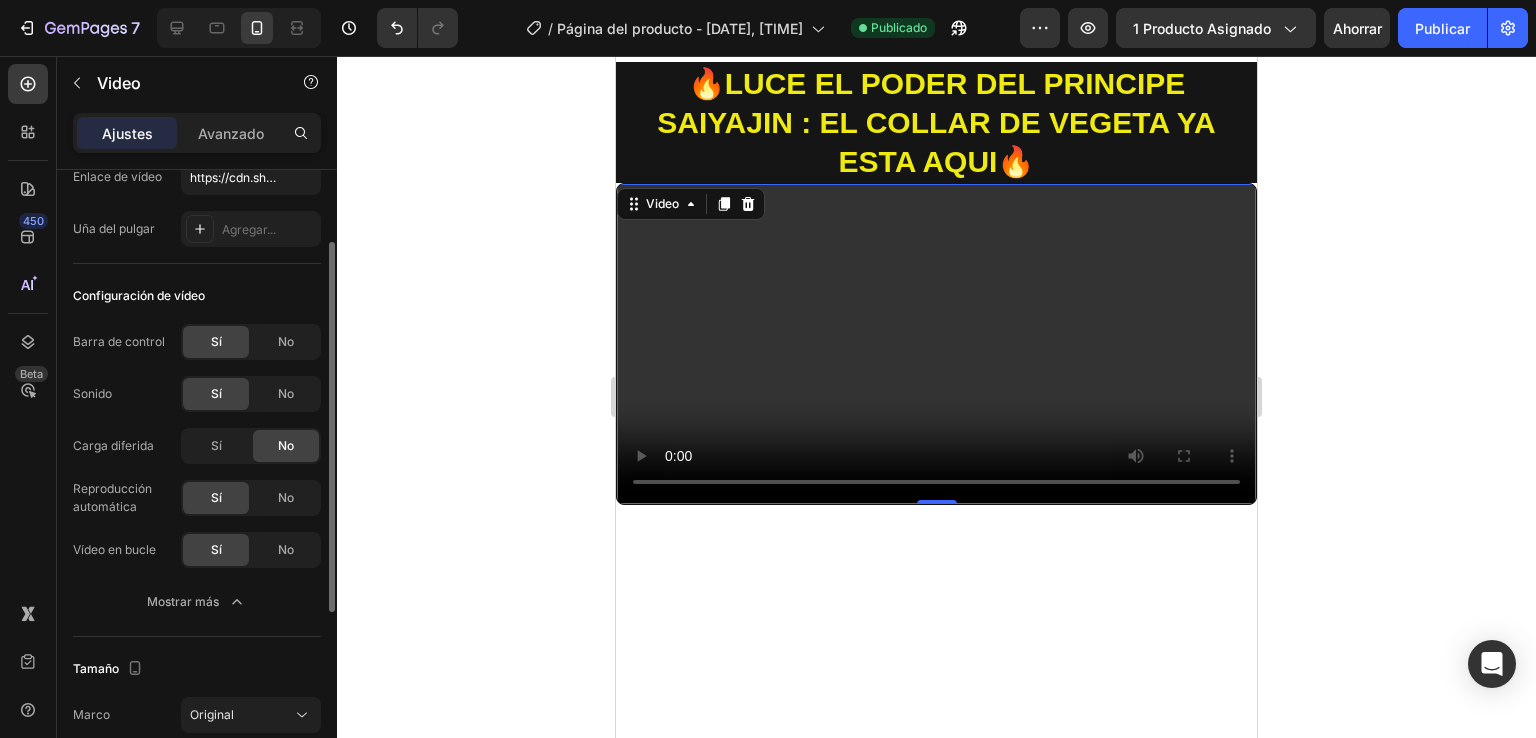 click on "Sí" 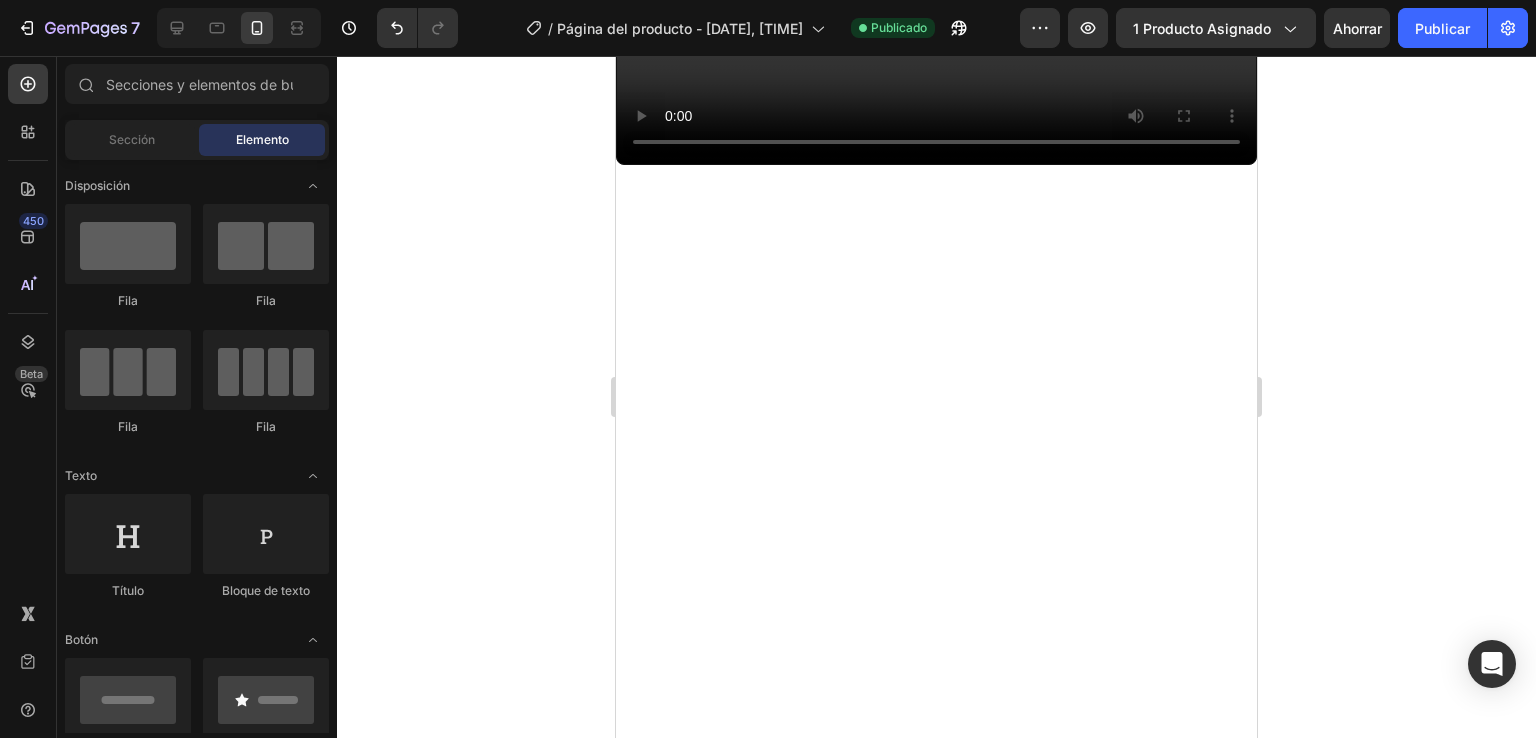 scroll, scrollTop: 432, scrollLeft: 0, axis: vertical 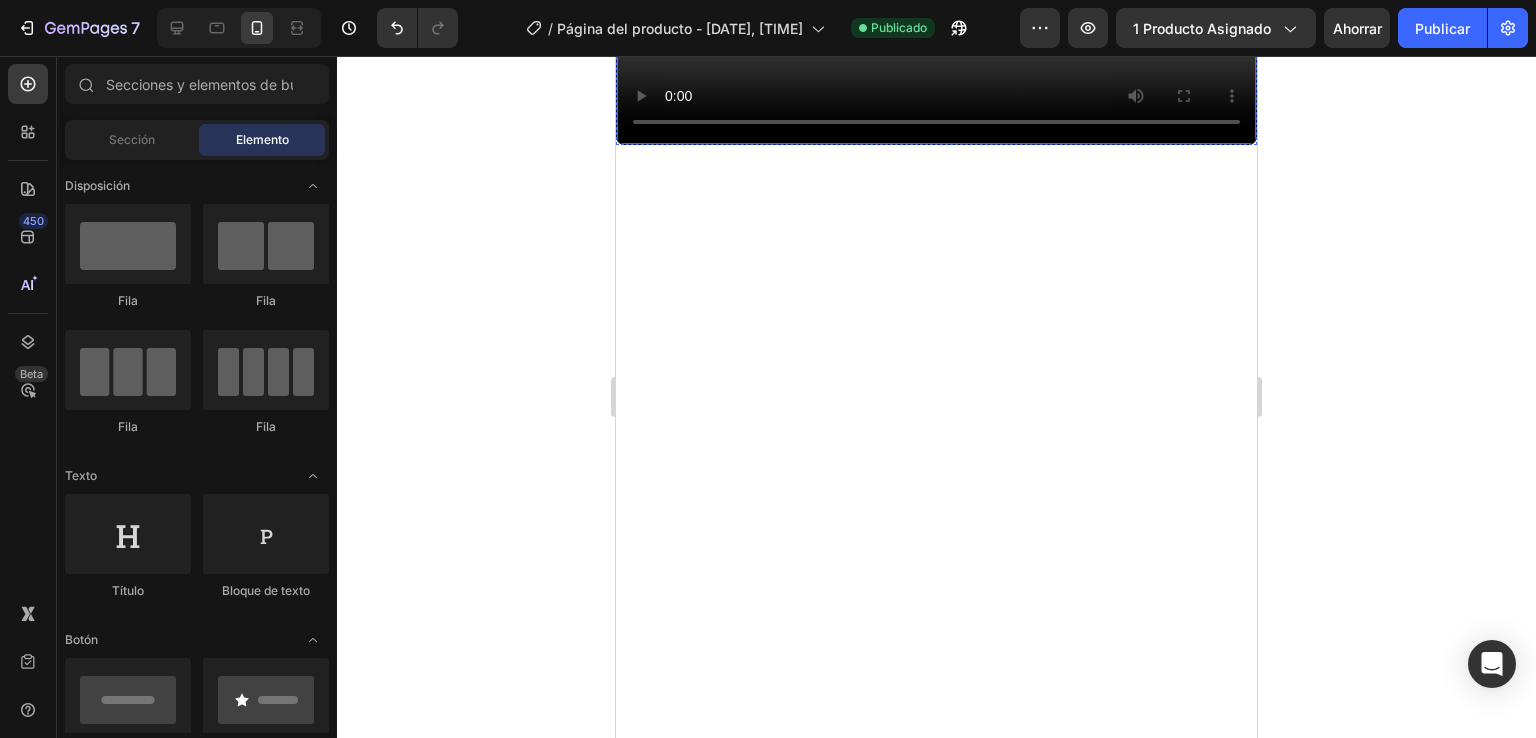 click at bounding box center (936, -16) 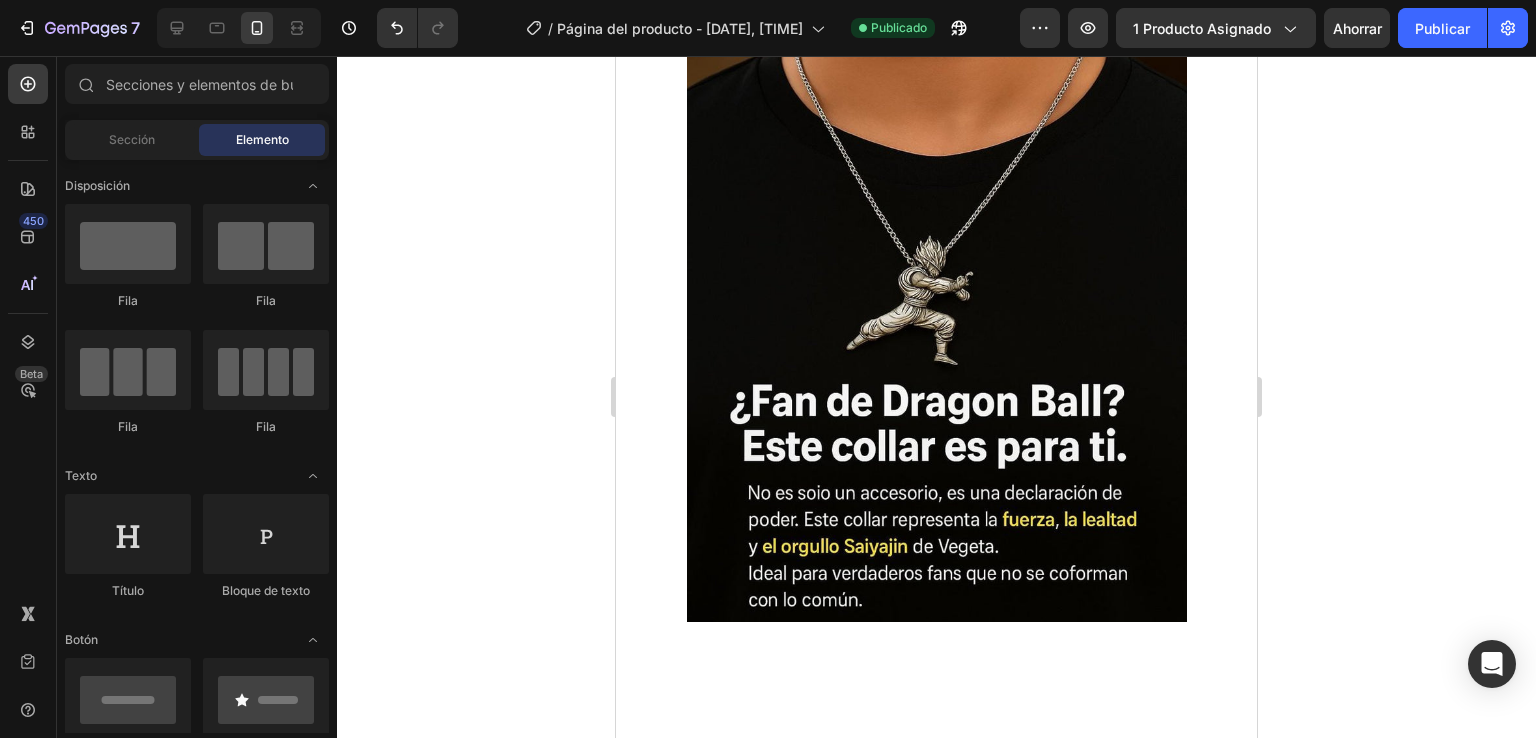 scroll, scrollTop: 978, scrollLeft: 0, axis: vertical 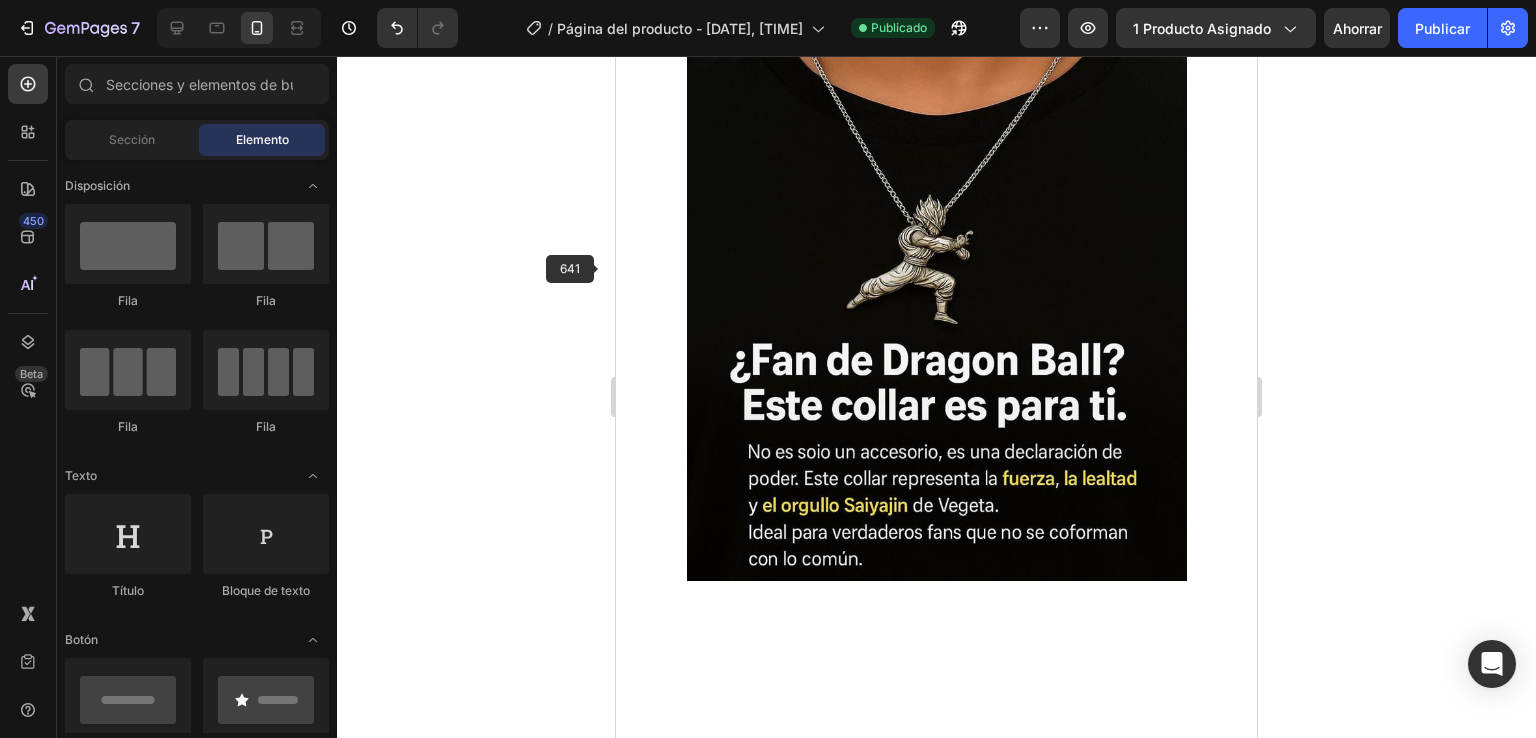 click at bounding box center (936, -562) 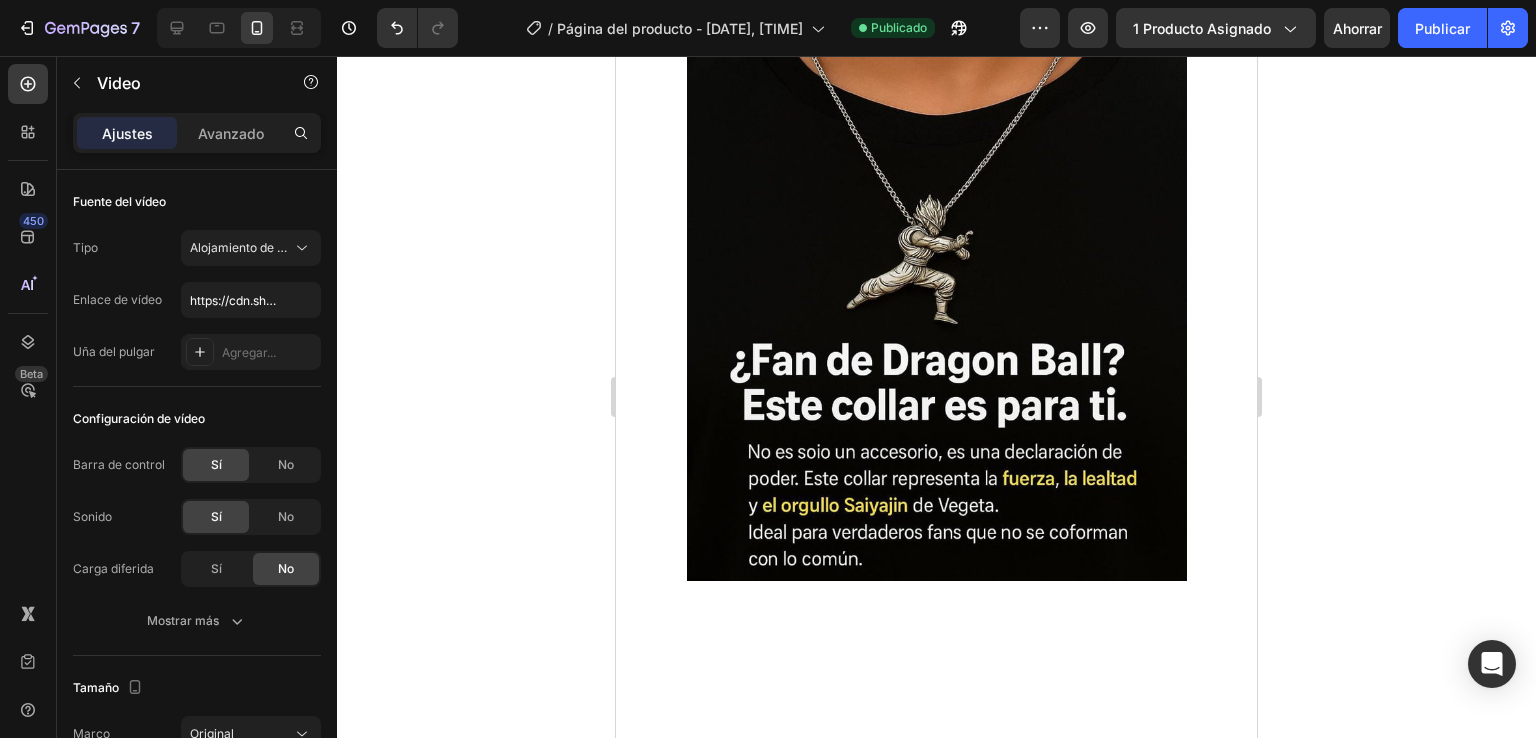 click at bounding box center [936, -562] 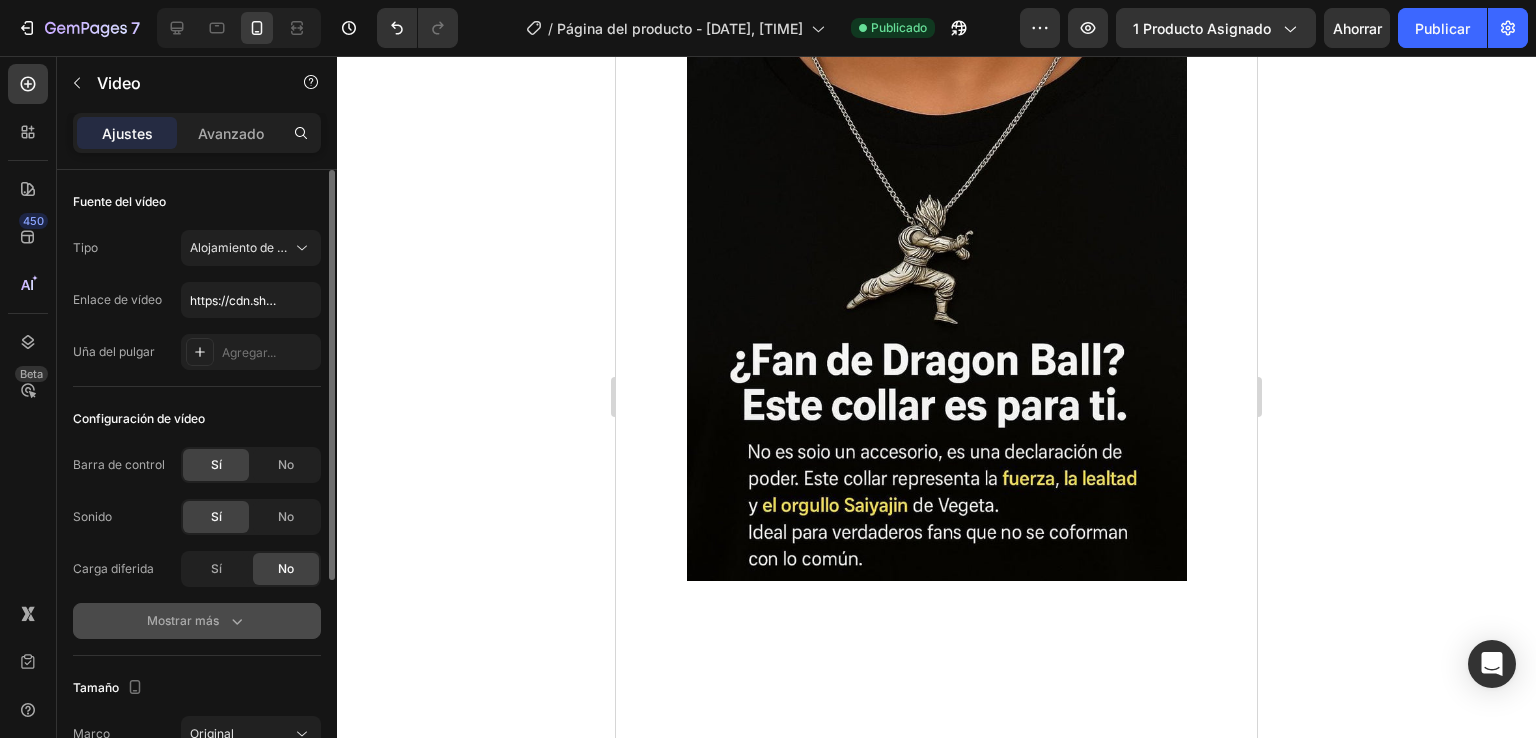 click 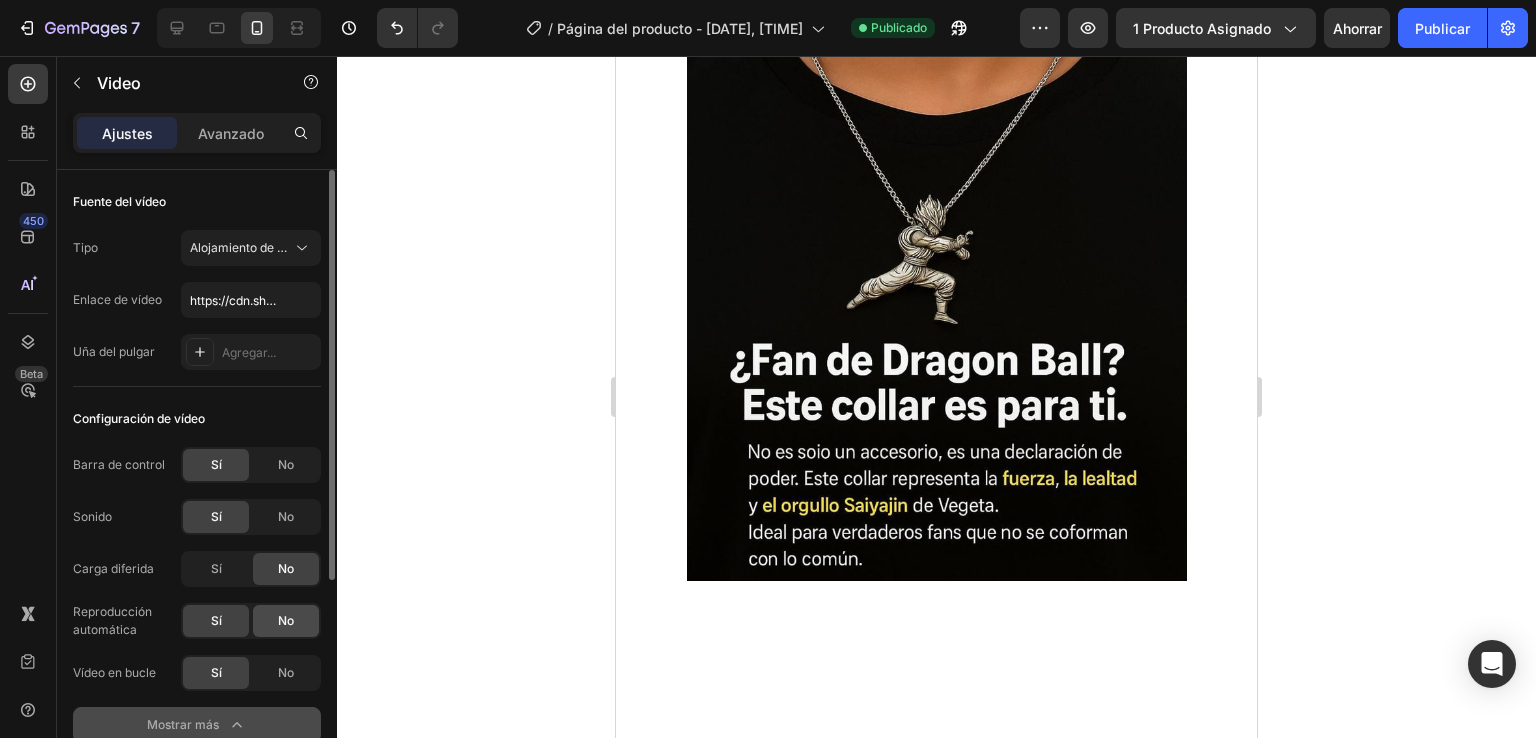drag, startPoint x: 283, startPoint y: 605, endPoint x: 261, endPoint y: 620, distance: 26.627054 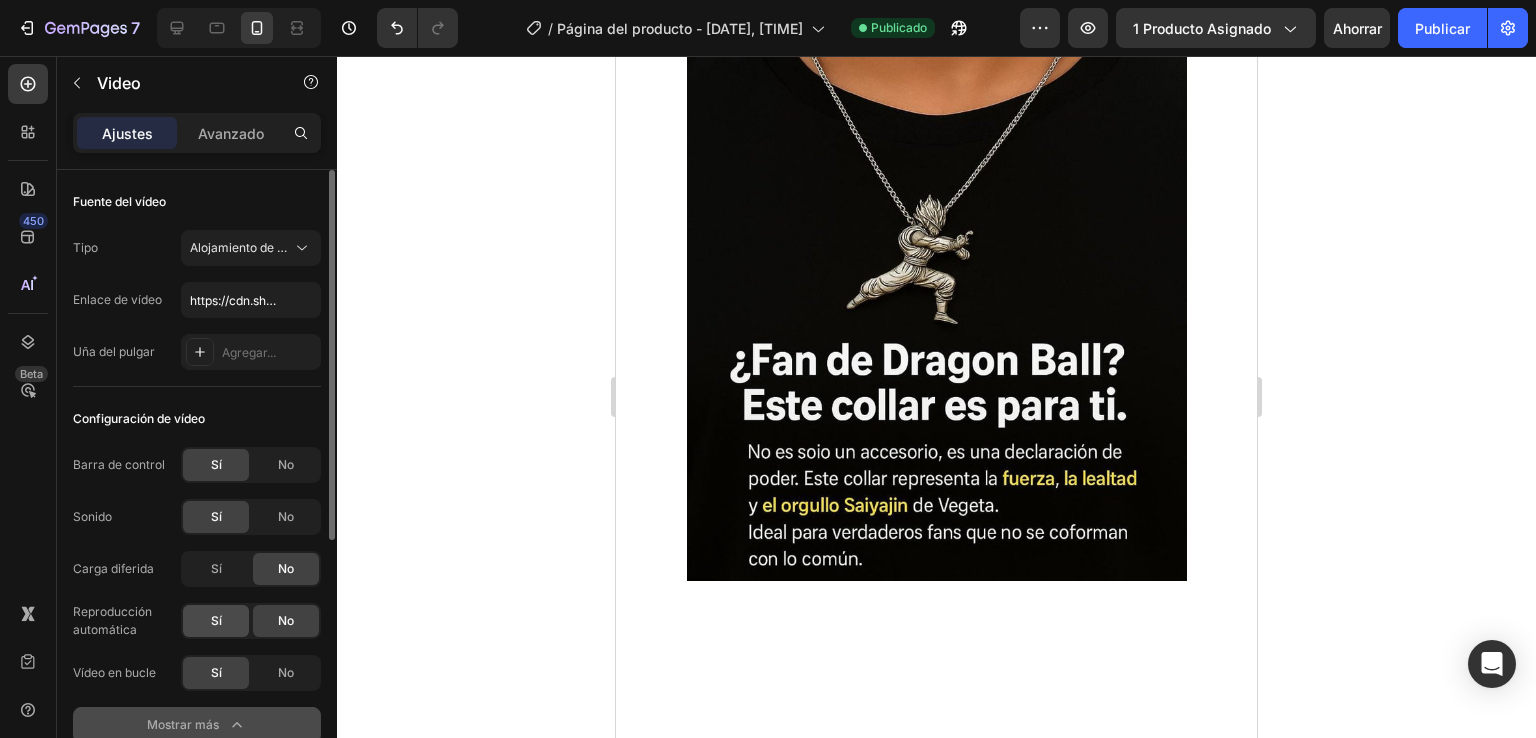 click on "Sí" 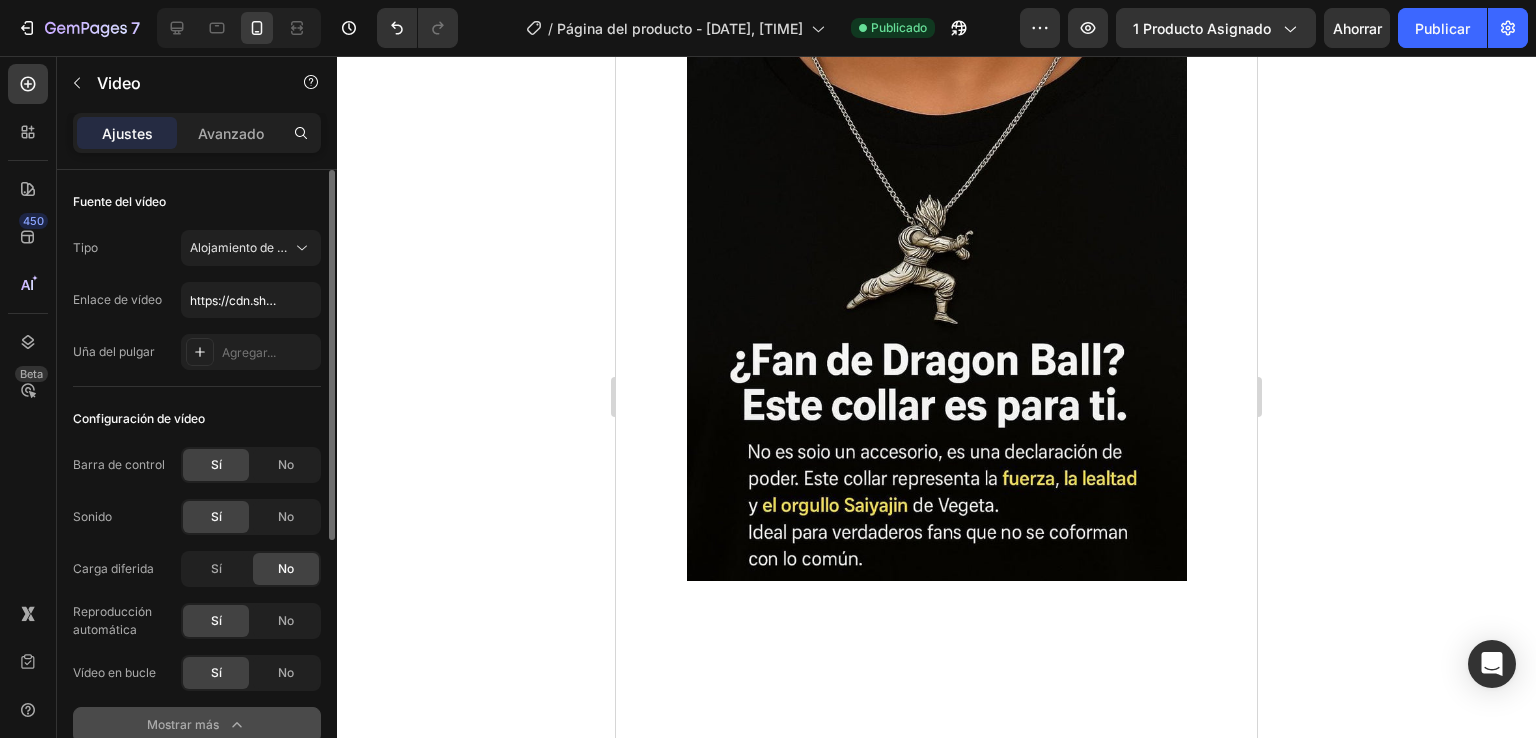 click on "Sí" at bounding box center (216, 672) 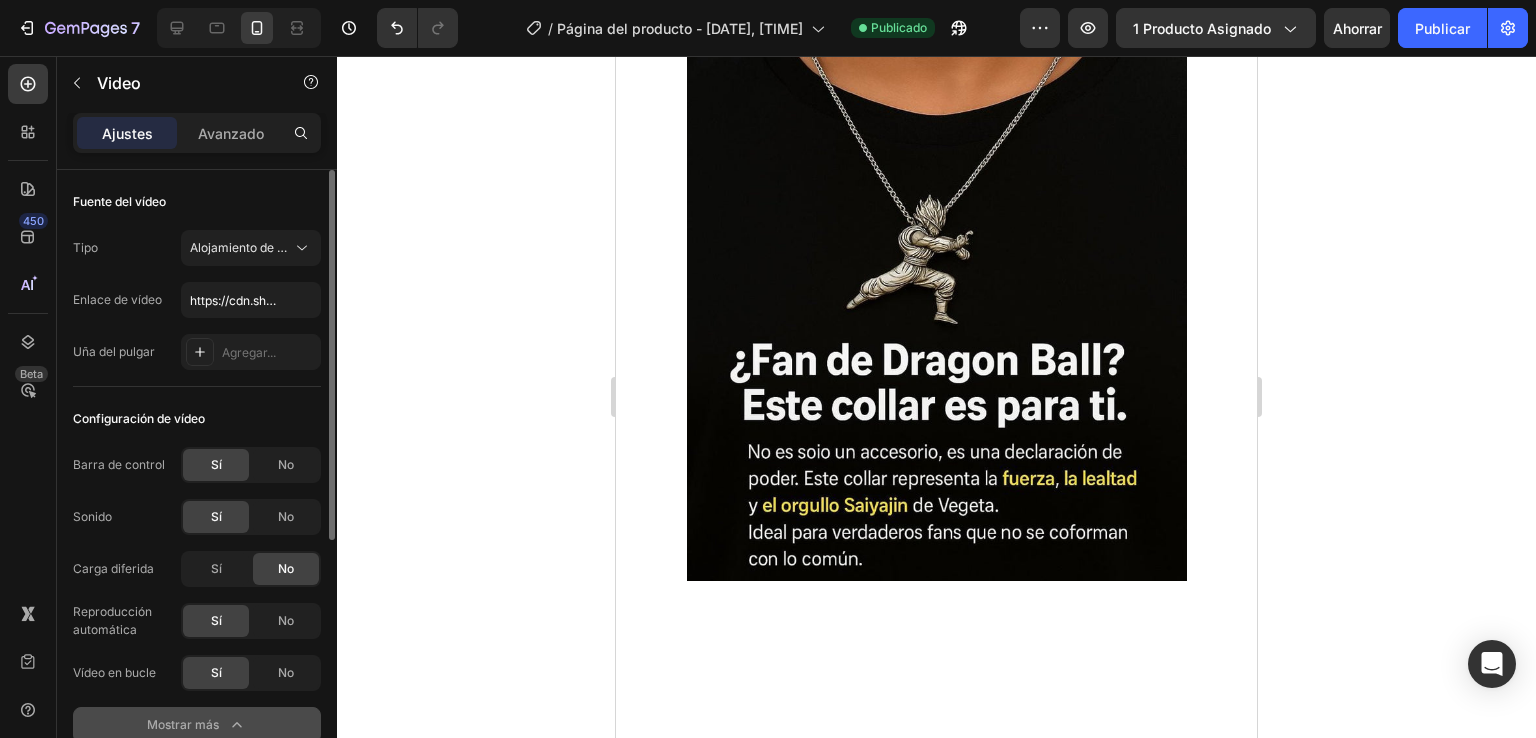 click on "Sí" 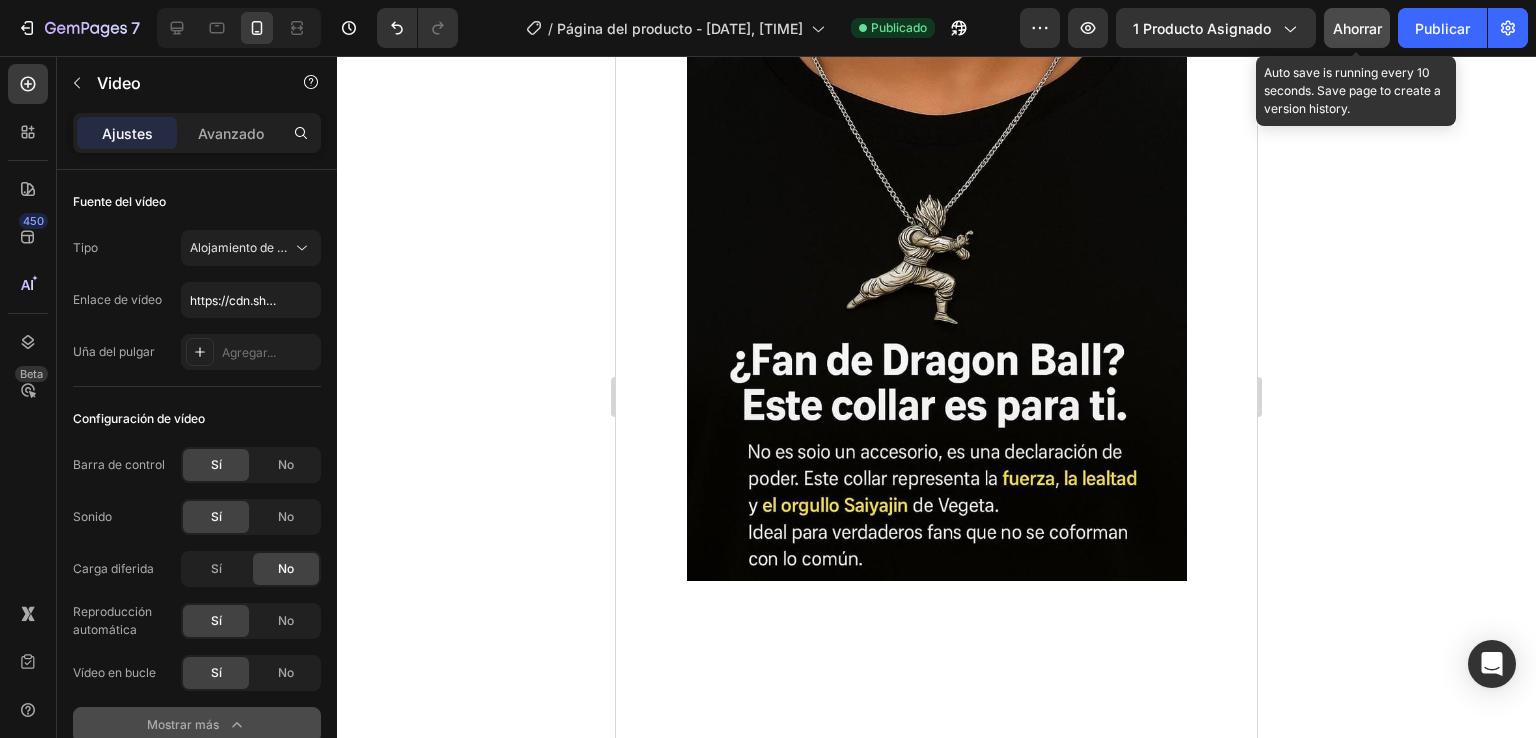 click on "Ahorrar" 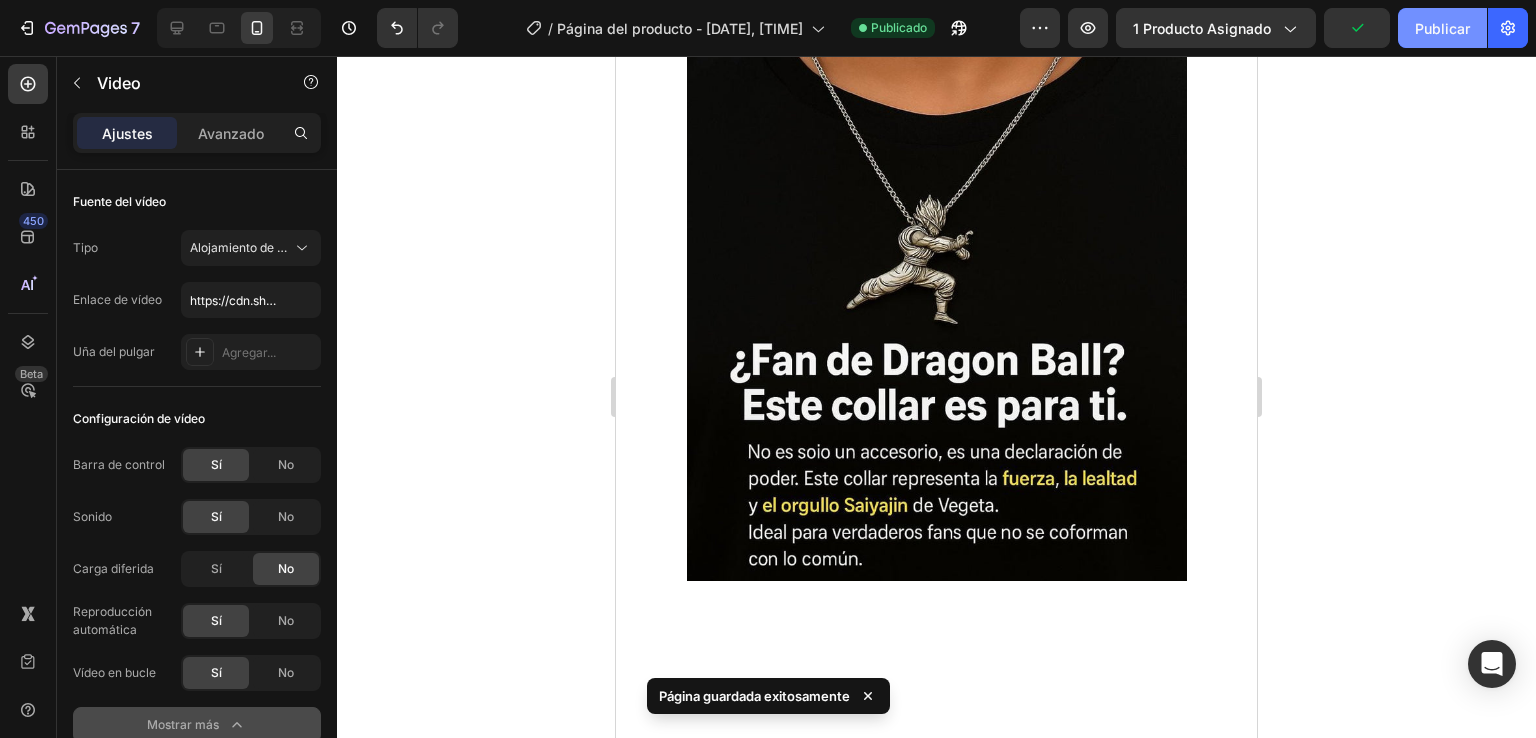 click on "Publicar" at bounding box center [1442, 28] 